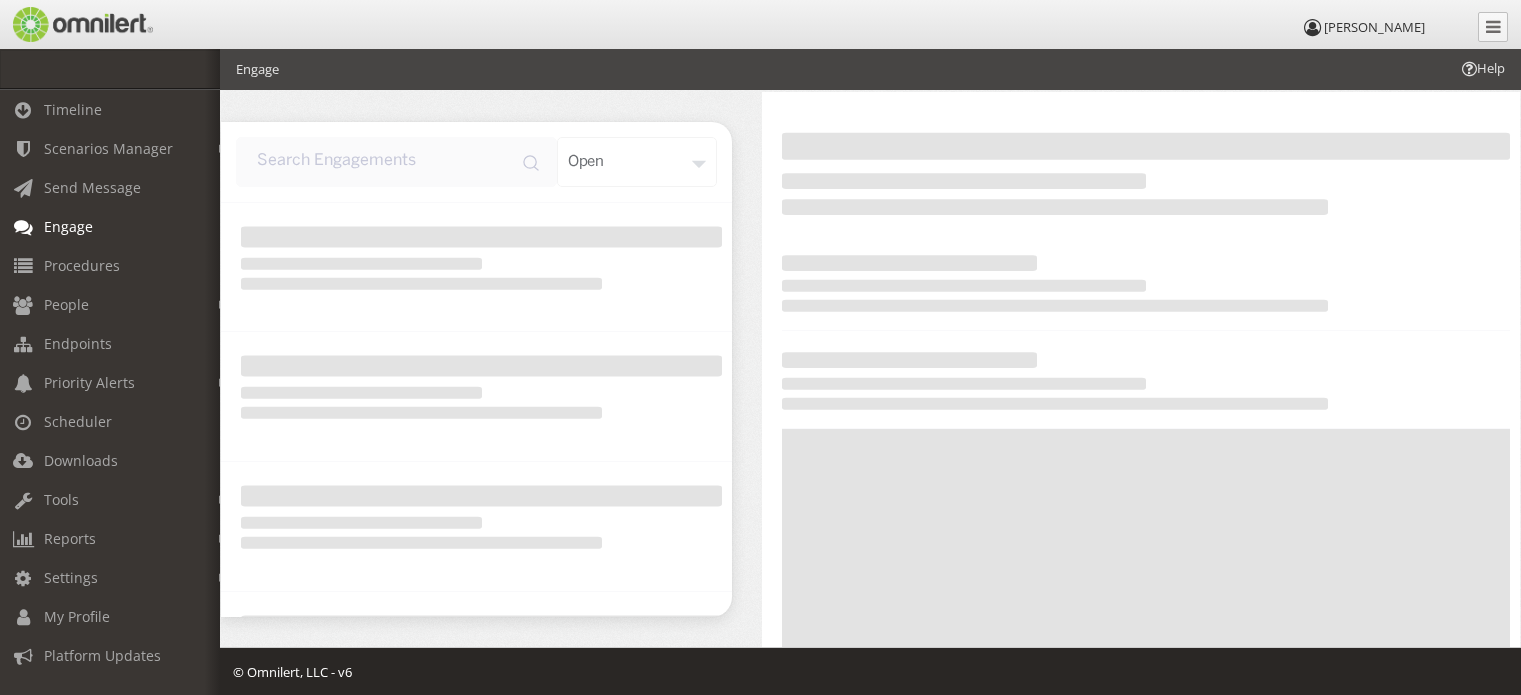 scroll, scrollTop: 0, scrollLeft: 0, axis: both 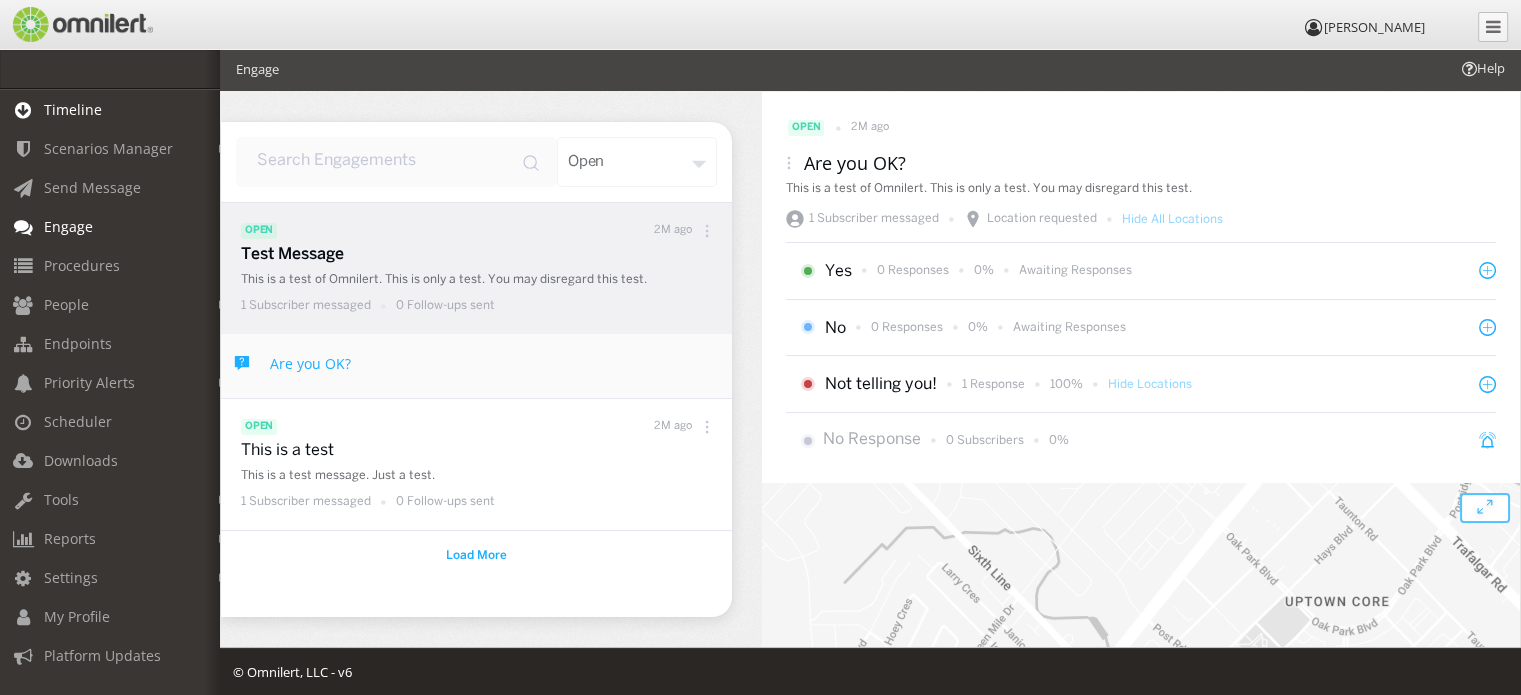 click on "Timeline" at bounding box center (73, 109) 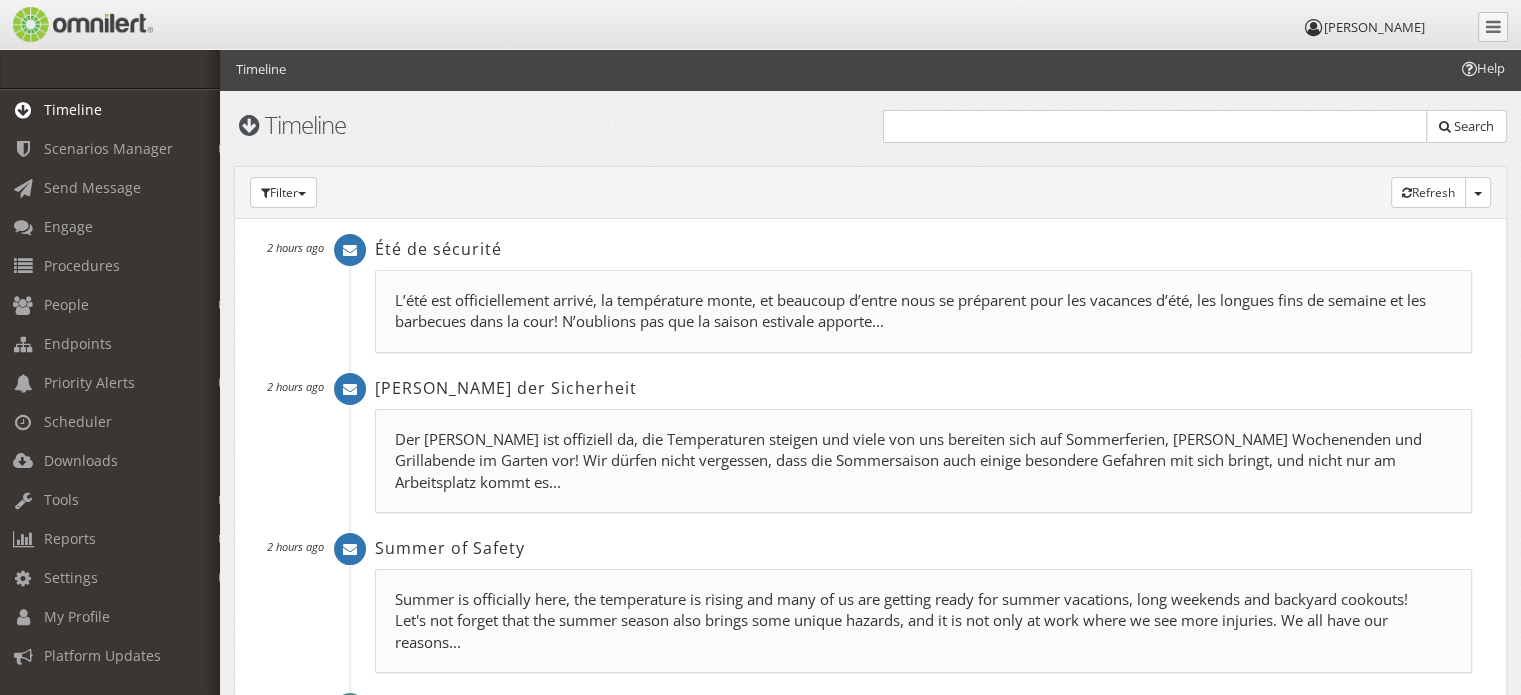 click on "Timeline" at bounding box center (73, 109) 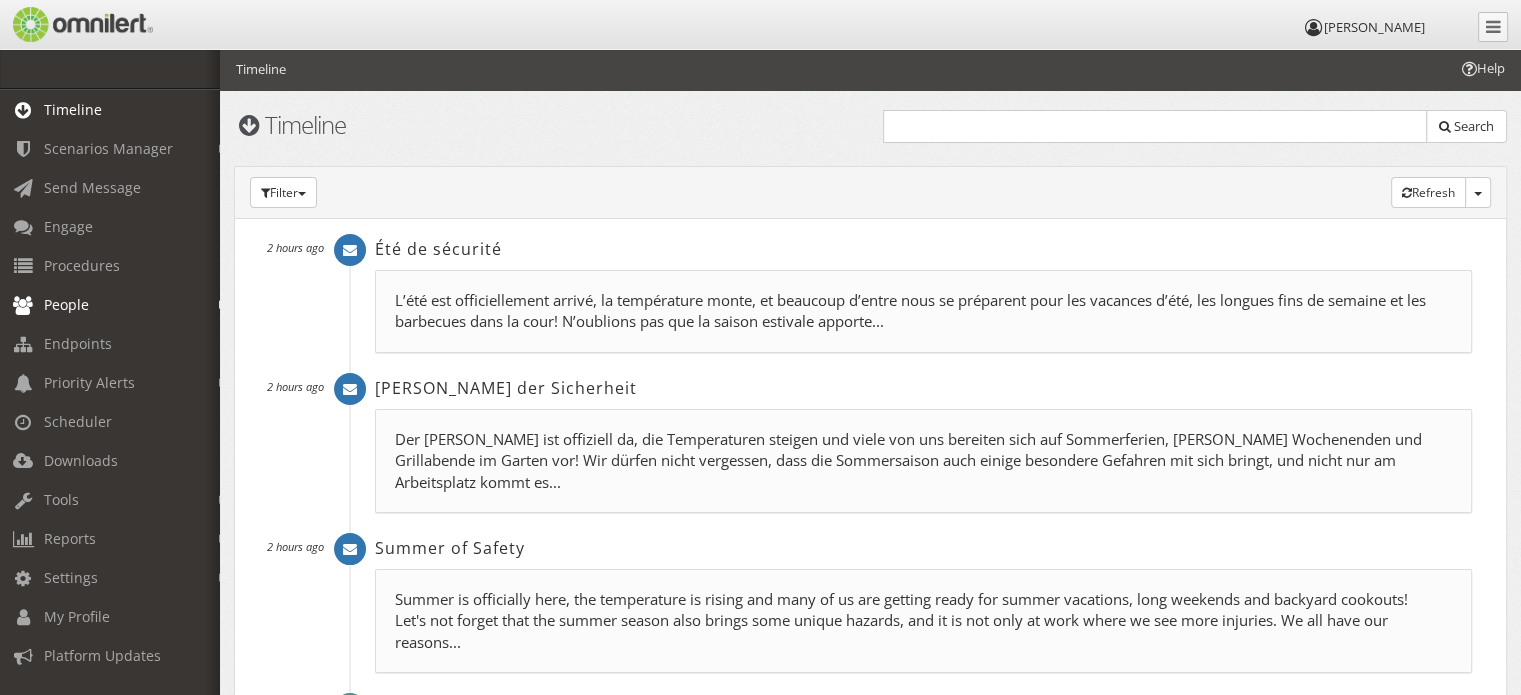 click on "People" at bounding box center [66, 304] 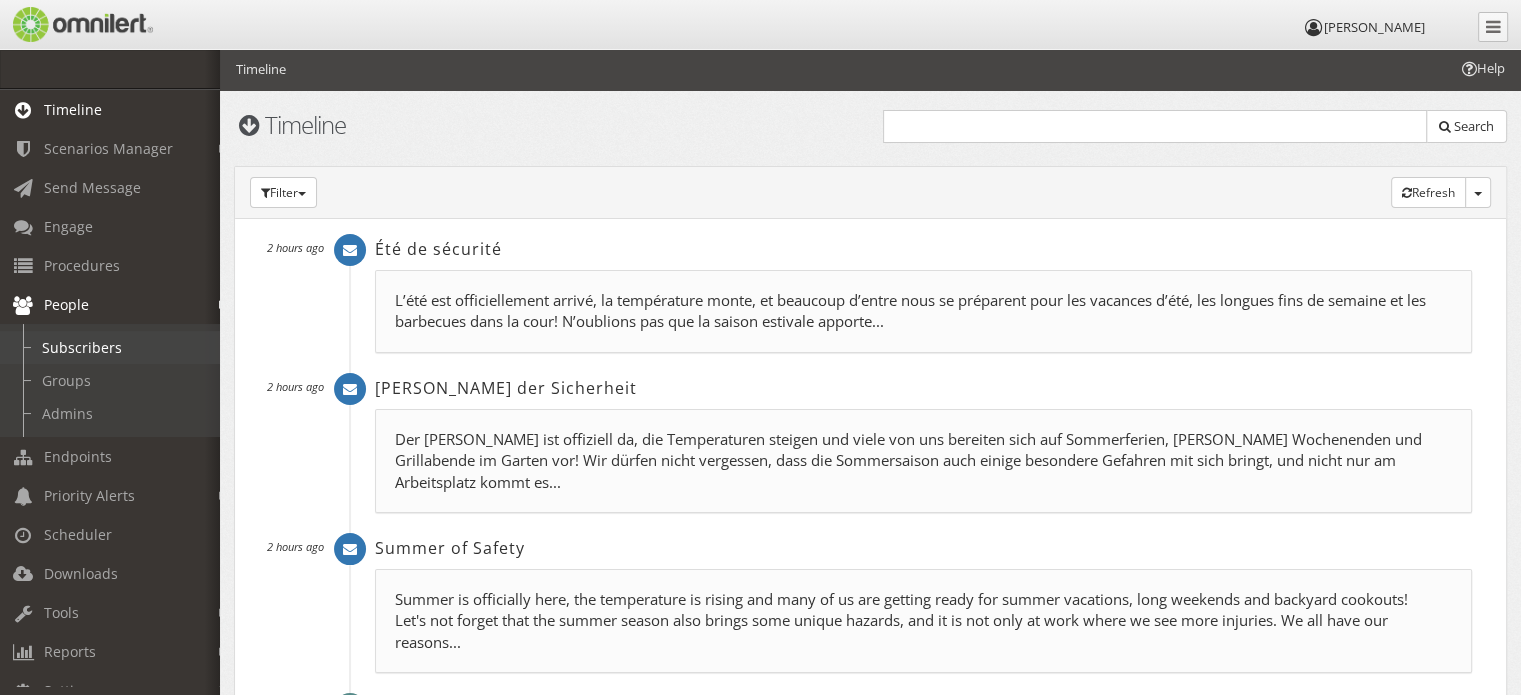 click on "Subscribers" at bounding box center (119, 347) 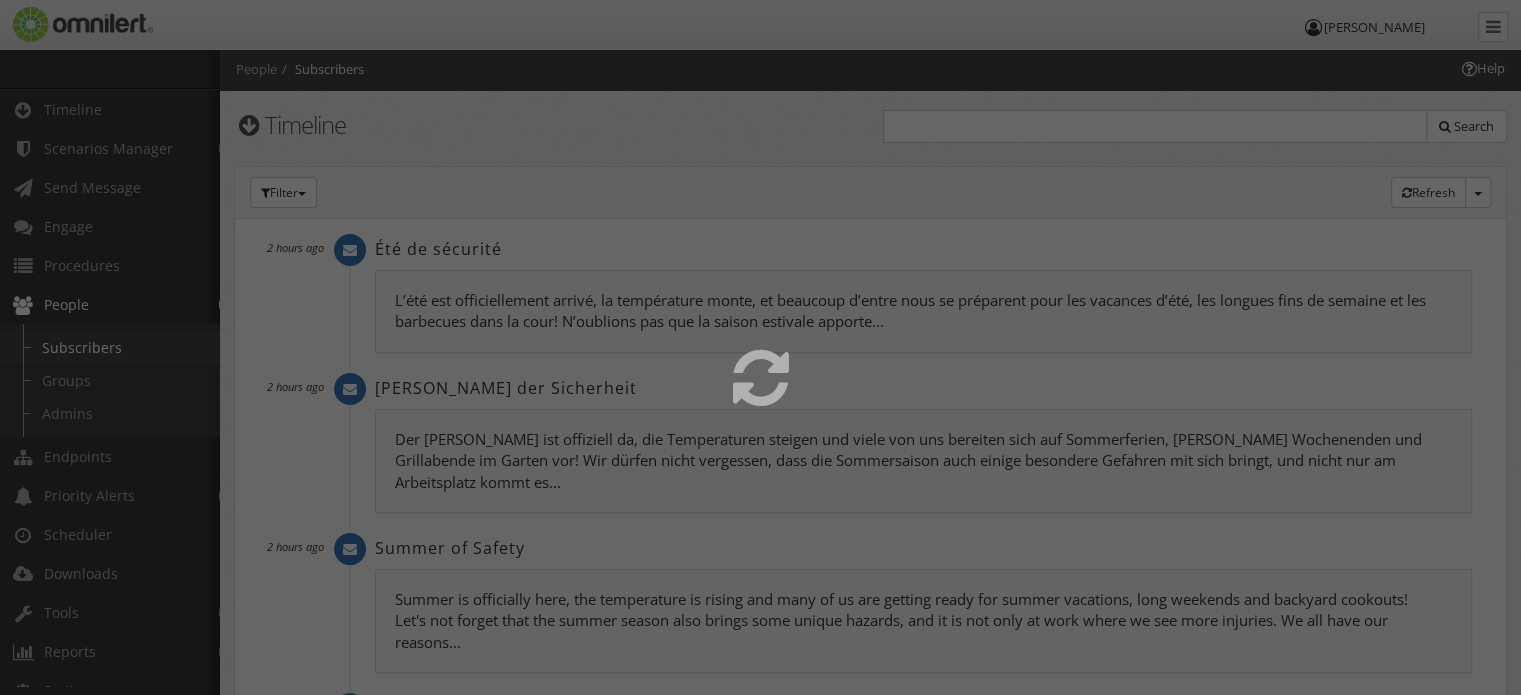 select 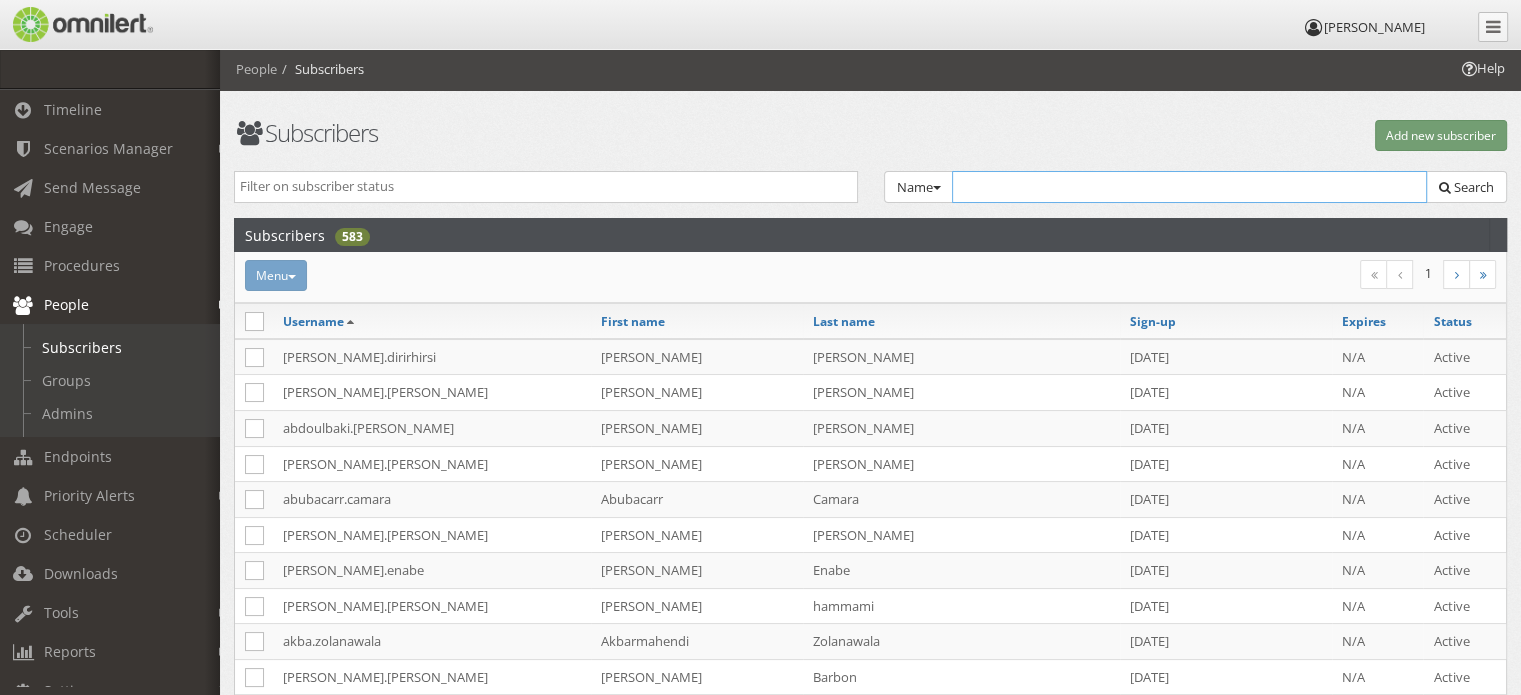 click at bounding box center [1190, 187] 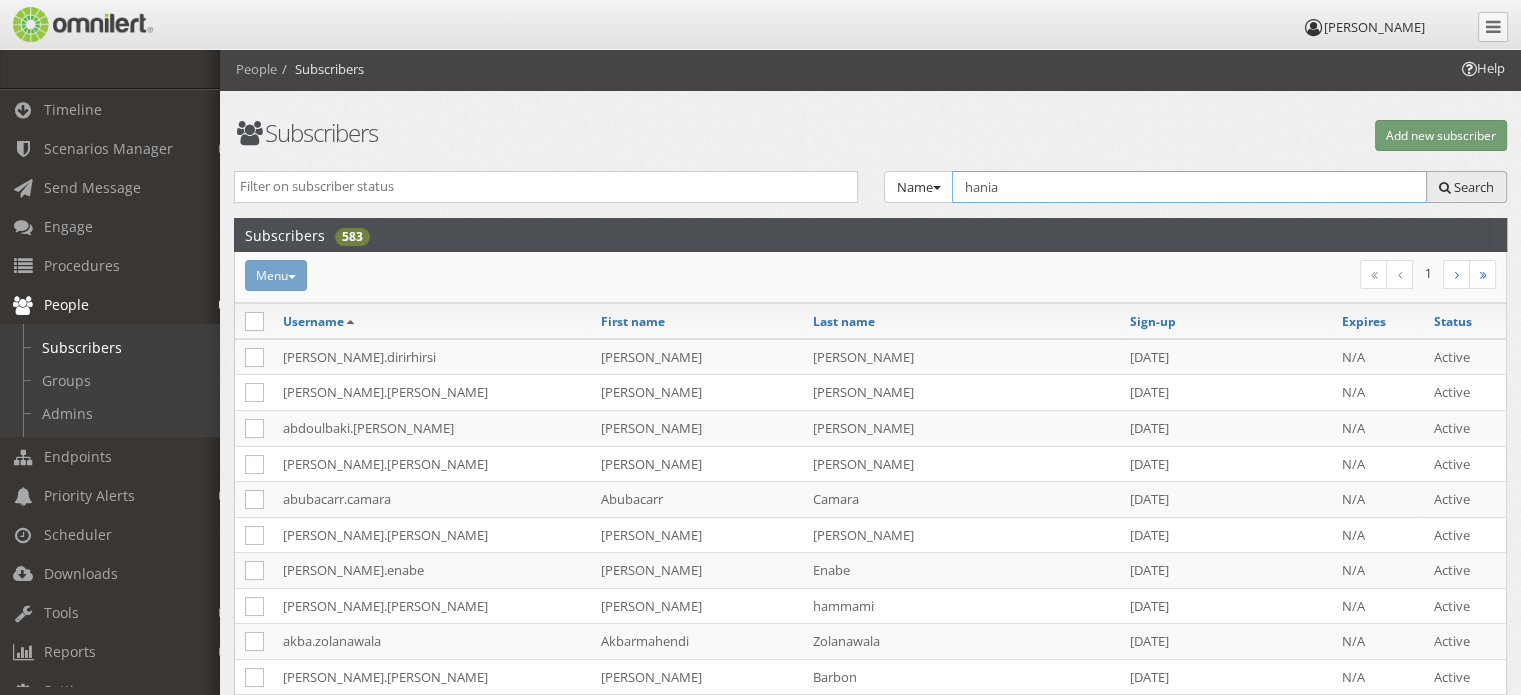 type on "hania" 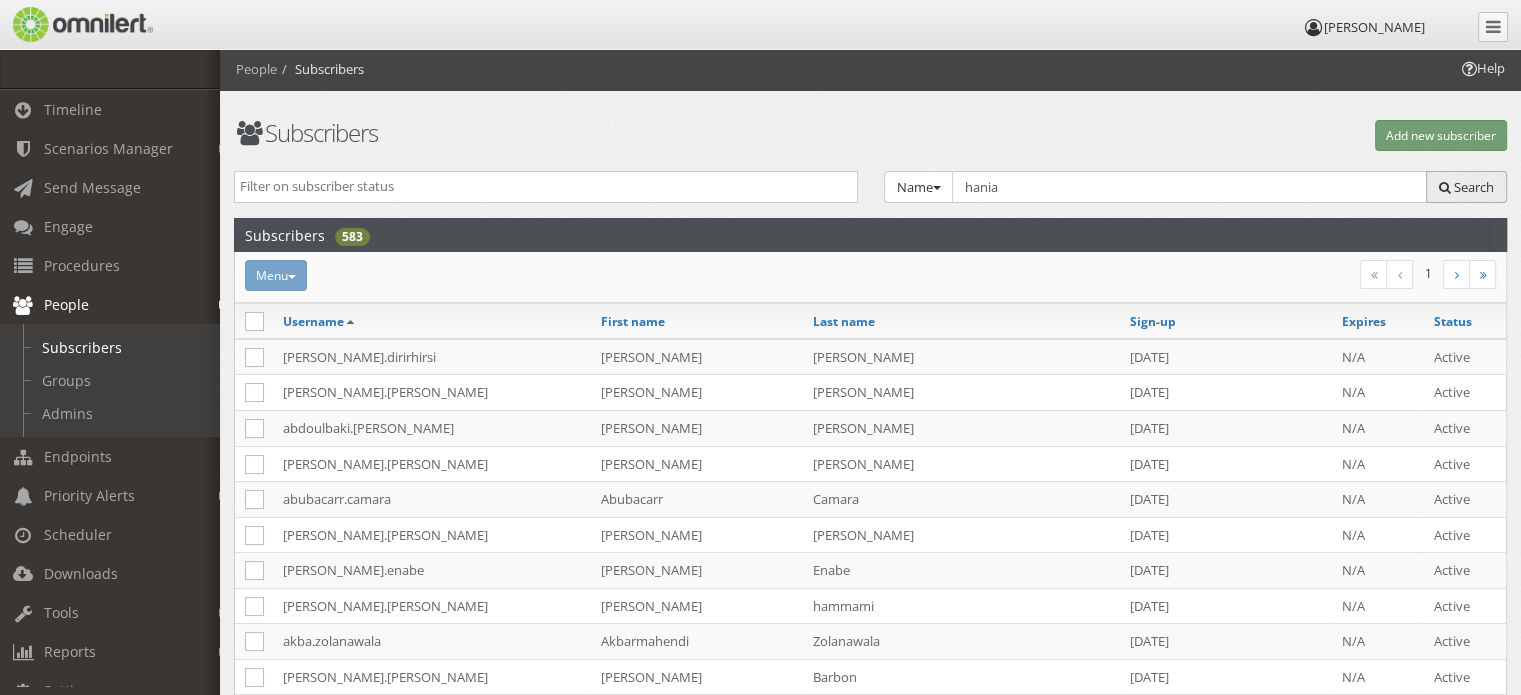 click on "Search" at bounding box center [1474, 187] 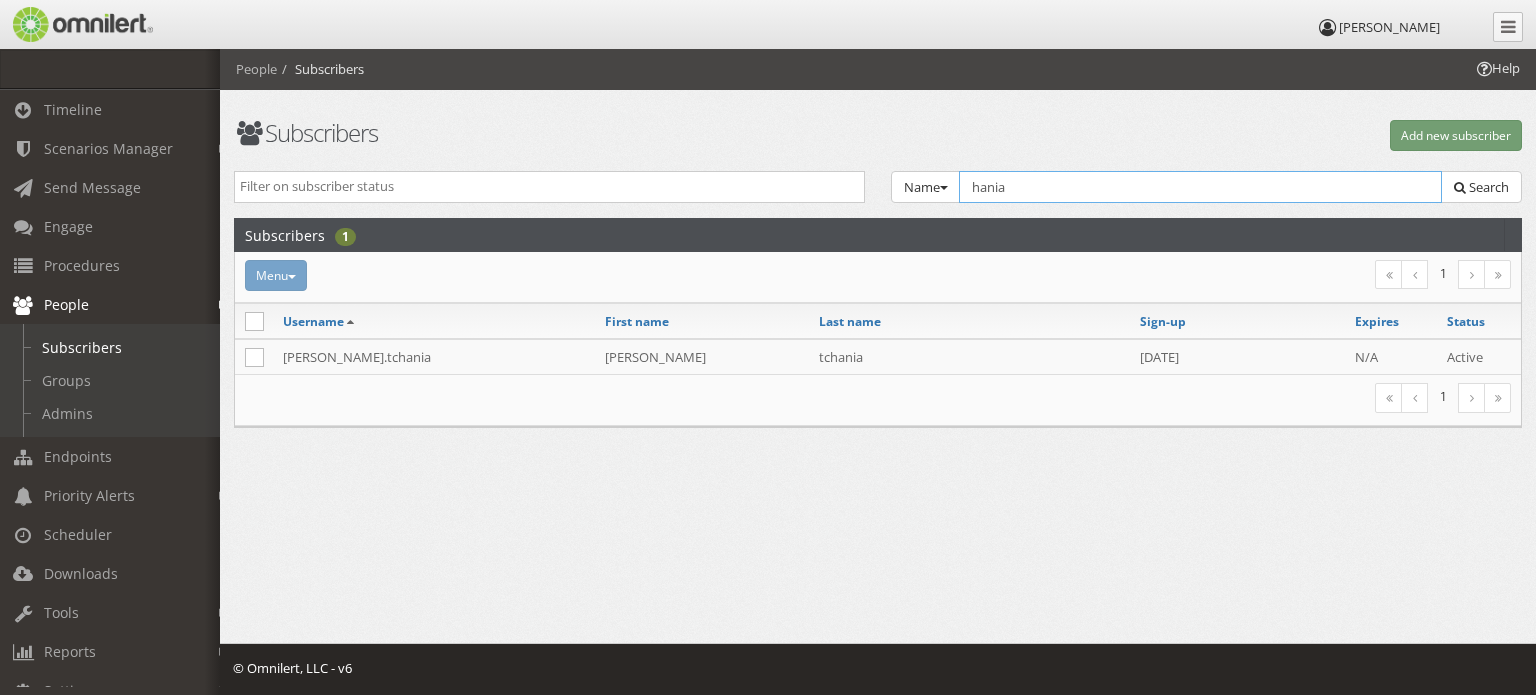 drag, startPoint x: 1021, startPoint y: 185, endPoint x: 870, endPoint y: 181, distance: 151.05296 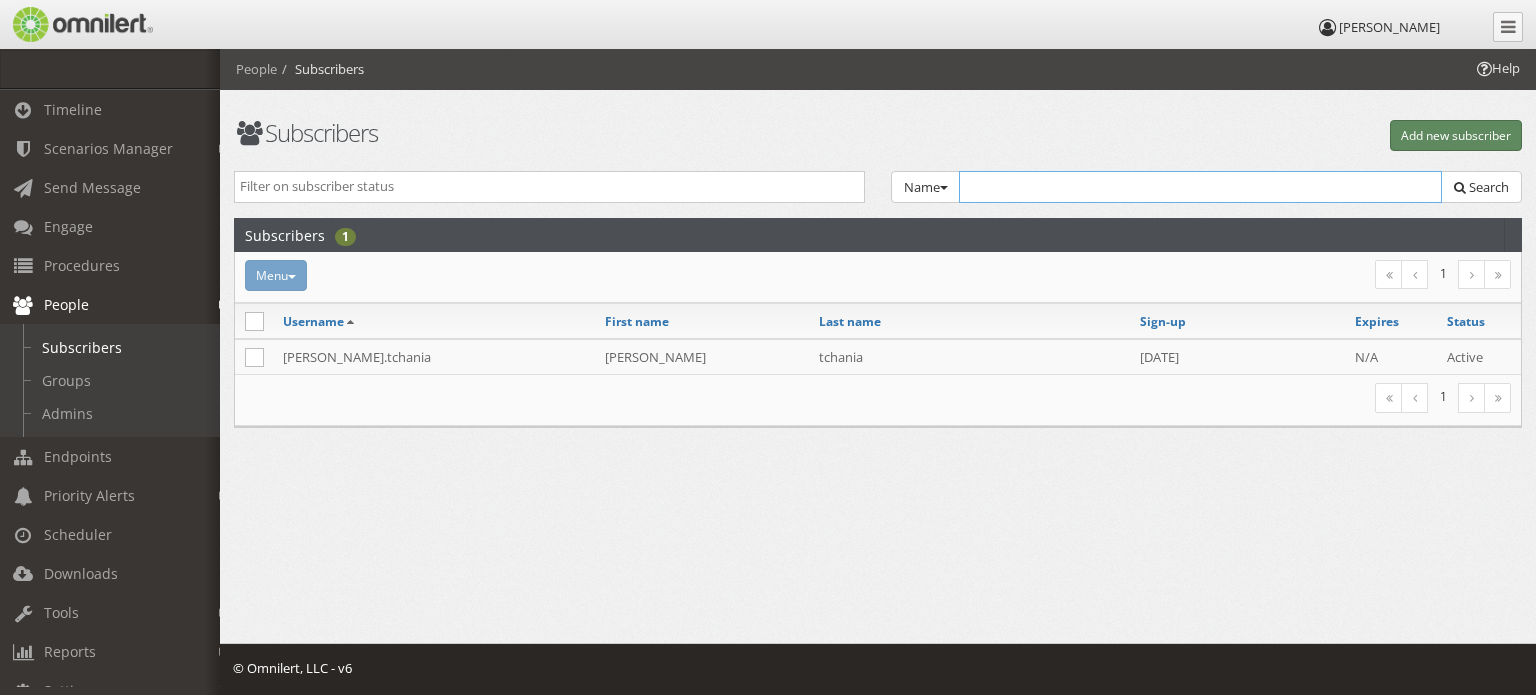 type 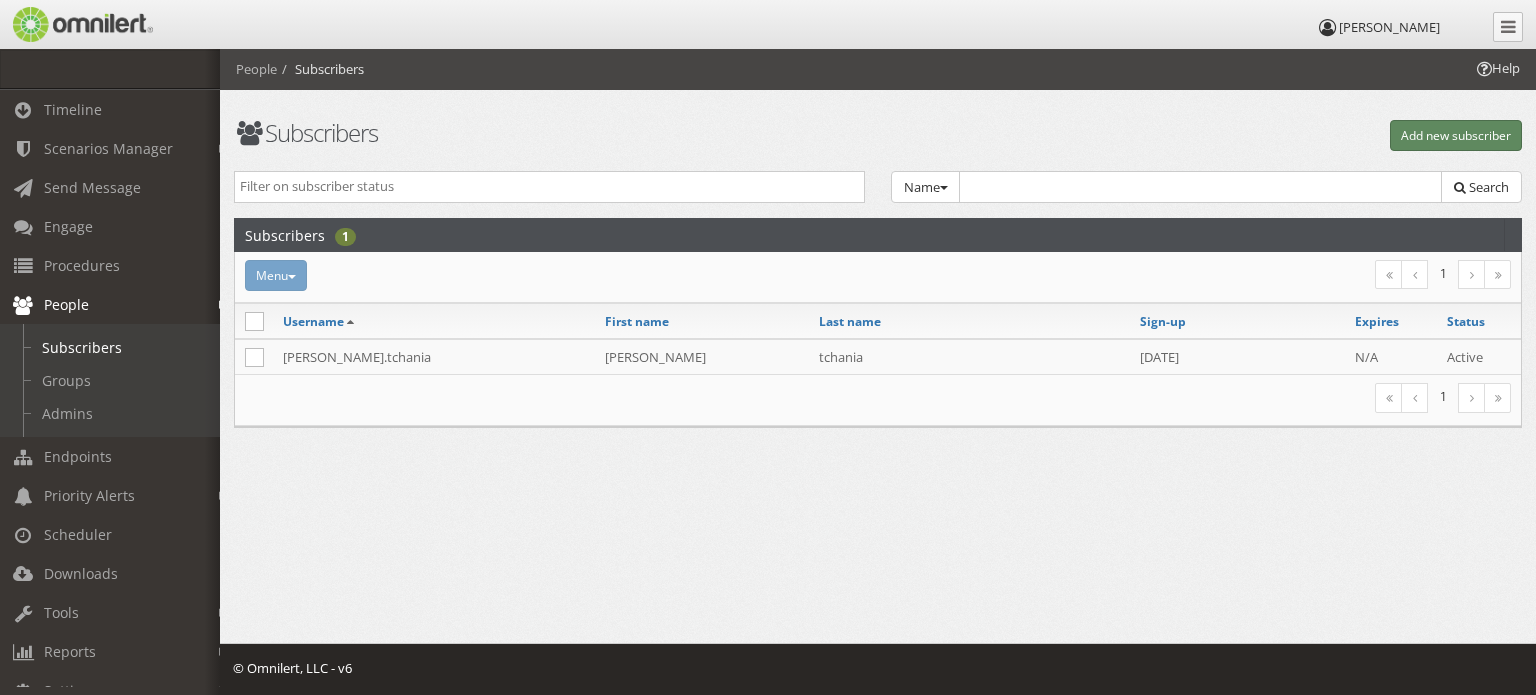 click on "Add new subscriber" at bounding box center [1456, 135] 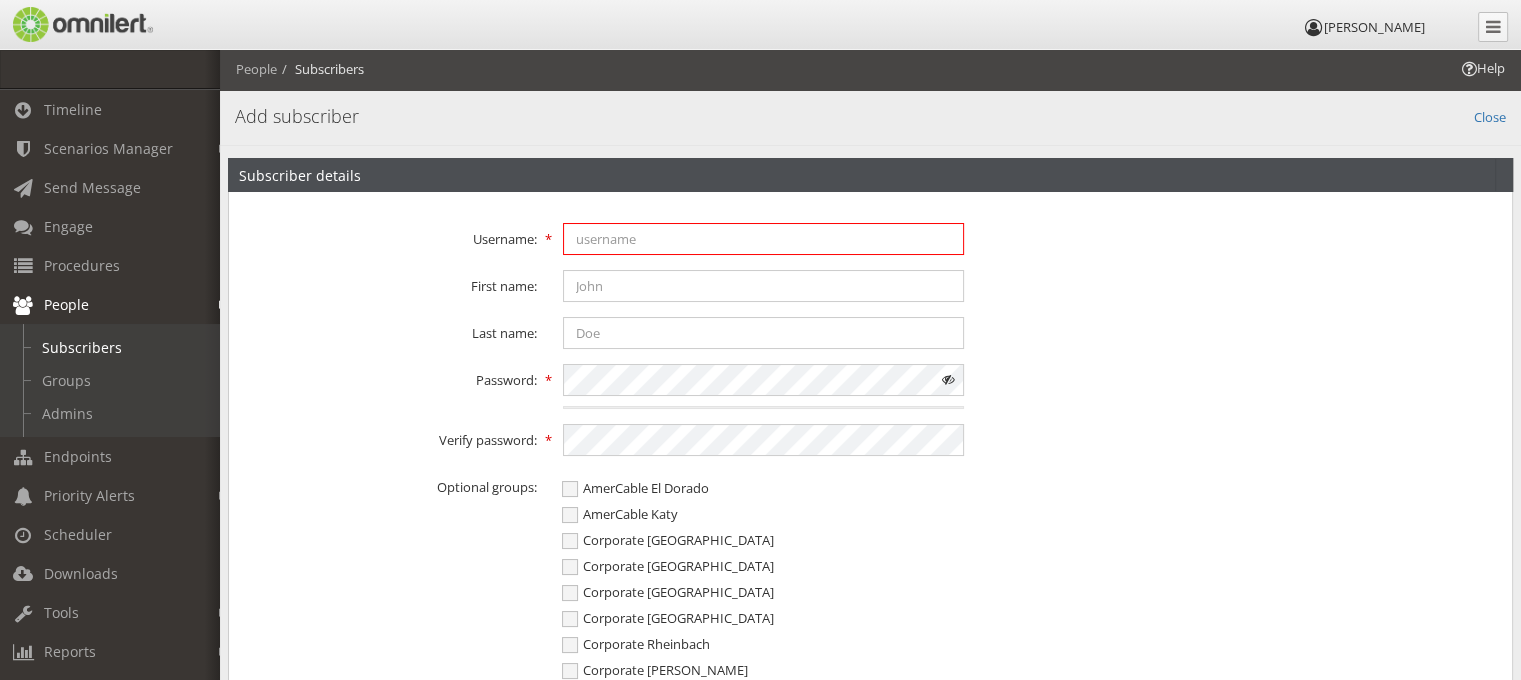 click at bounding box center [764, 239] 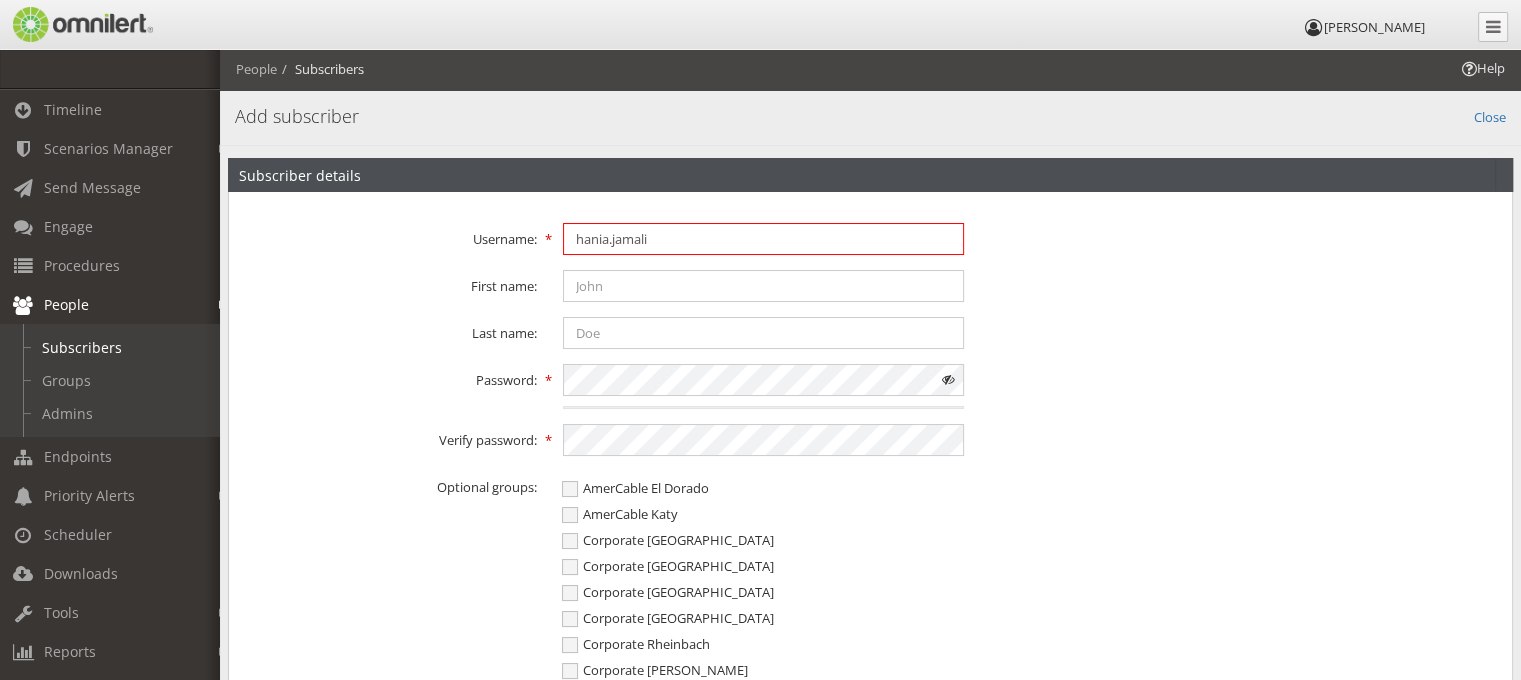 type on "hania.jamali" 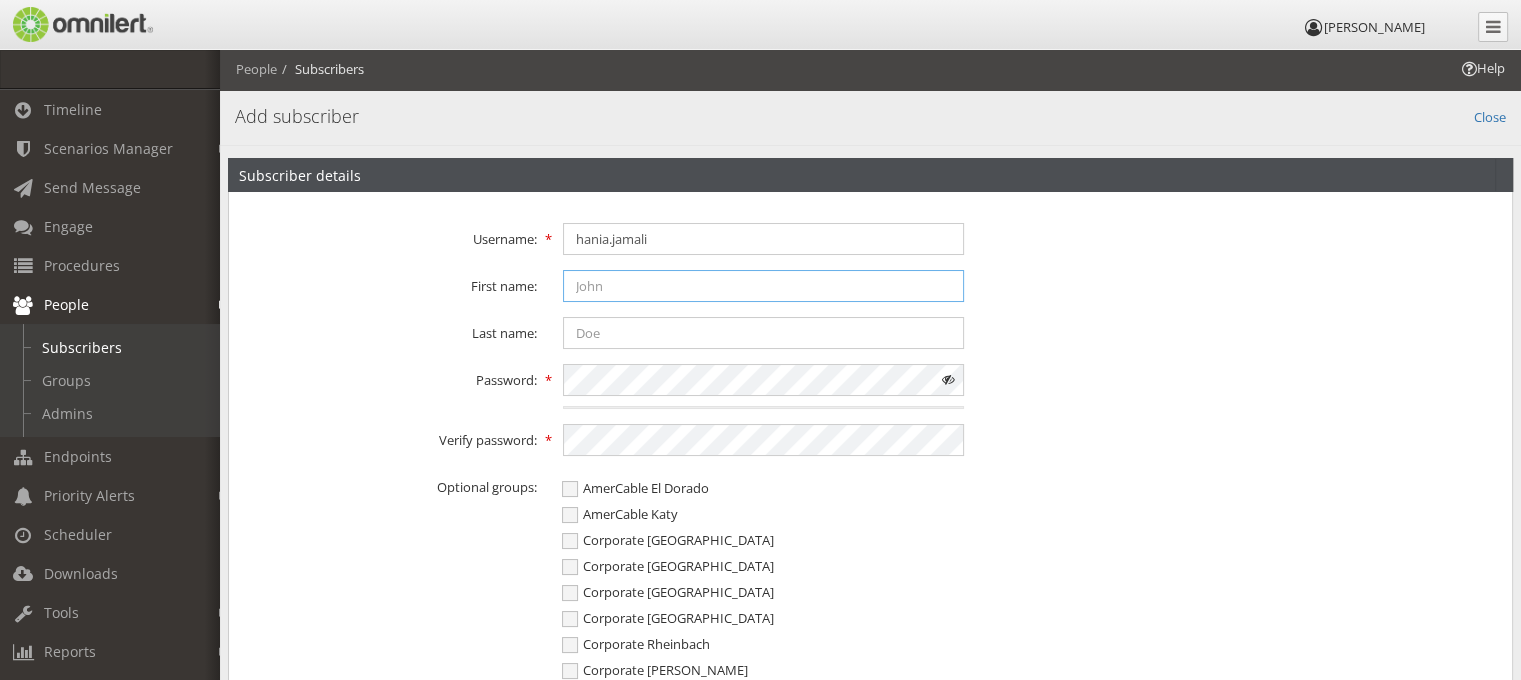 click at bounding box center (764, 286) 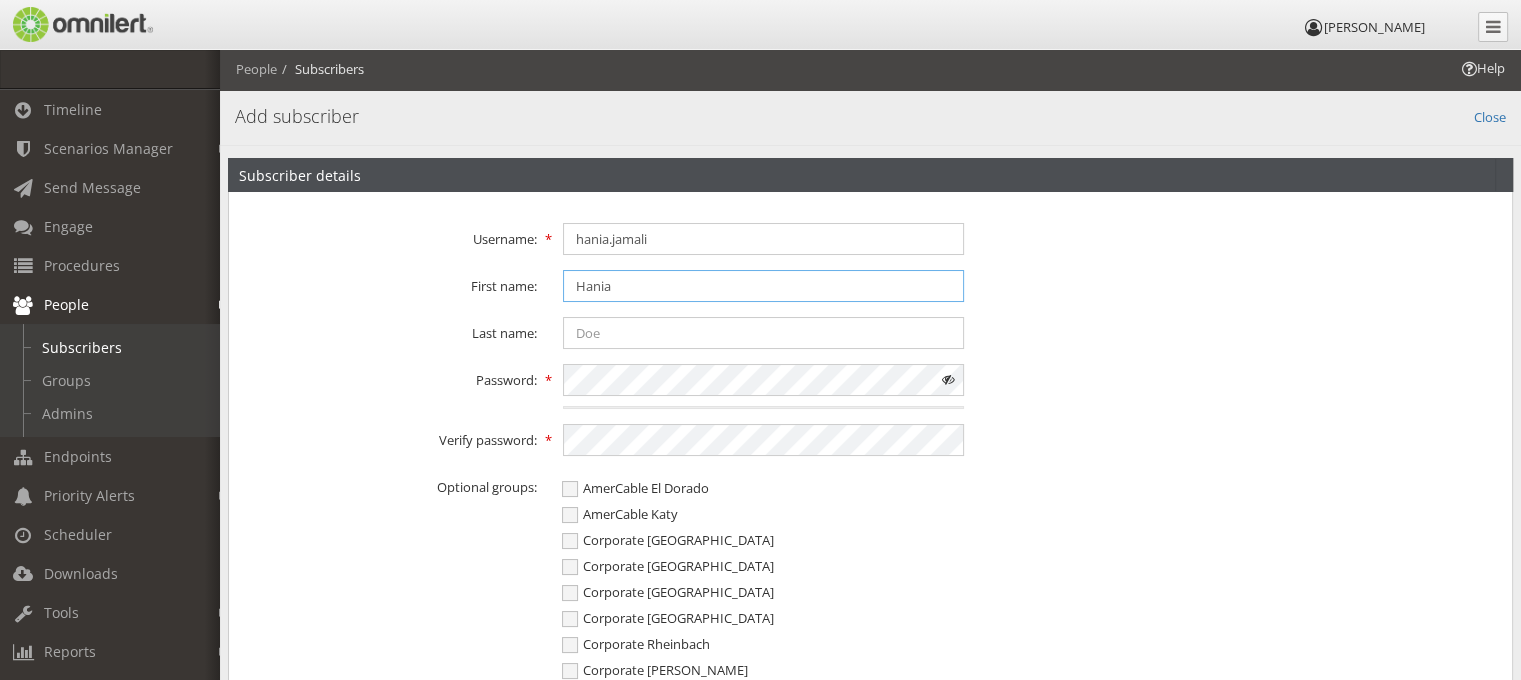 type on "Hania" 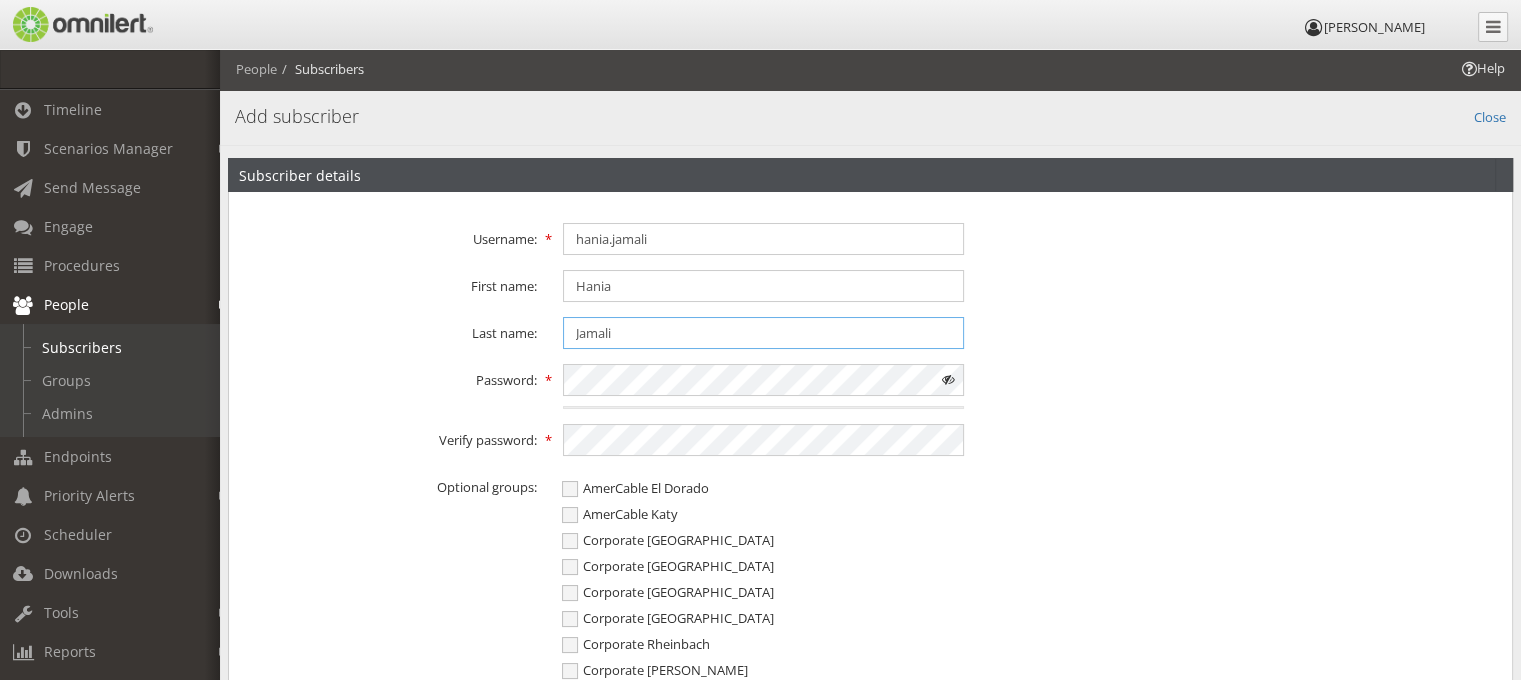 type on "Jamali" 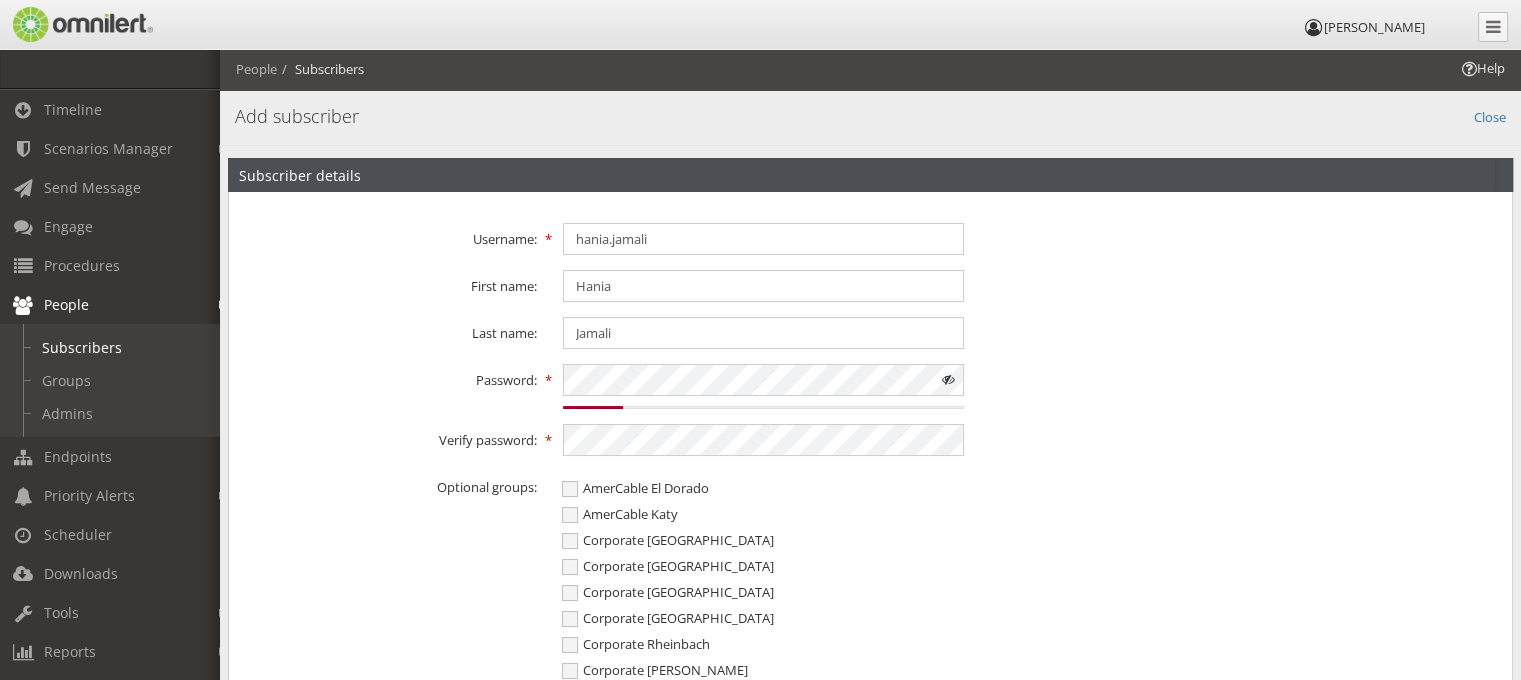 click at bounding box center (948, 380) 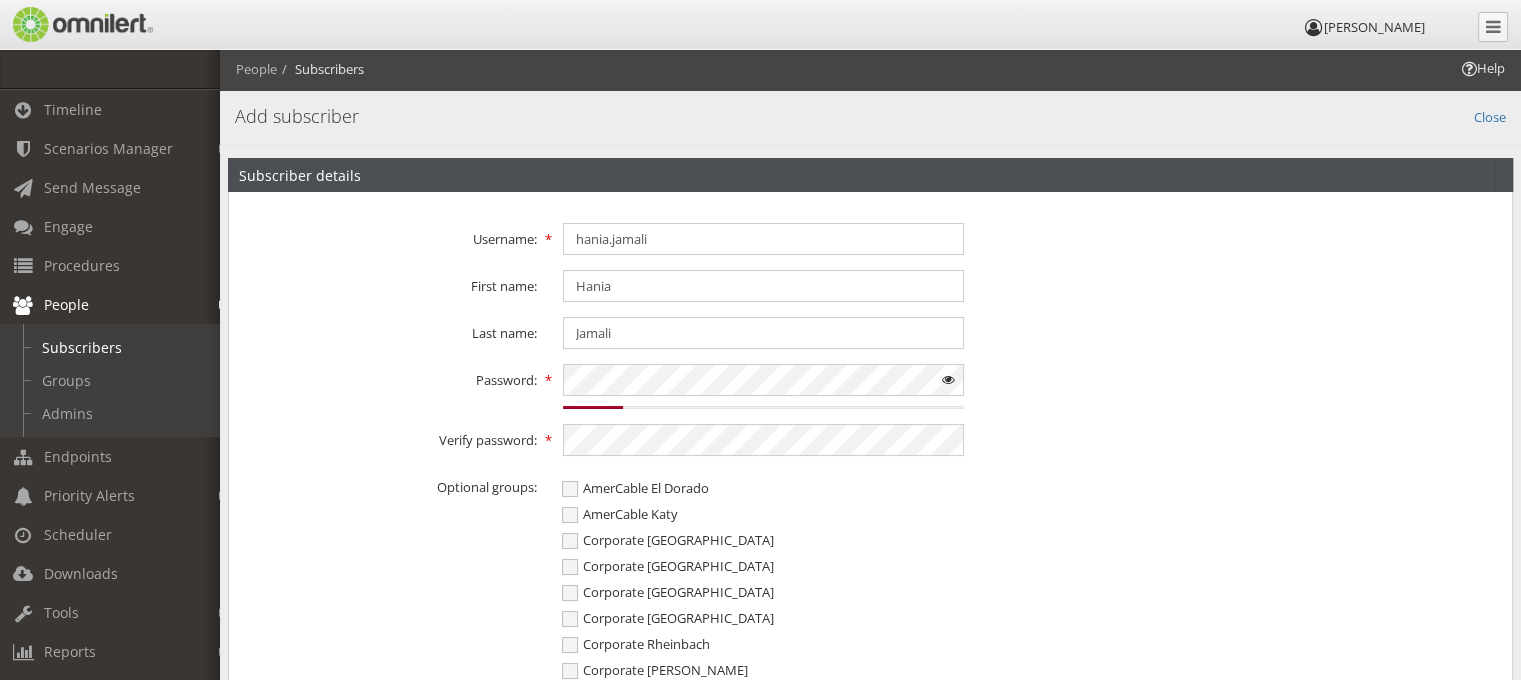 click at bounding box center (948, 380) 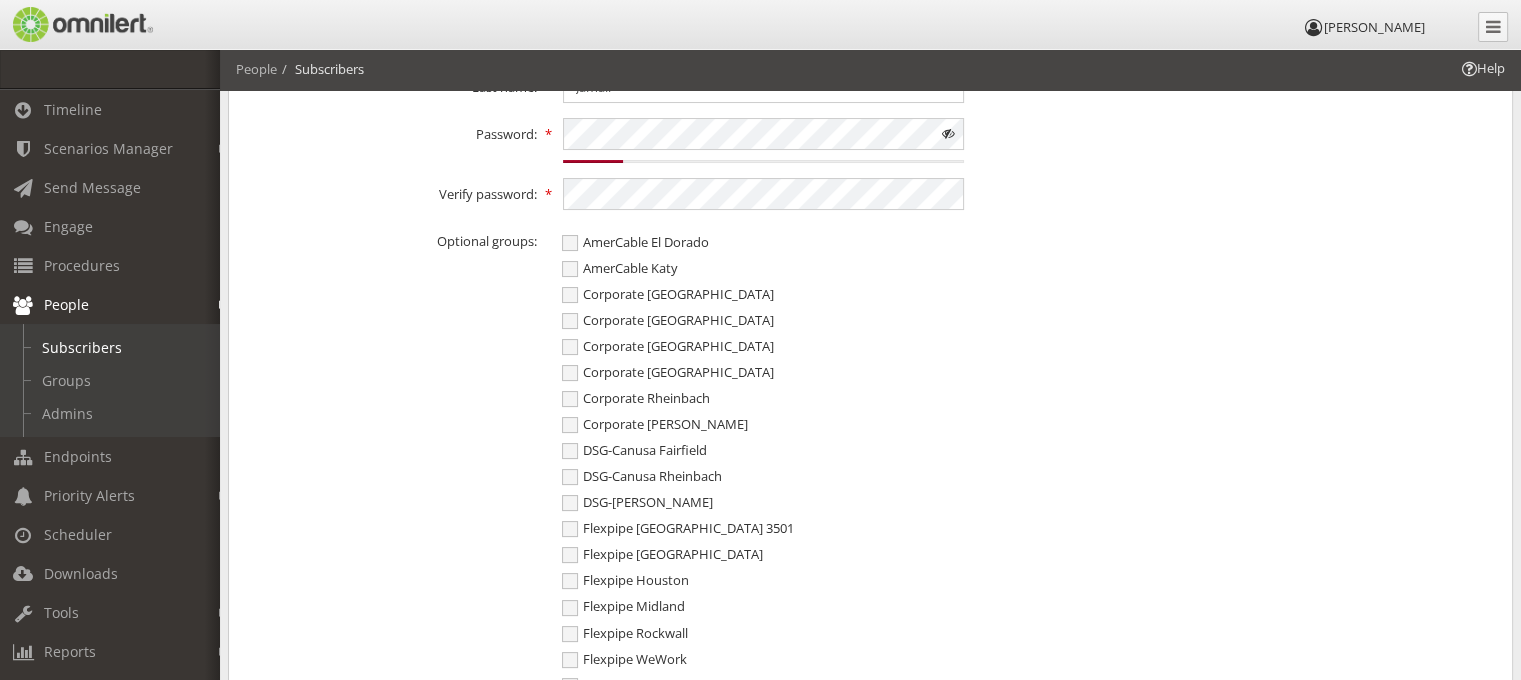 scroll, scrollTop: 256, scrollLeft: 0, axis: vertical 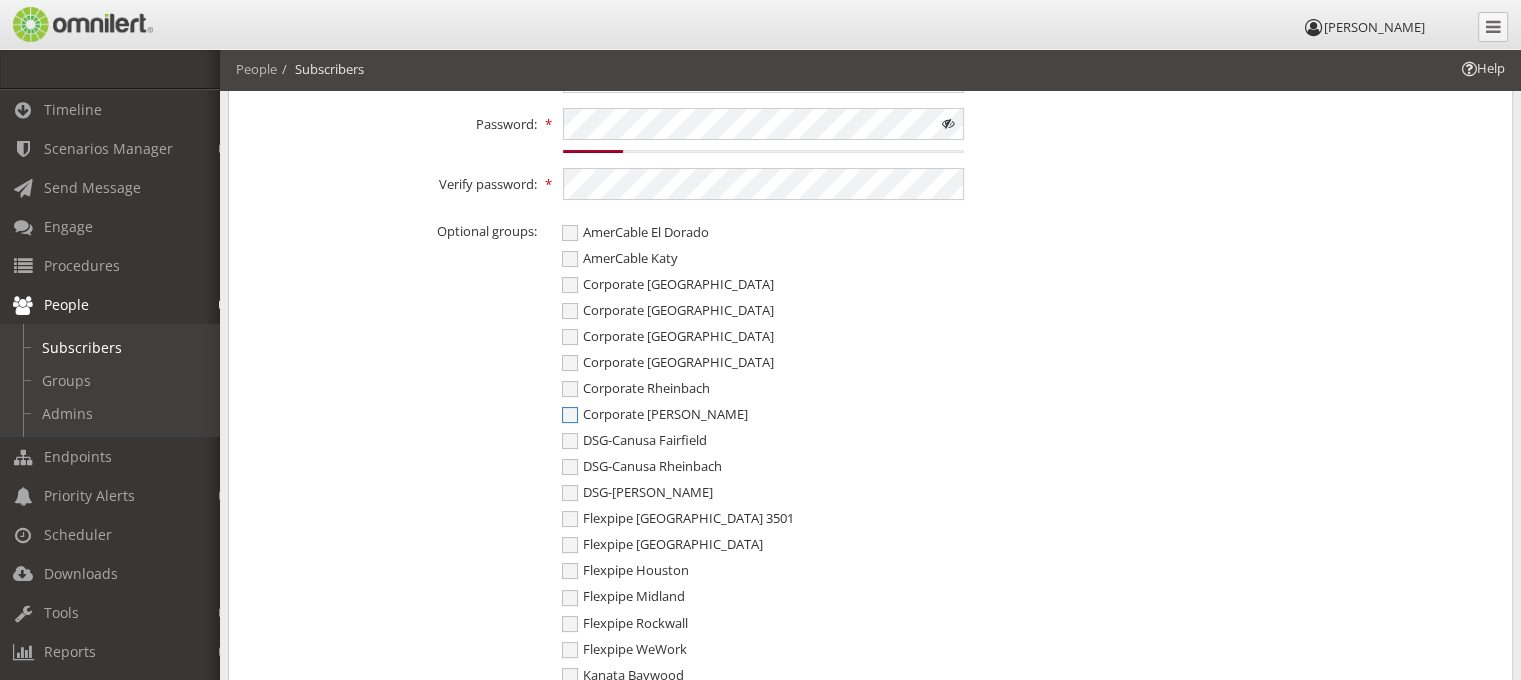 click on "Corporate [PERSON_NAME]" at bounding box center (655, 414) 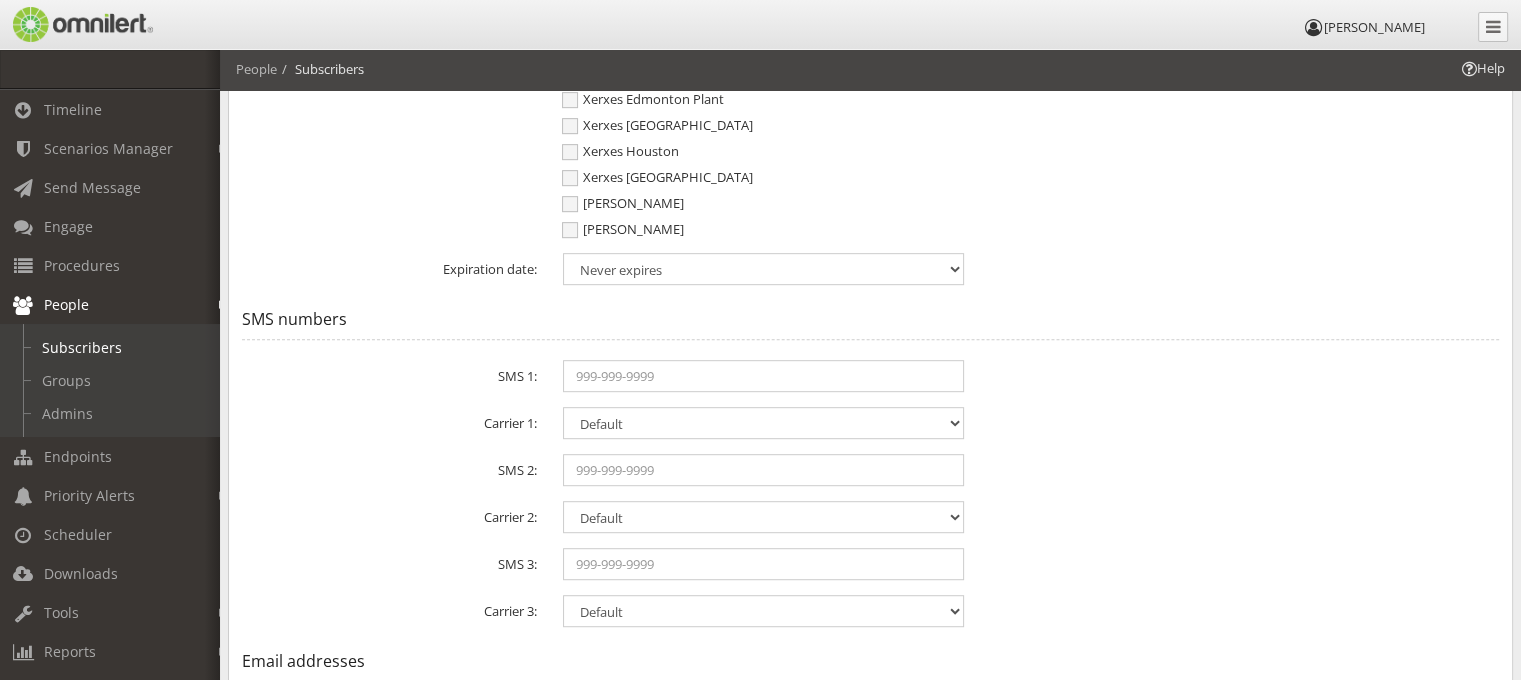 scroll, scrollTop: 1018, scrollLeft: 0, axis: vertical 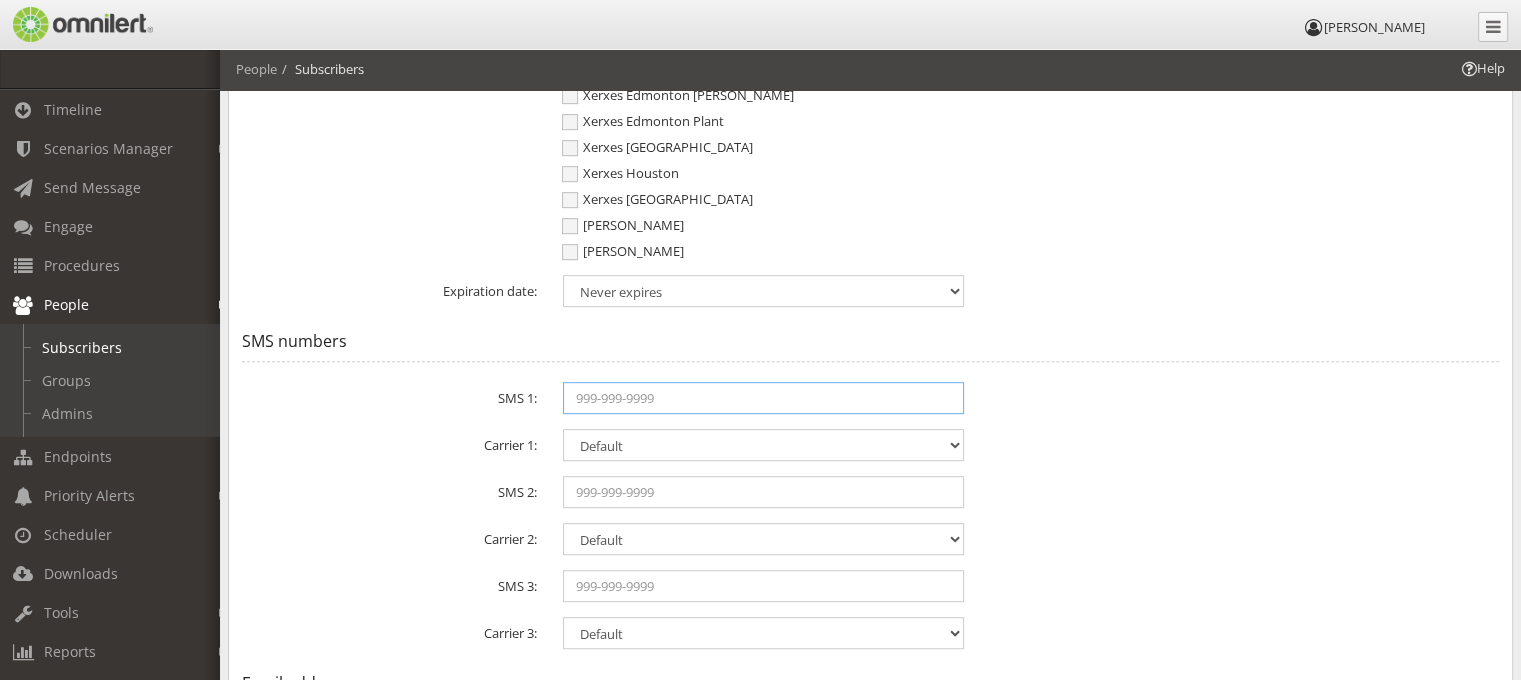 click at bounding box center (764, 398) 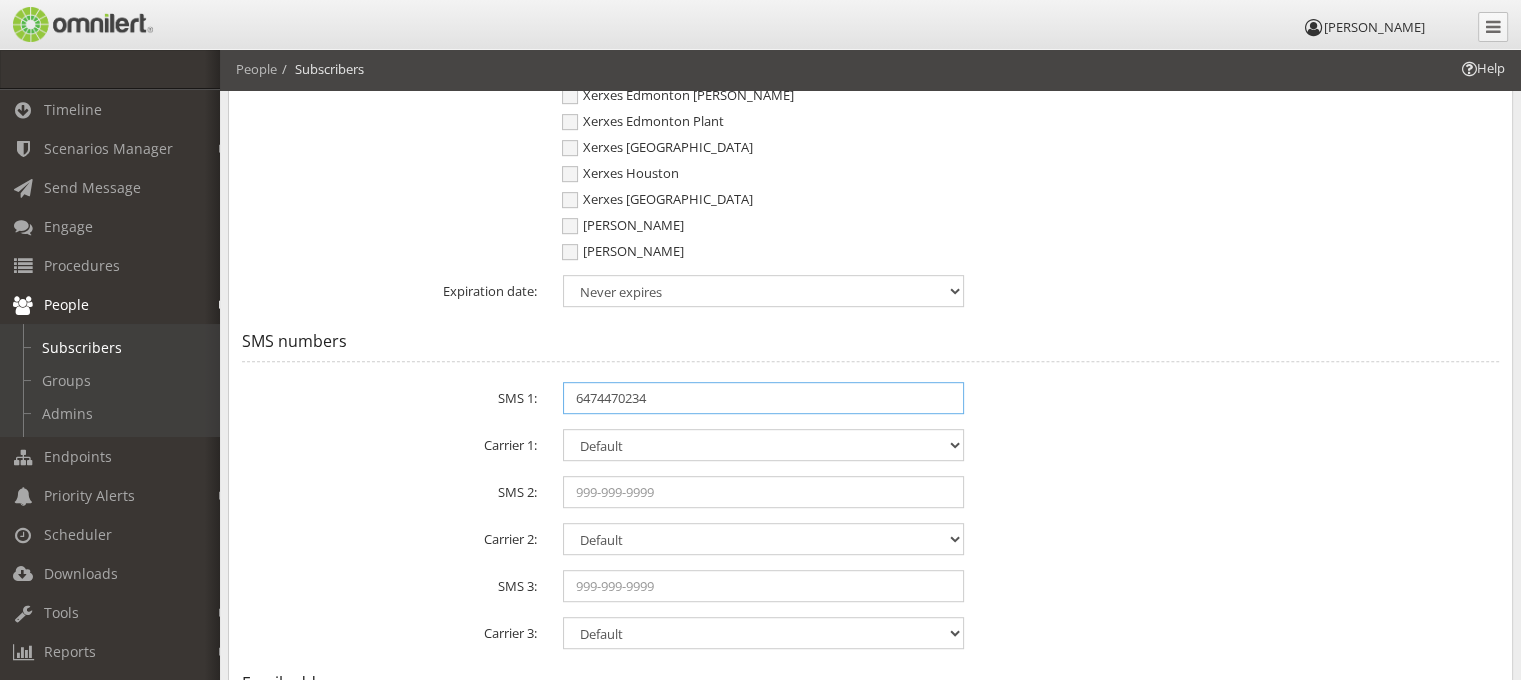 type on "6474470234" 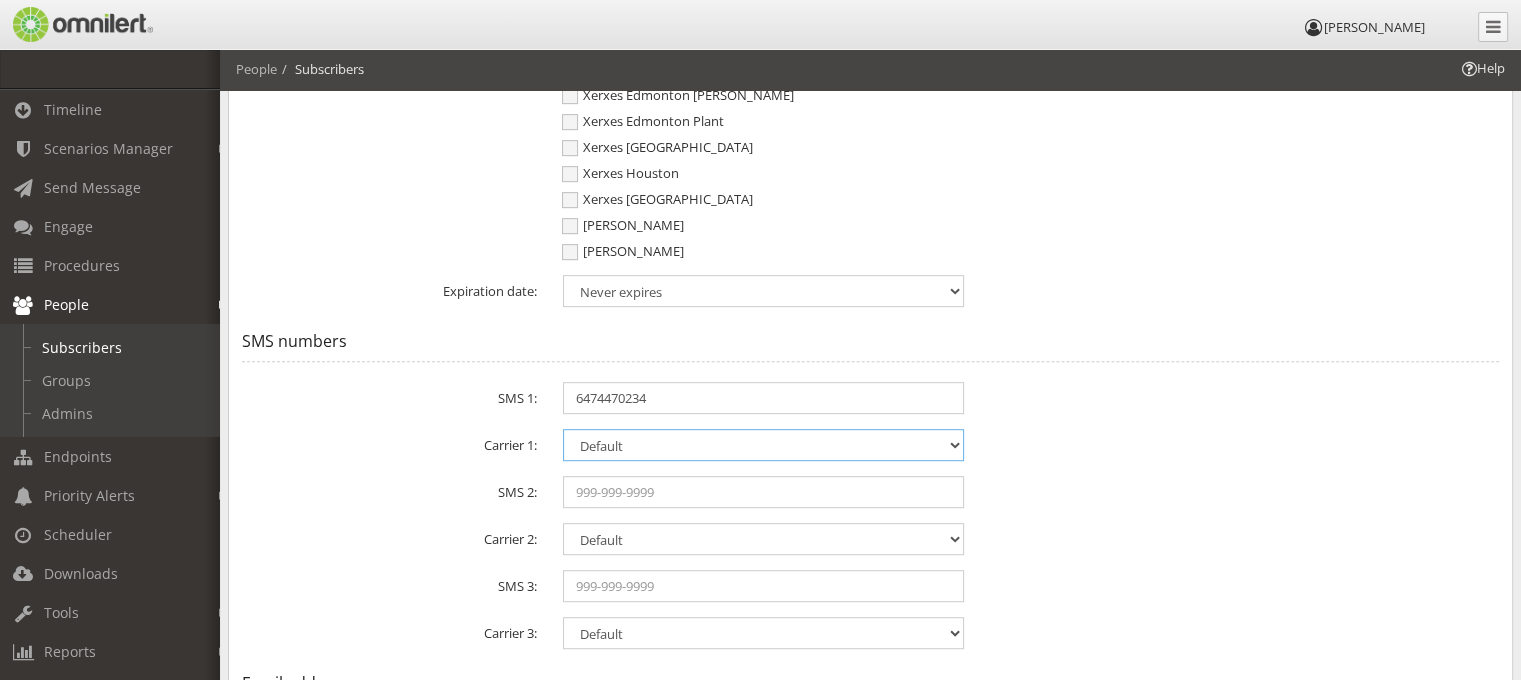 click on "Select Carrier...
Airpage
[US_STATE] Communication Systems
Aliant
Alltel
Alltel (Alternate)
American Messaging
Ampd Mobile
Appalachian Wireless
Aquis Communications
Arch
AT&T
AT&T (Legacy)
ATS Paging
Bell Canada
Bluegrass Cellular
Boost
Boost Mobile
C-Spire
Capcom Pager ([PERSON_NAME]) Fido" at bounding box center [764, 445] 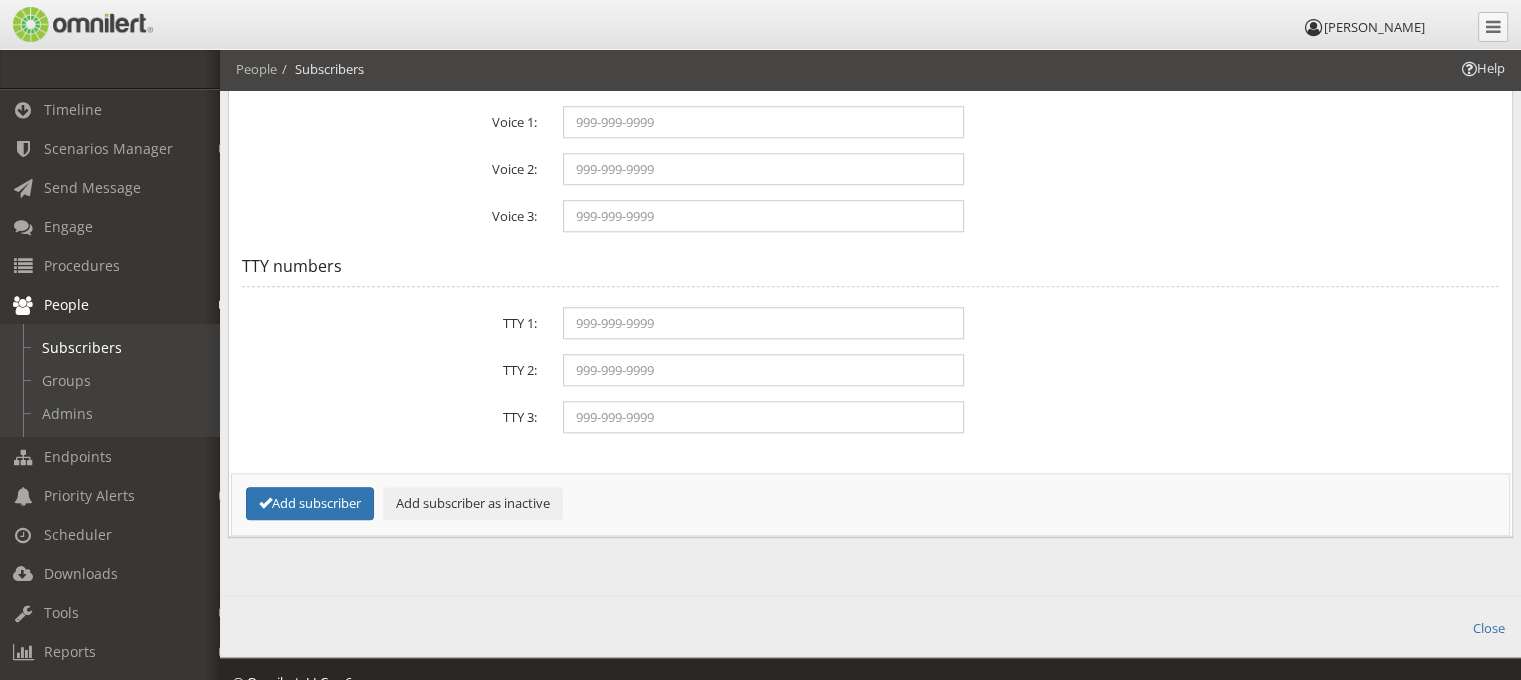 scroll, scrollTop: 1850, scrollLeft: 0, axis: vertical 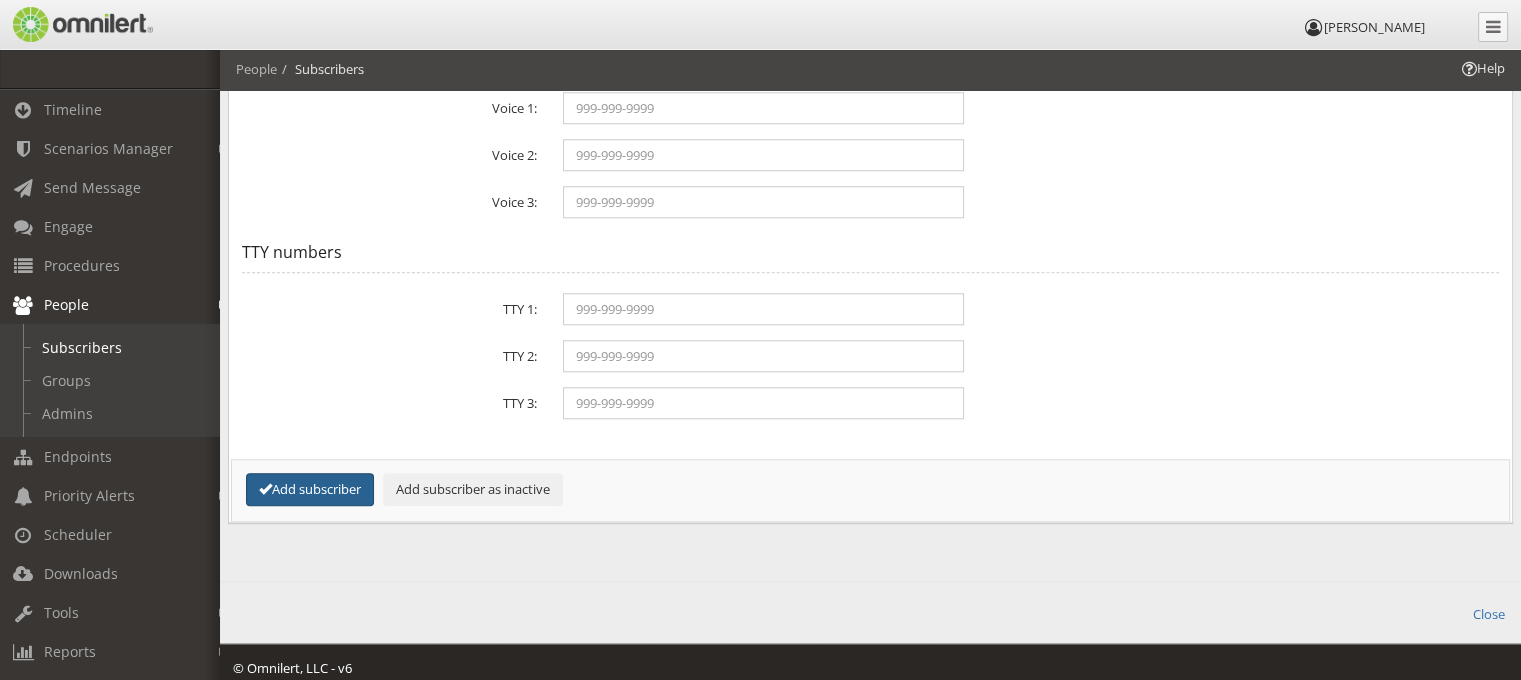 click on "Add subscriber" at bounding box center [310, 489] 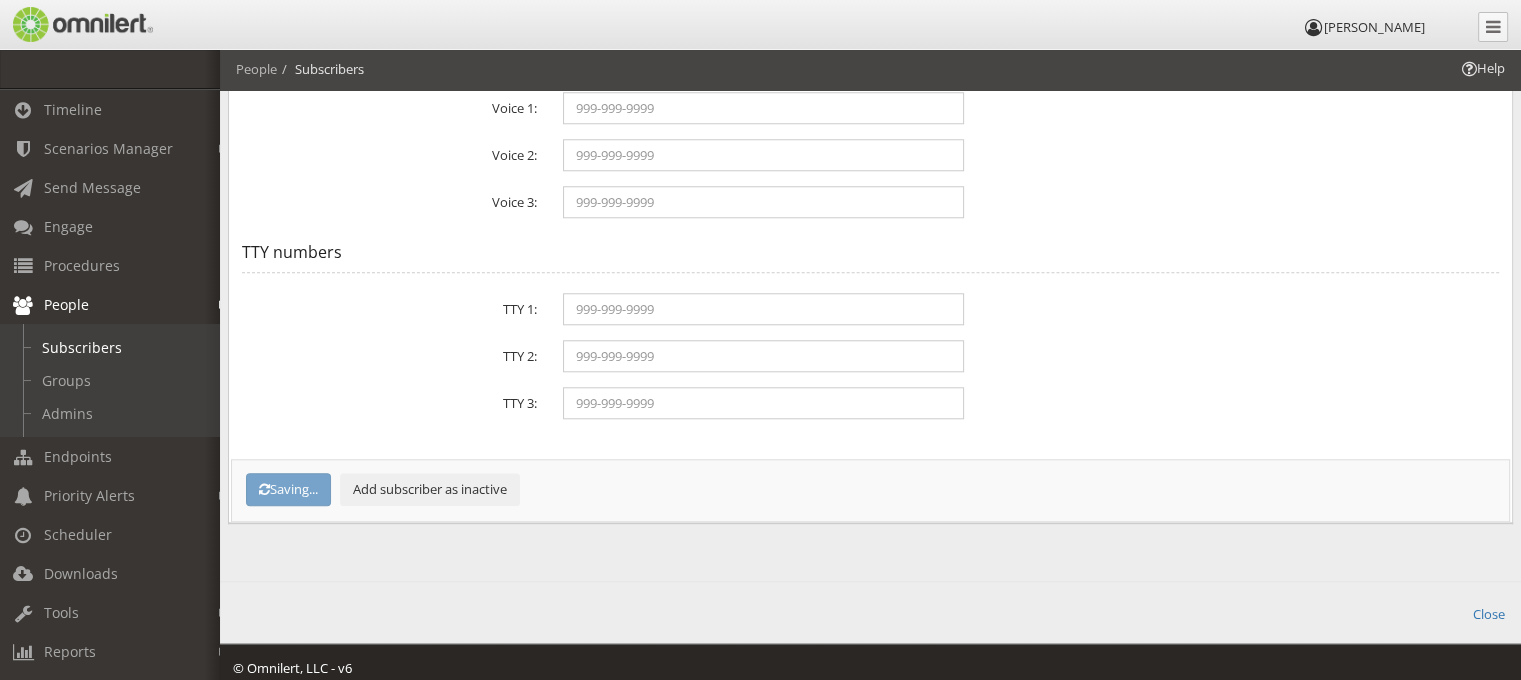 scroll, scrollTop: 531, scrollLeft: 0, axis: vertical 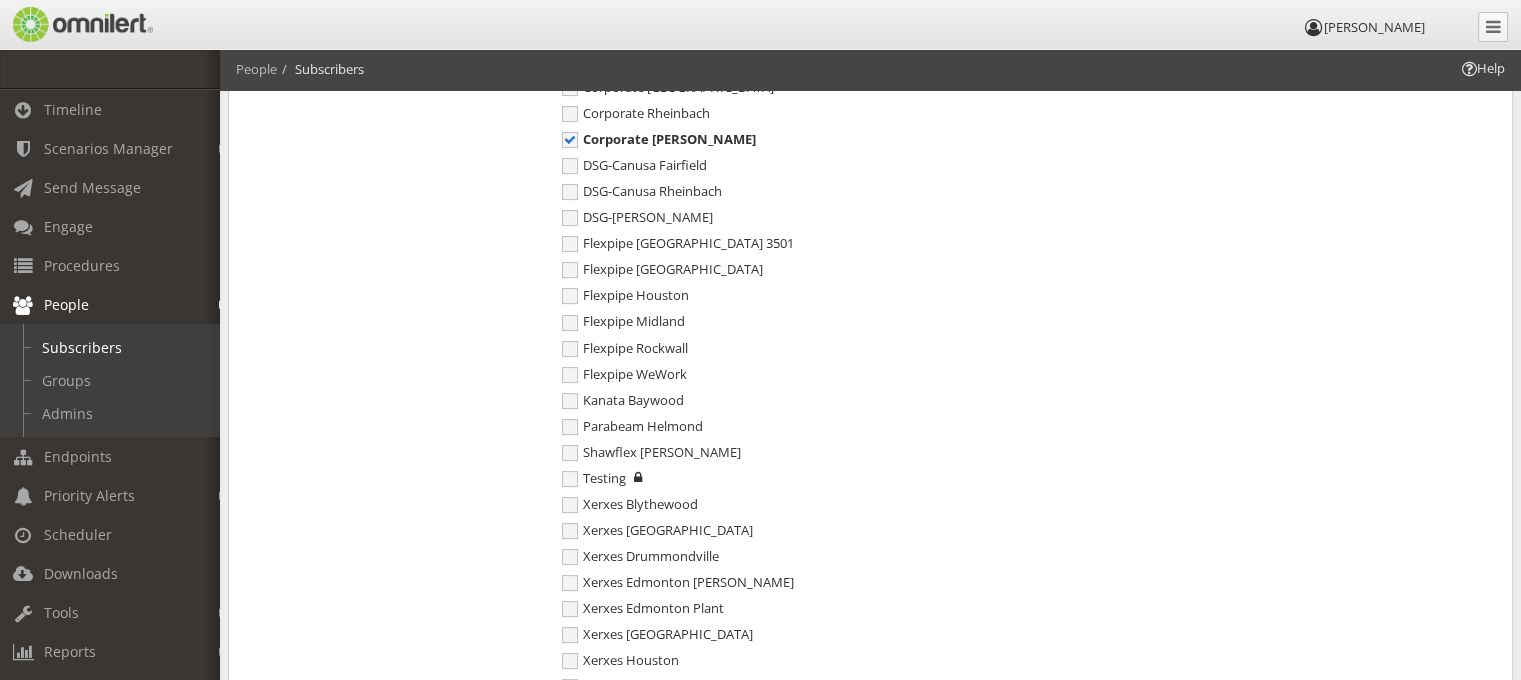 select on "0" 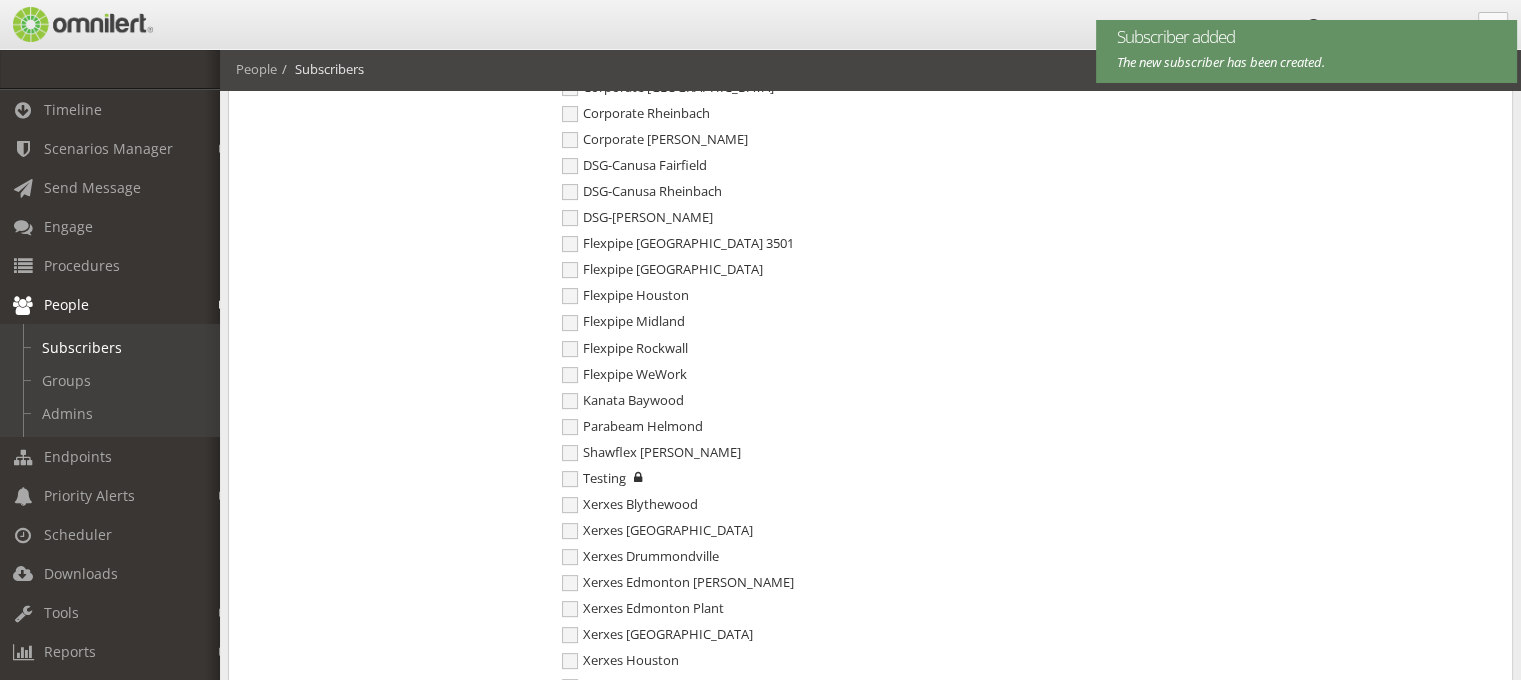 scroll, scrollTop: 0, scrollLeft: 0, axis: both 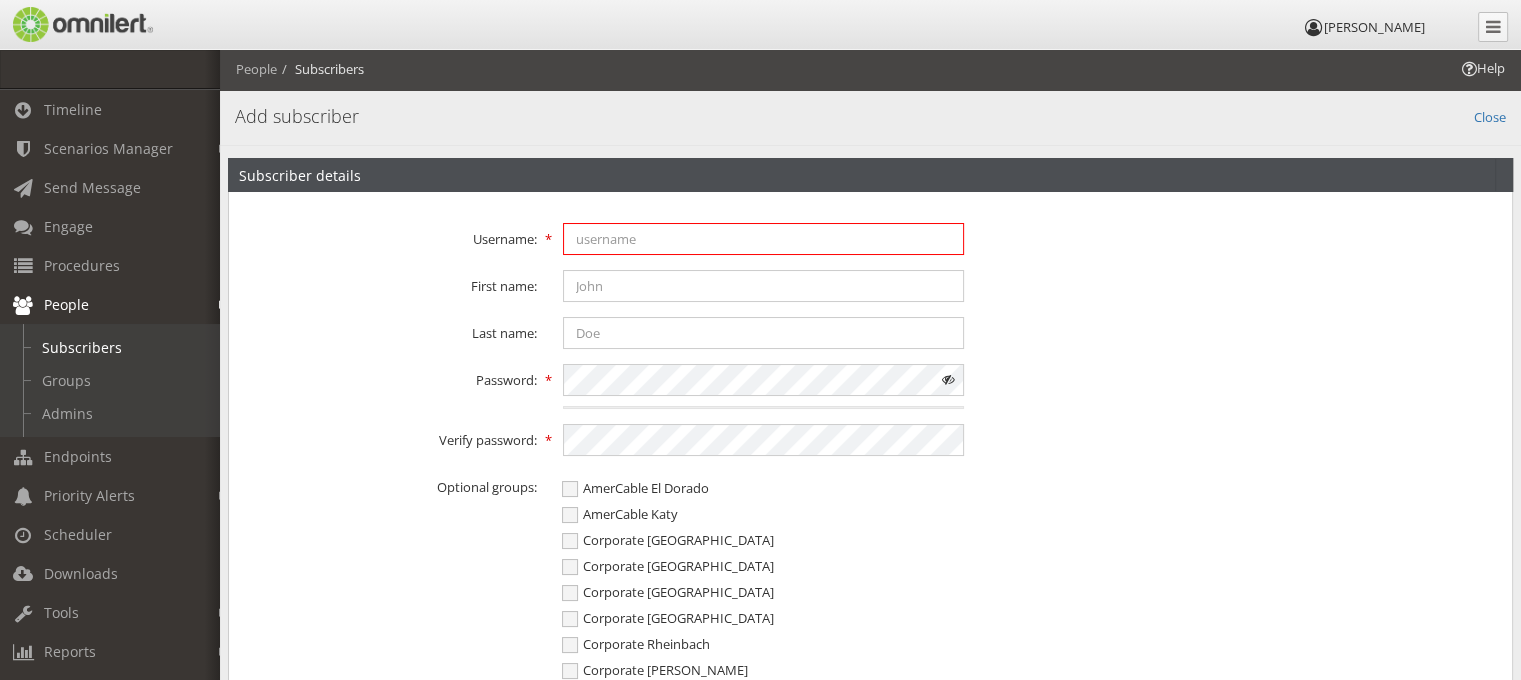 click at bounding box center (764, 239) 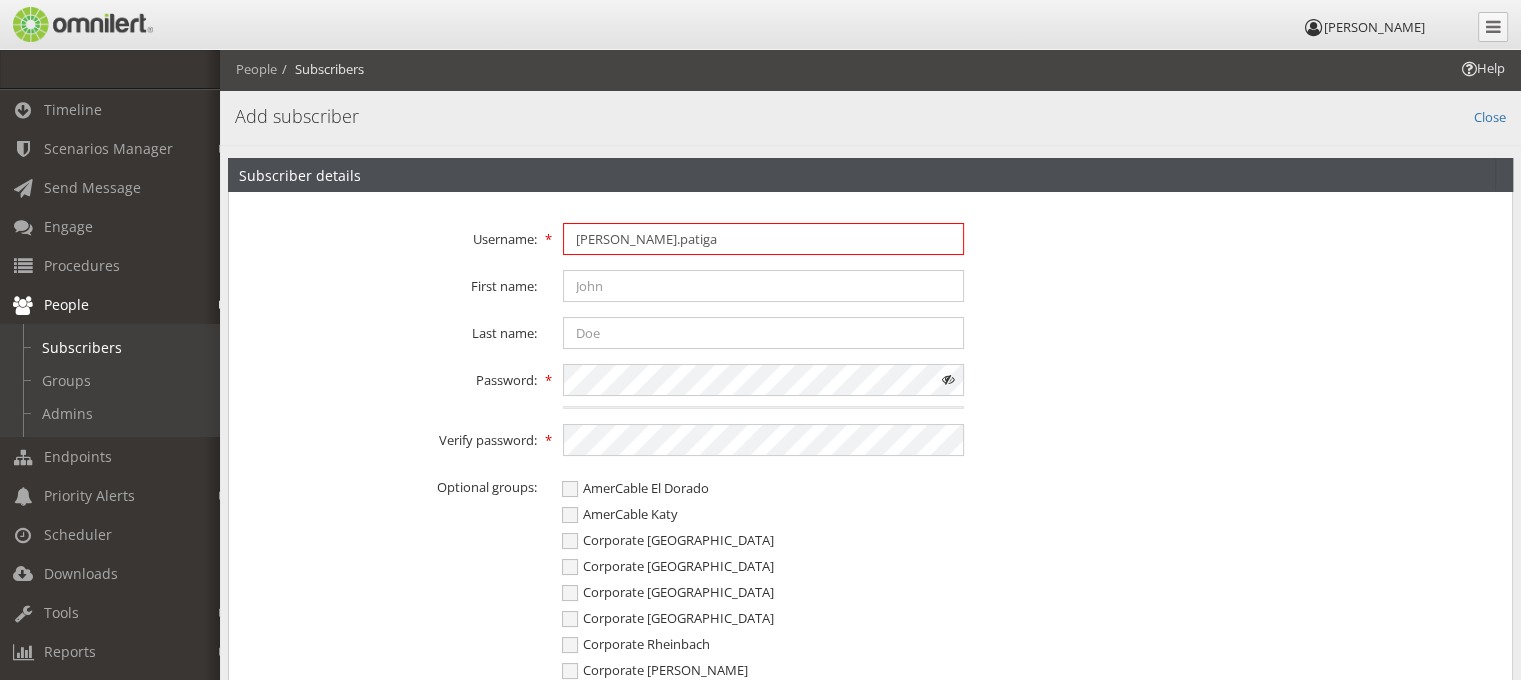 type on "[PERSON_NAME].patiga" 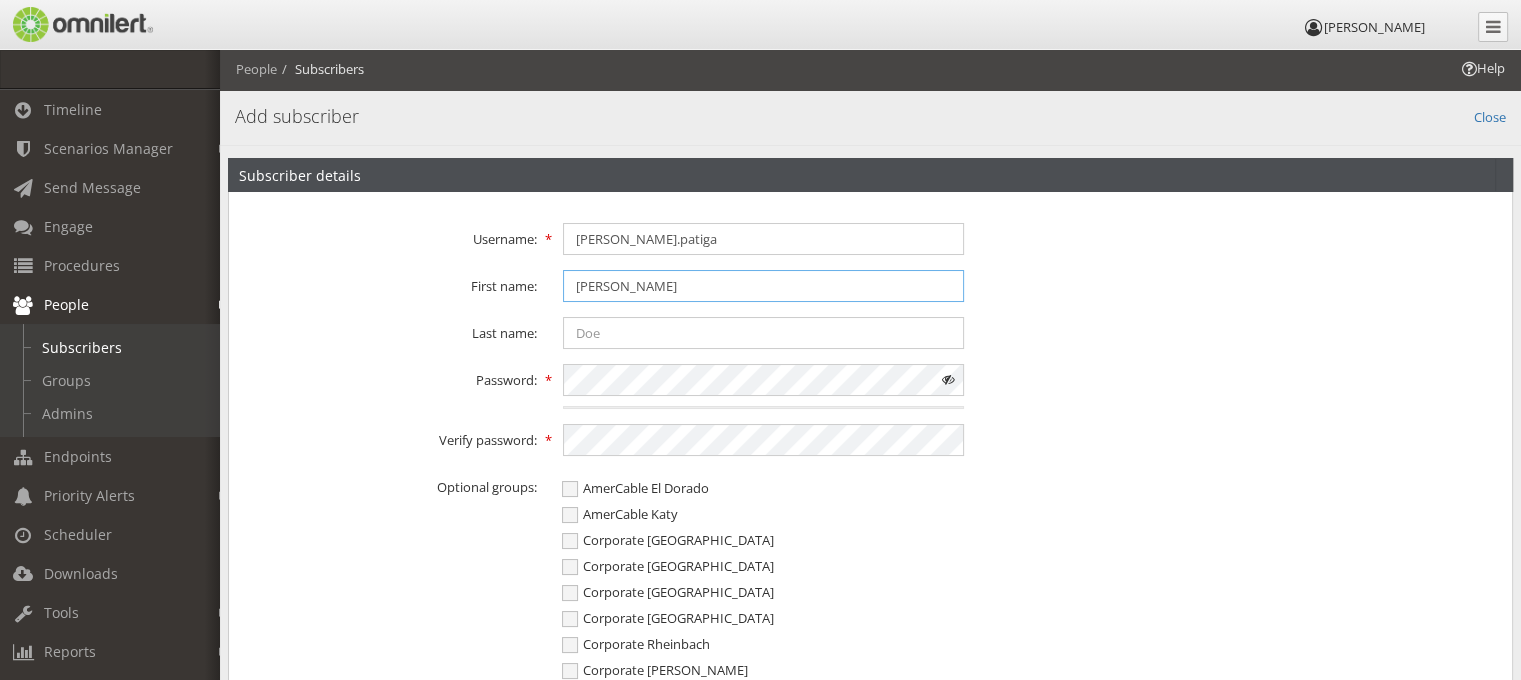 type on "[PERSON_NAME]" 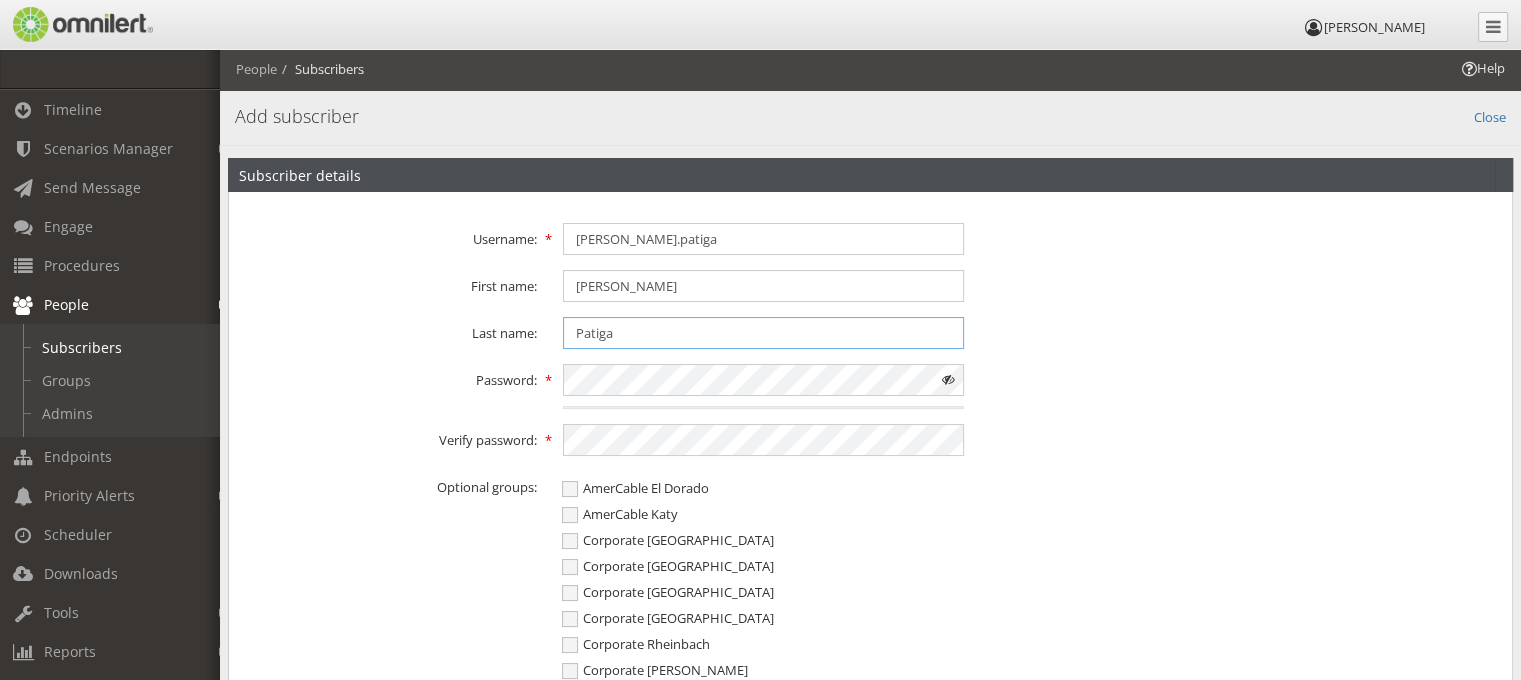 type on "Patiga" 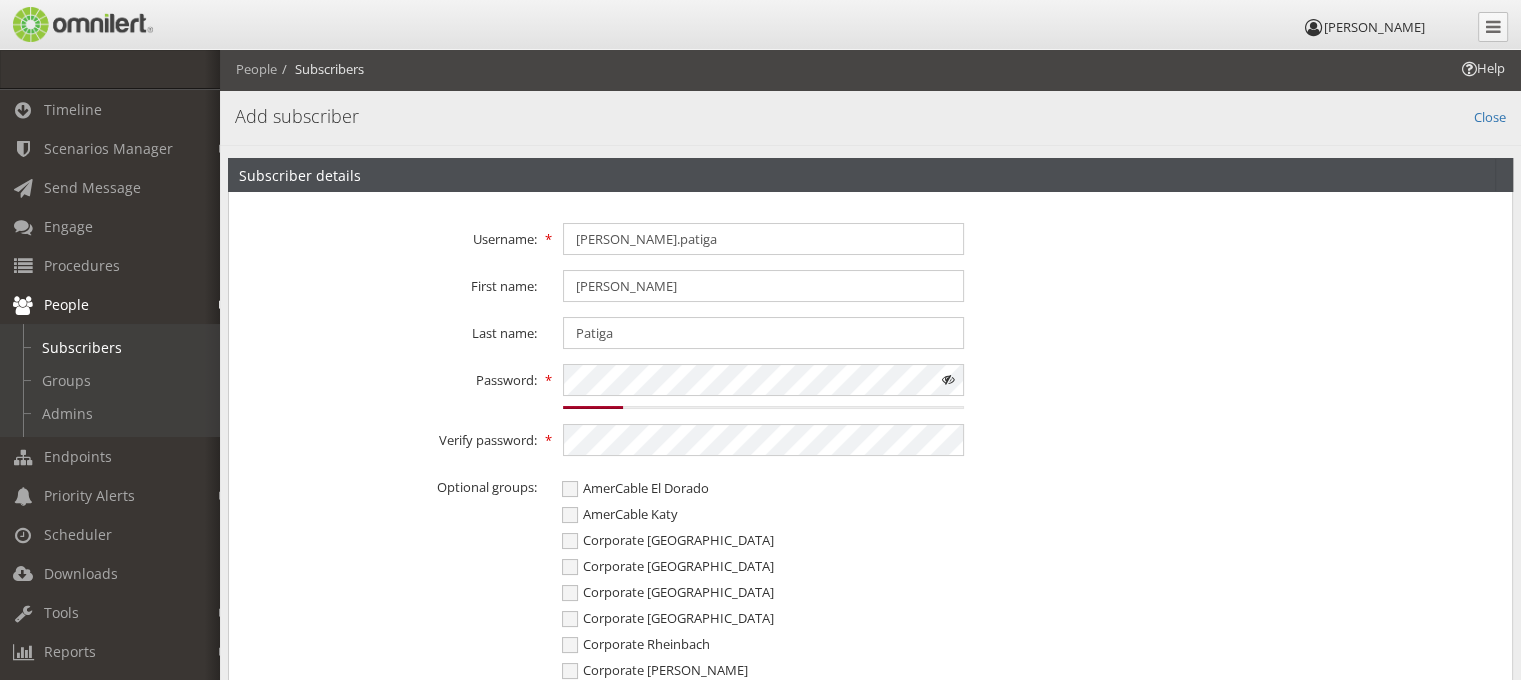 click at bounding box center (948, 380) 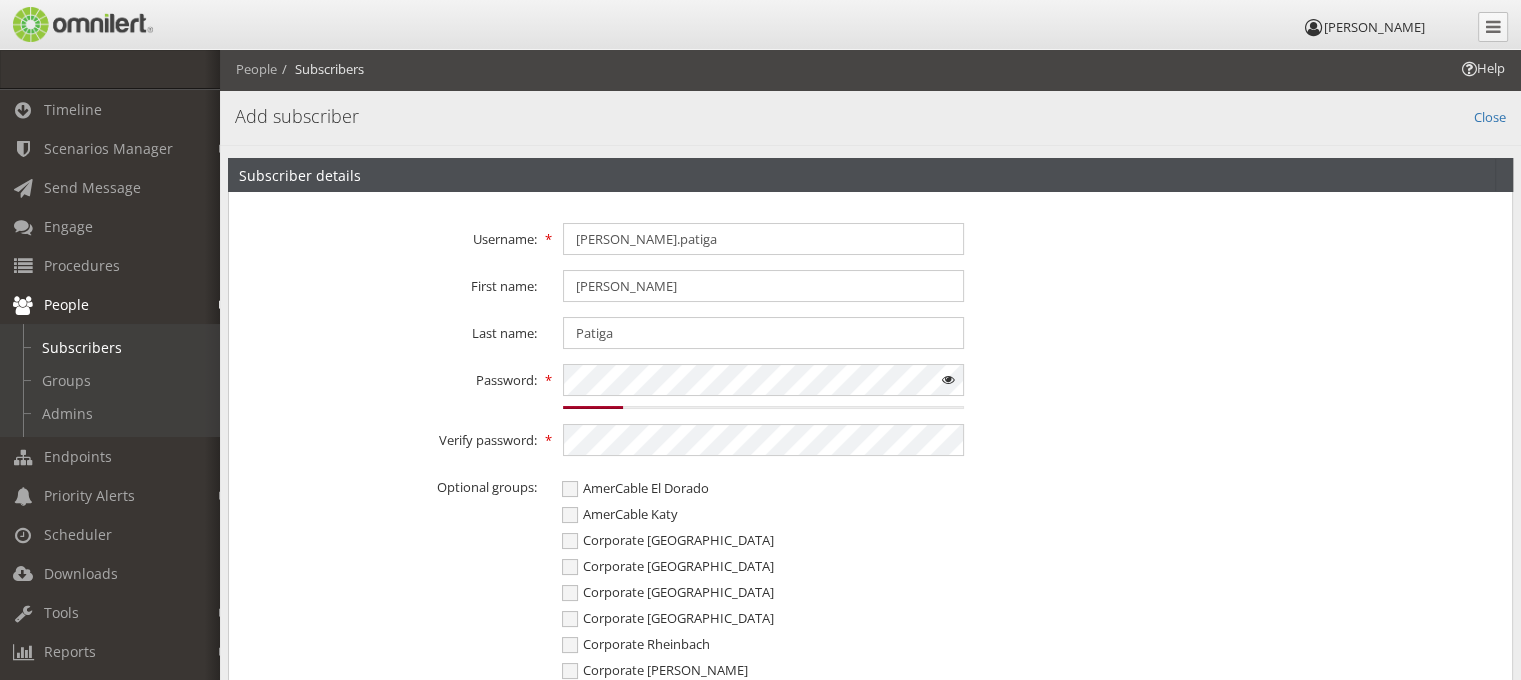 click at bounding box center [948, 380] 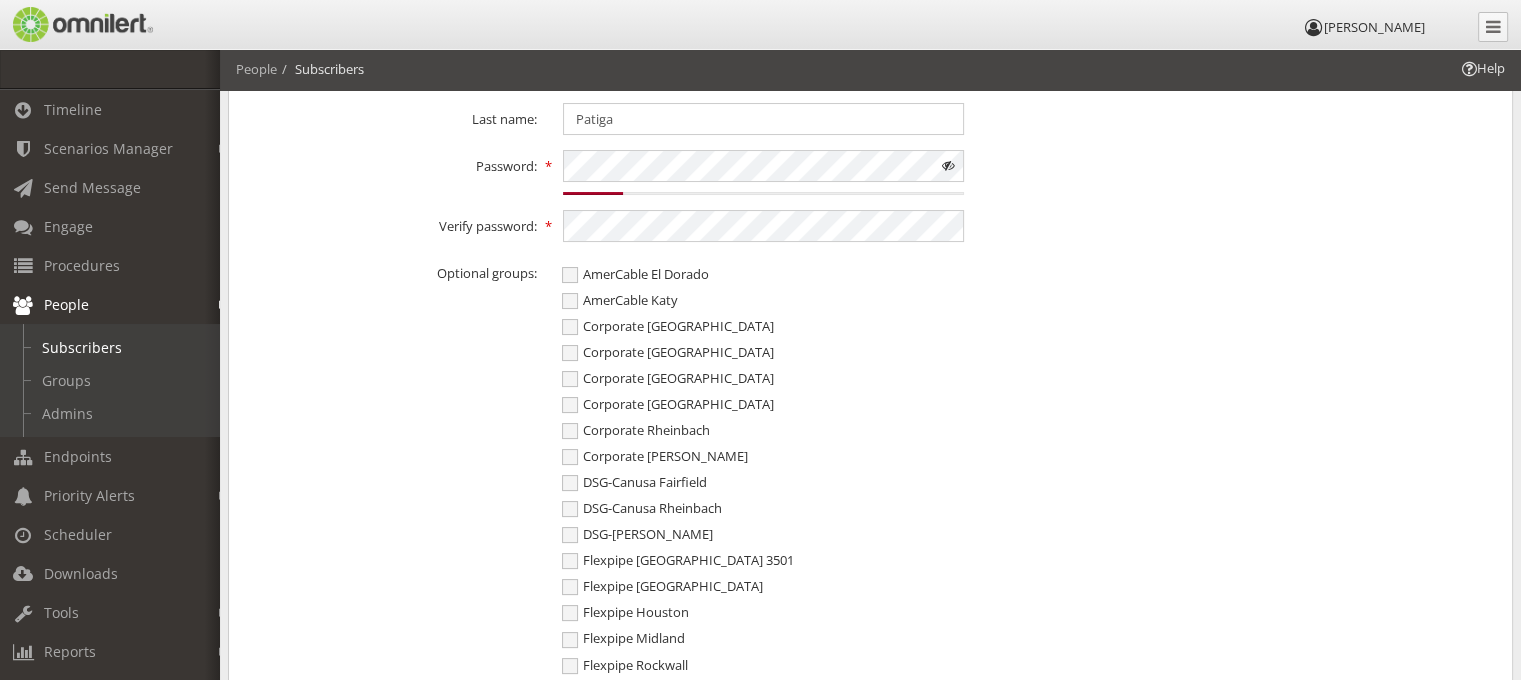scroll, scrollTop: 220, scrollLeft: 0, axis: vertical 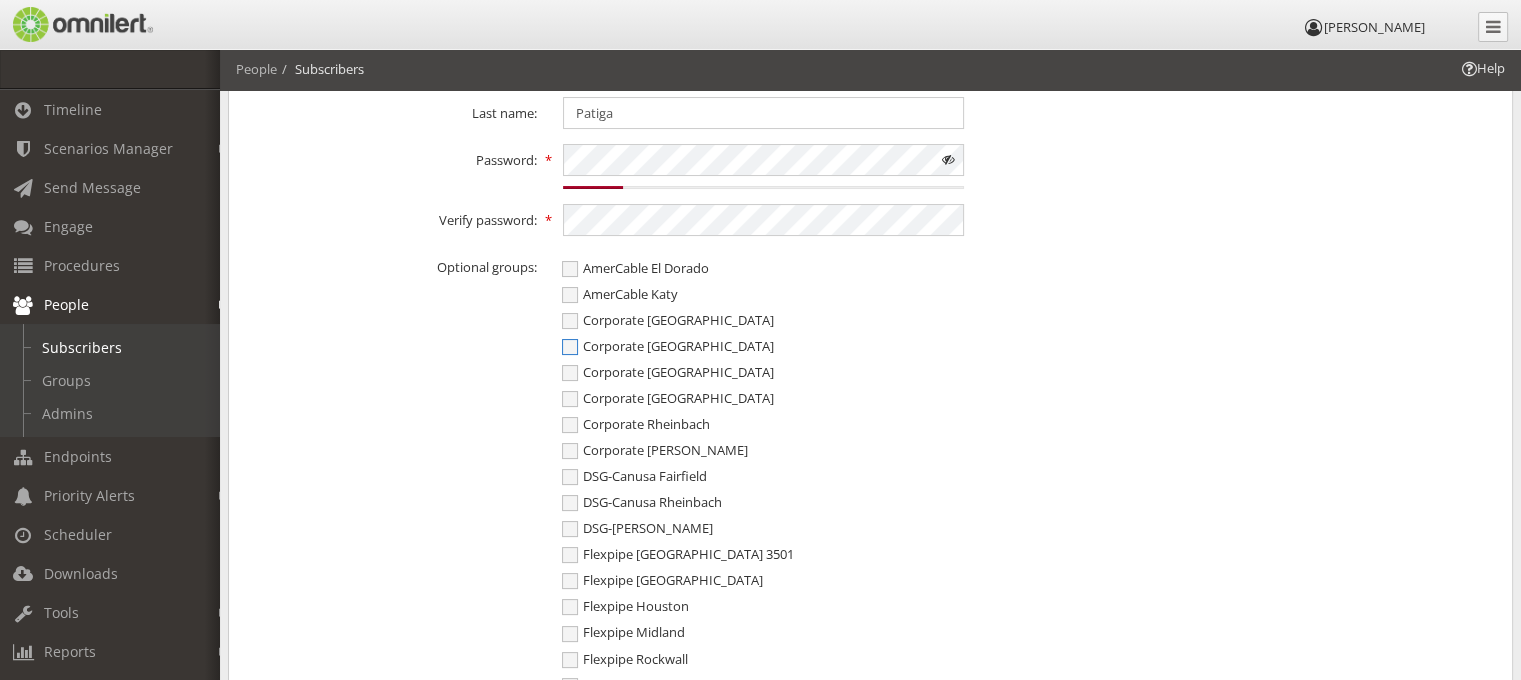 click on "Corporate [GEOGRAPHIC_DATA]" at bounding box center (668, 346) 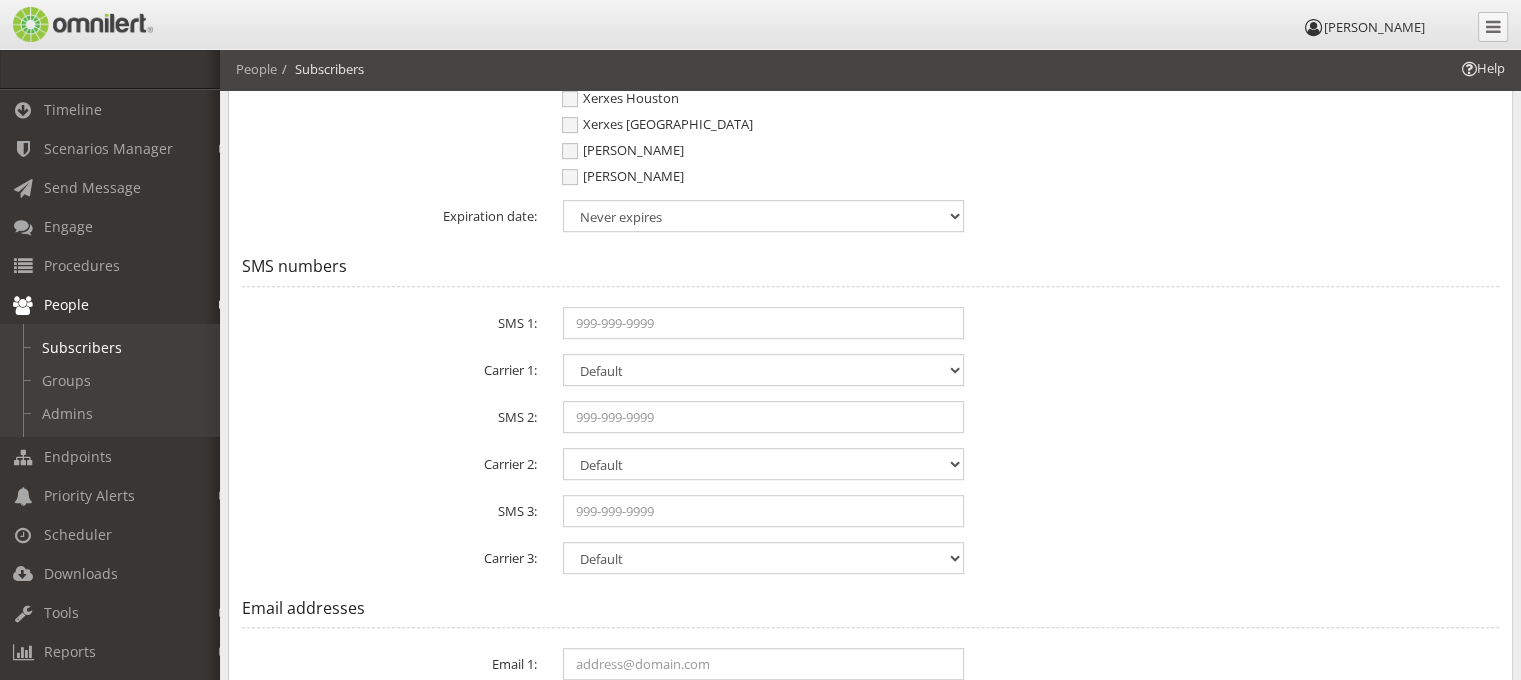 scroll, scrollTop: 1100, scrollLeft: 0, axis: vertical 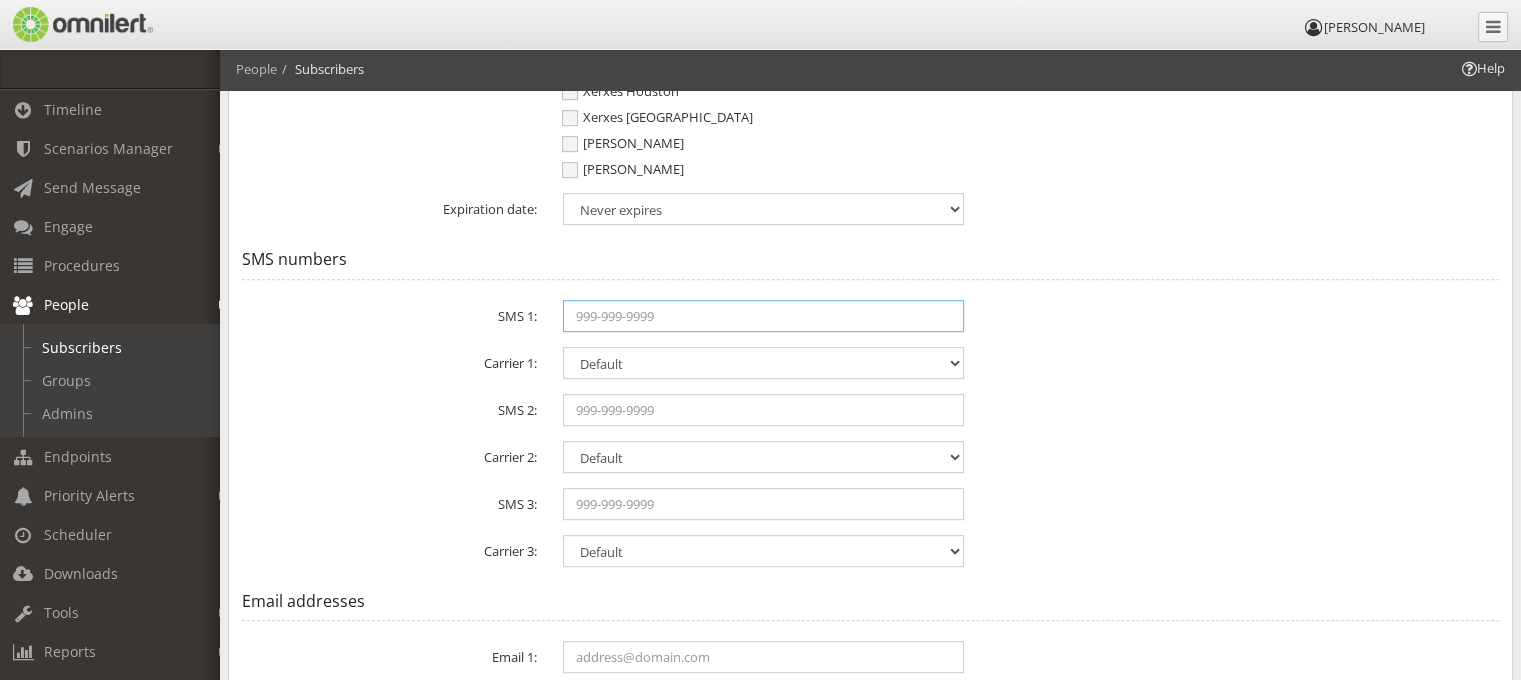 click at bounding box center [764, 316] 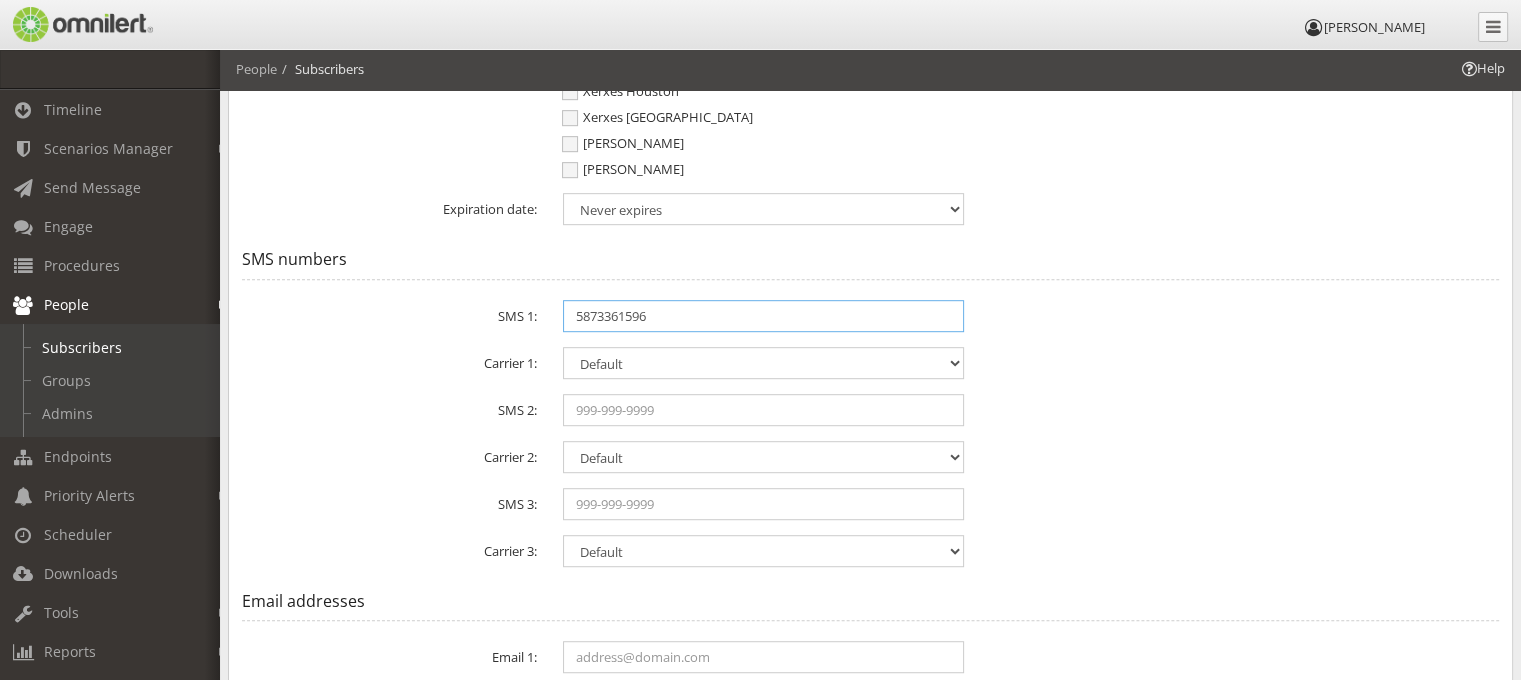 type on "5873361596" 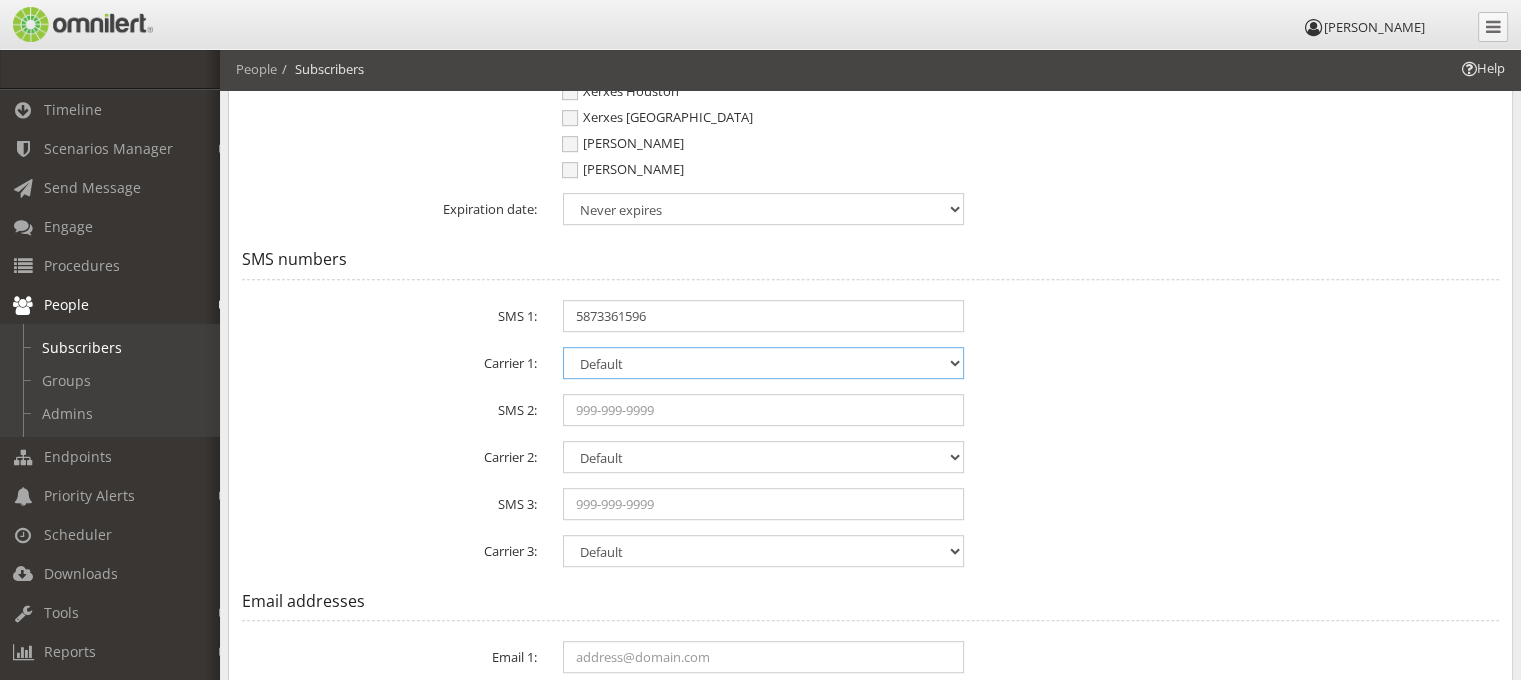 click on "Select Carrier...
Airpage
[US_STATE] Communication Systems
Aliant
Alltel
Alltel (Alternate)
American Messaging
Ampd Mobile
Appalachian Wireless
Aquis Communications
Arch
AT&T
AT&T (Legacy)
ATS Paging
Bell Canada
Bluegrass Cellular
Boost
Boost Mobile
C-Spire
Capcom Pager ([PERSON_NAME]) Fido" at bounding box center [764, 363] 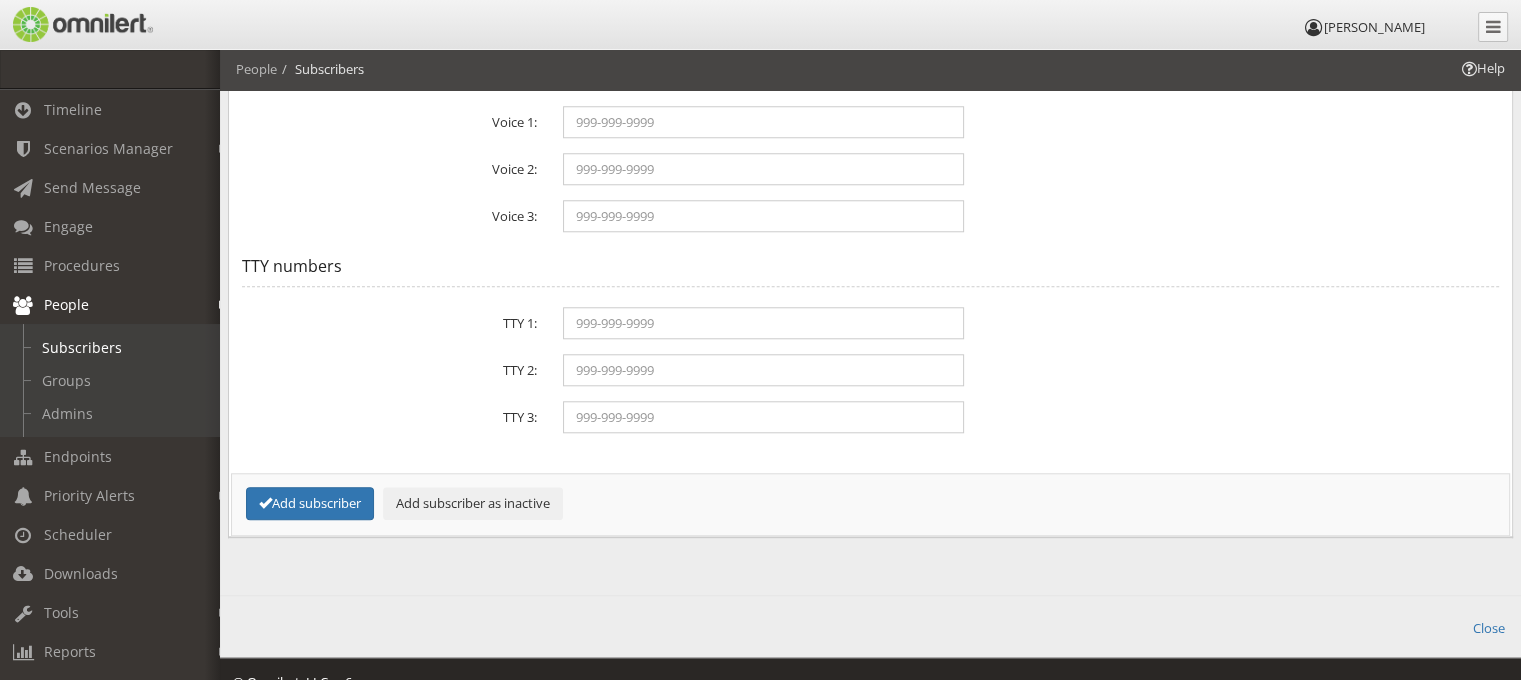 scroll, scrollTop: 1833, scrollLeft: 0, axis: vertical 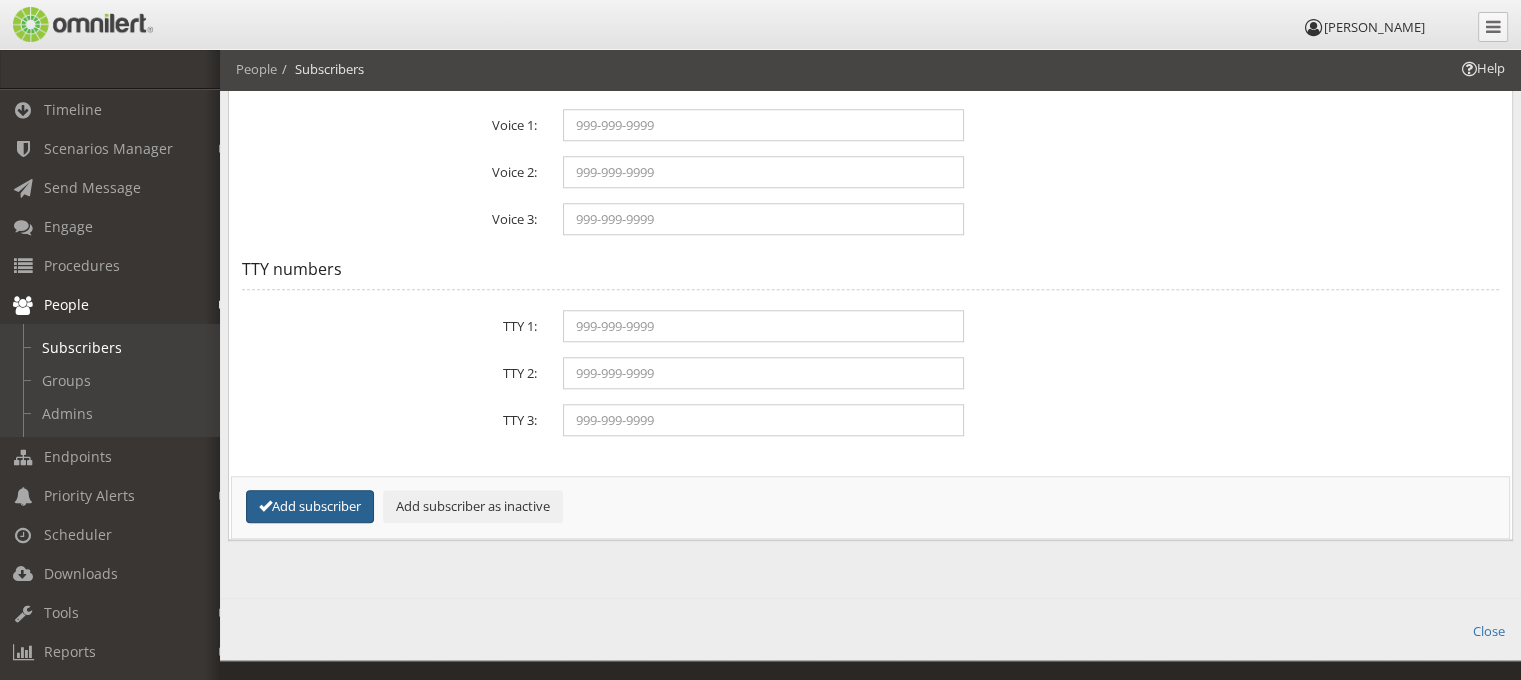 click on "Add subscriber" at bounding box center (310, 506) 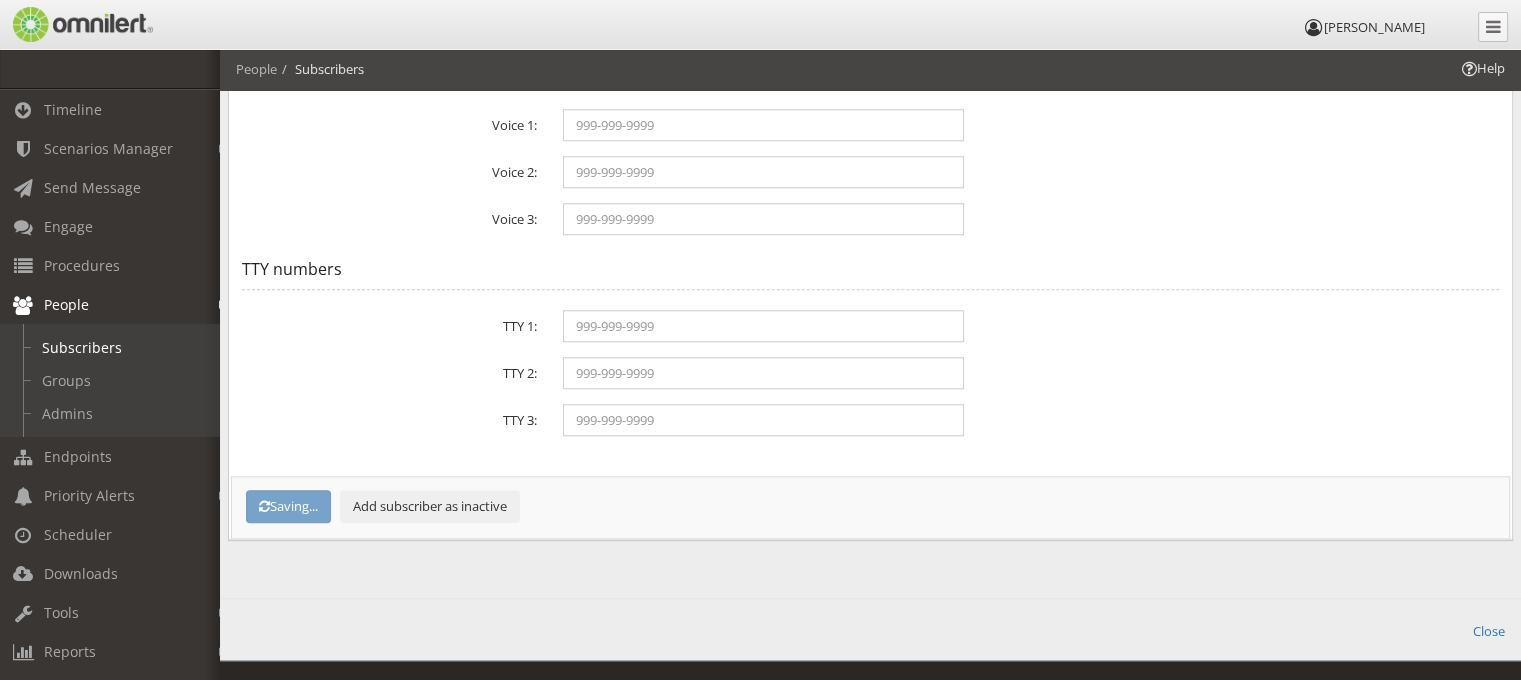 select on "0" 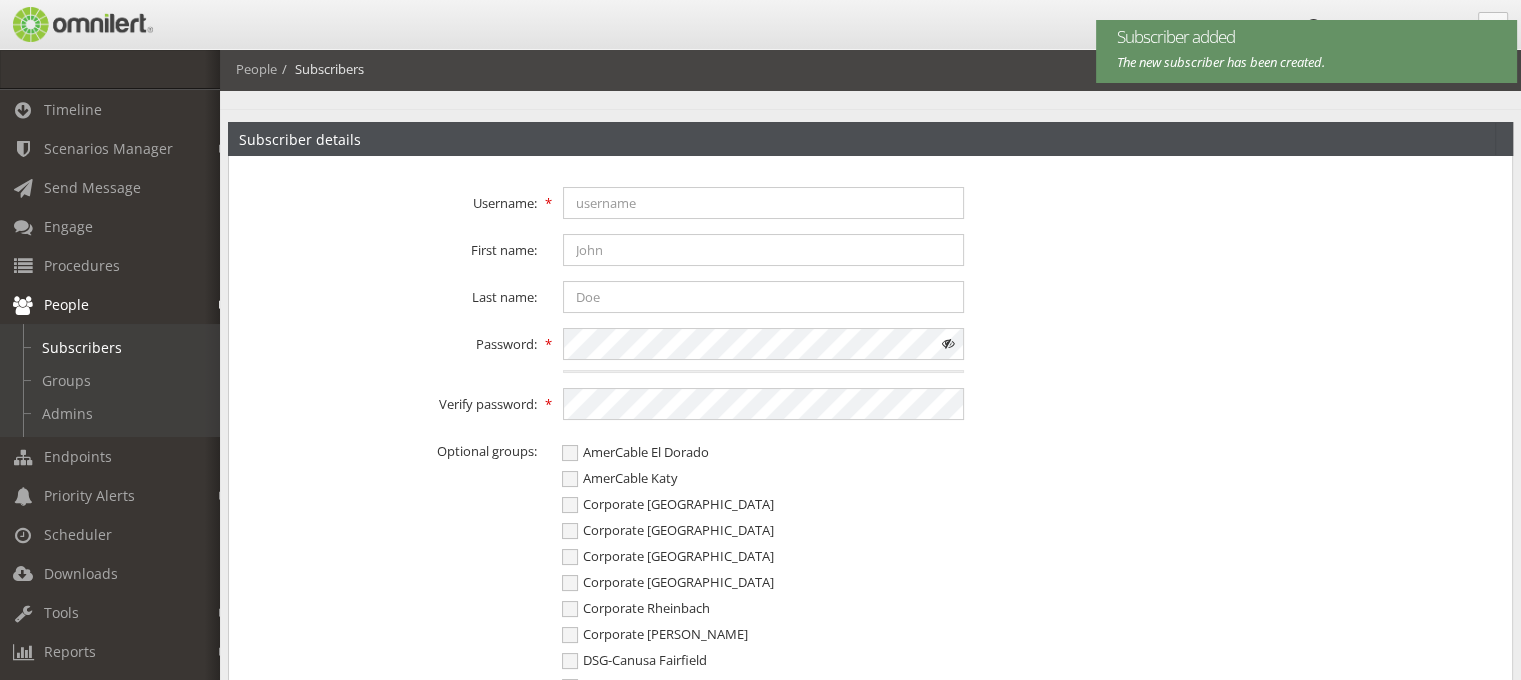 scroll, scrollTop: 0, scrollLeft: 0, axis: both 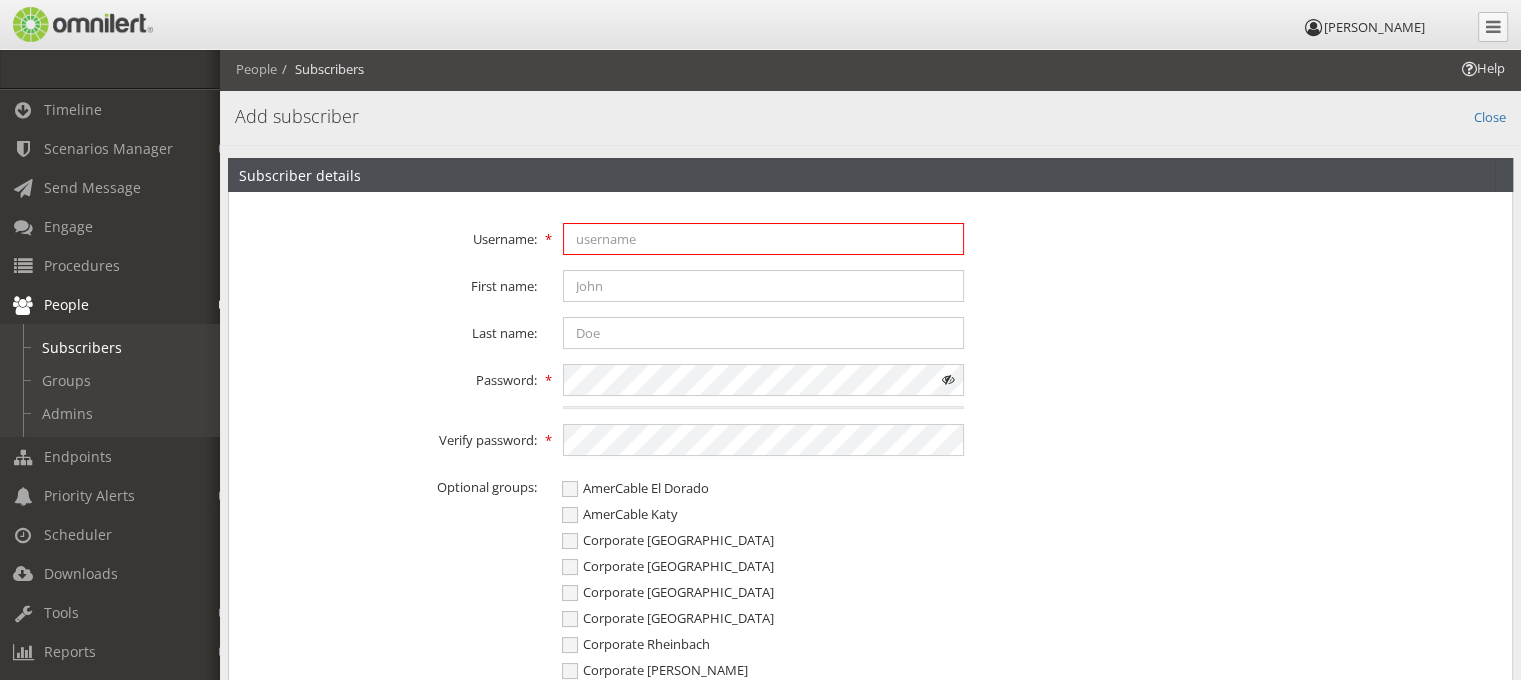click at bounding box center [764, 239] 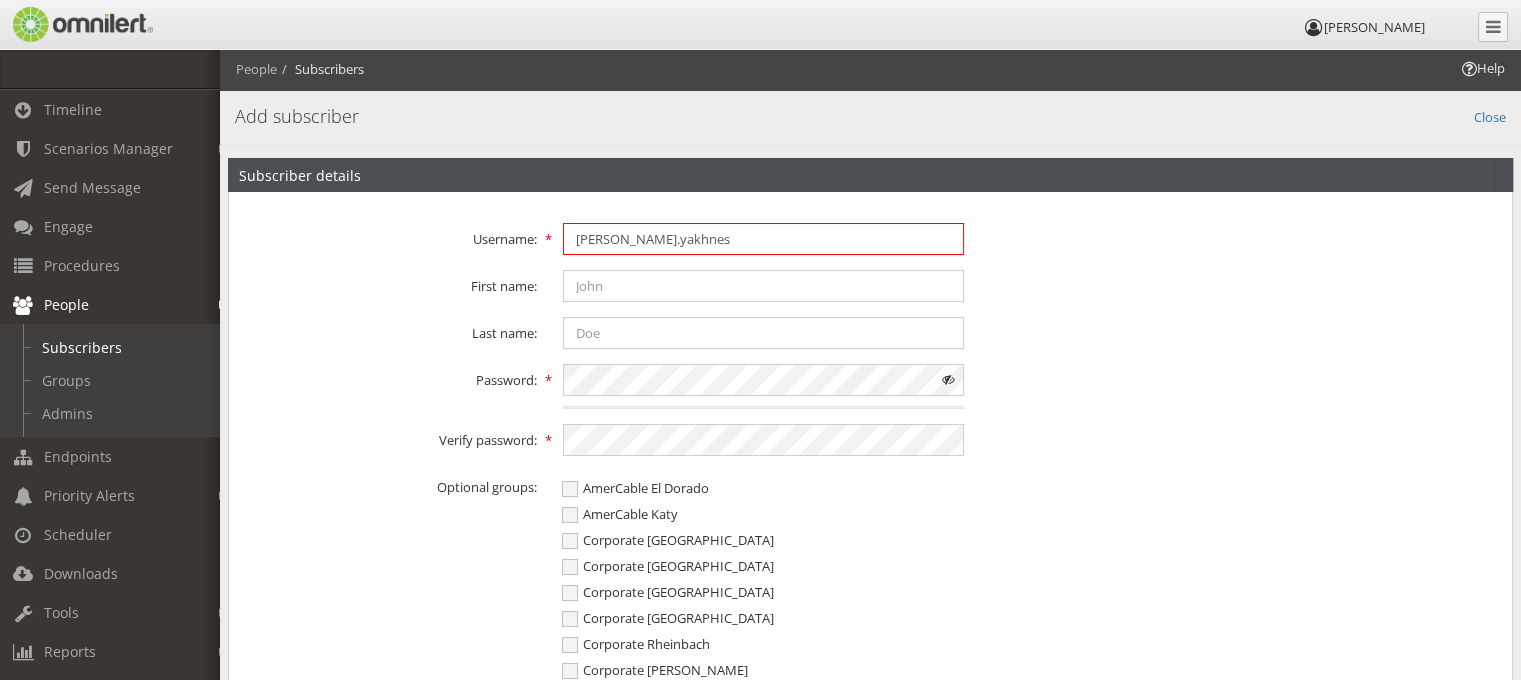 type on "[PERSON_NAME].yakhnes" 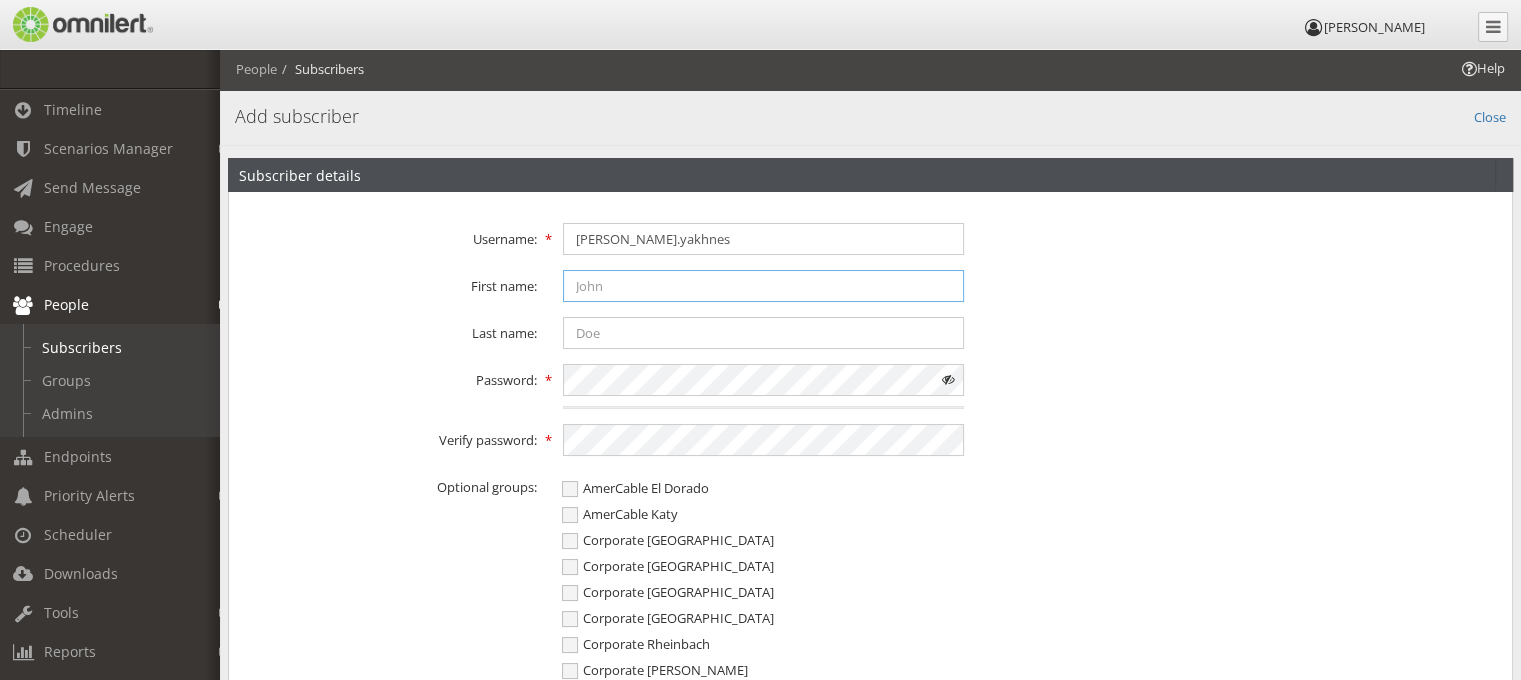 click at bounding box center [764, 286] 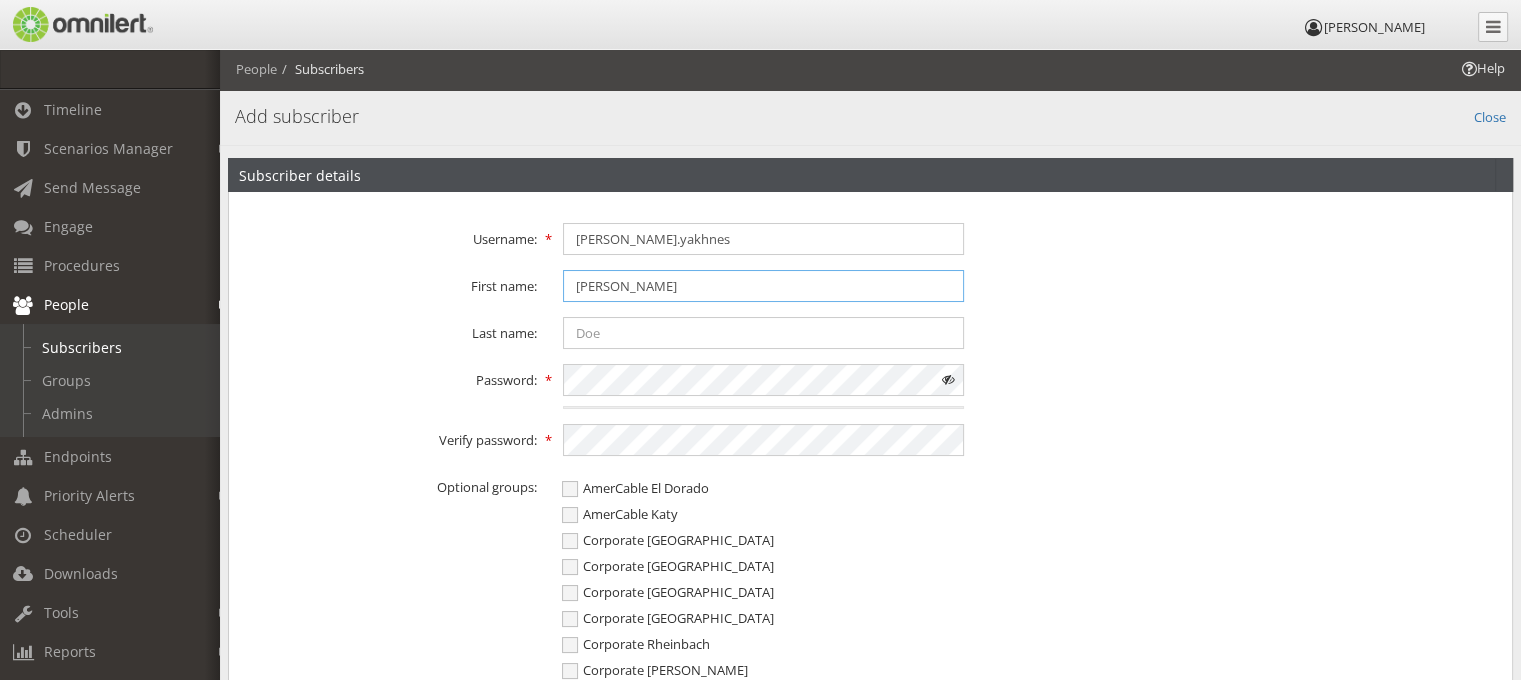 type on "[PERSON_NAME]" 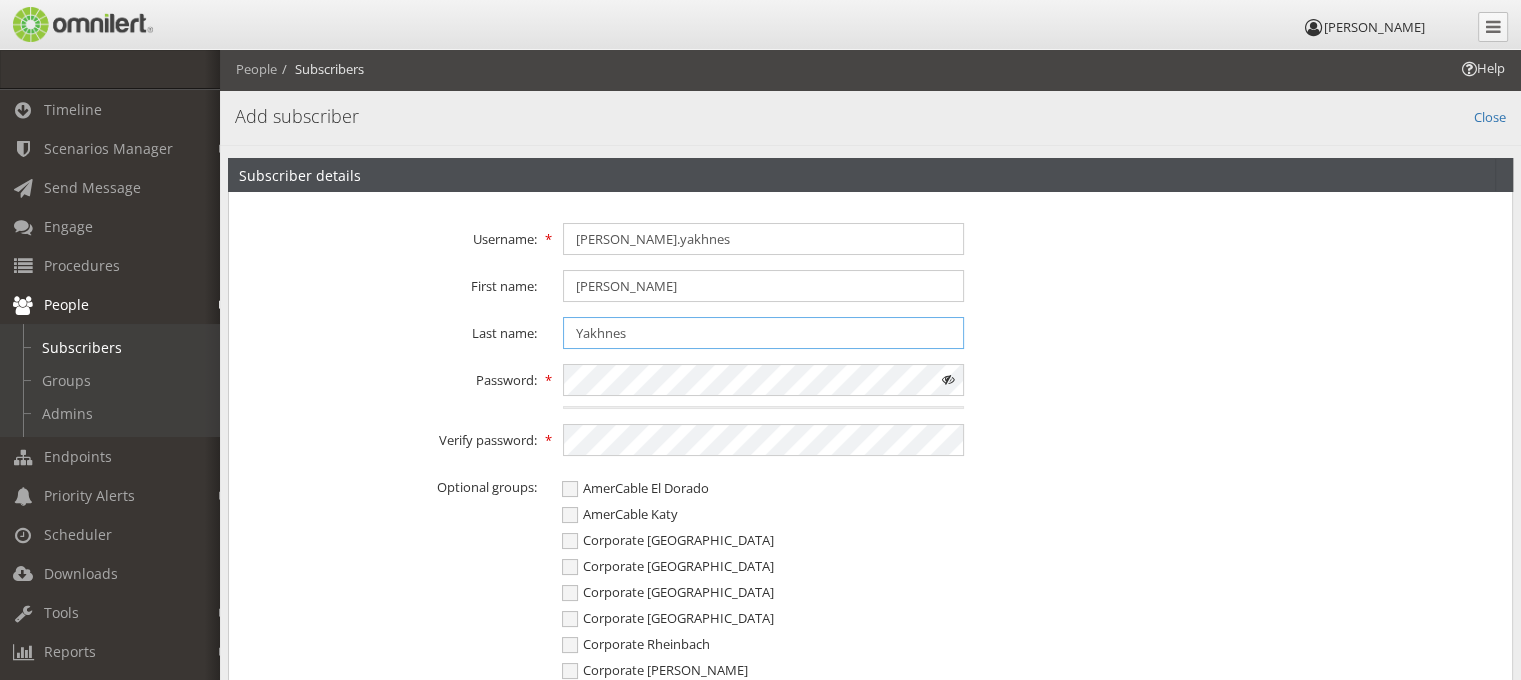 type on "Yakhnes" 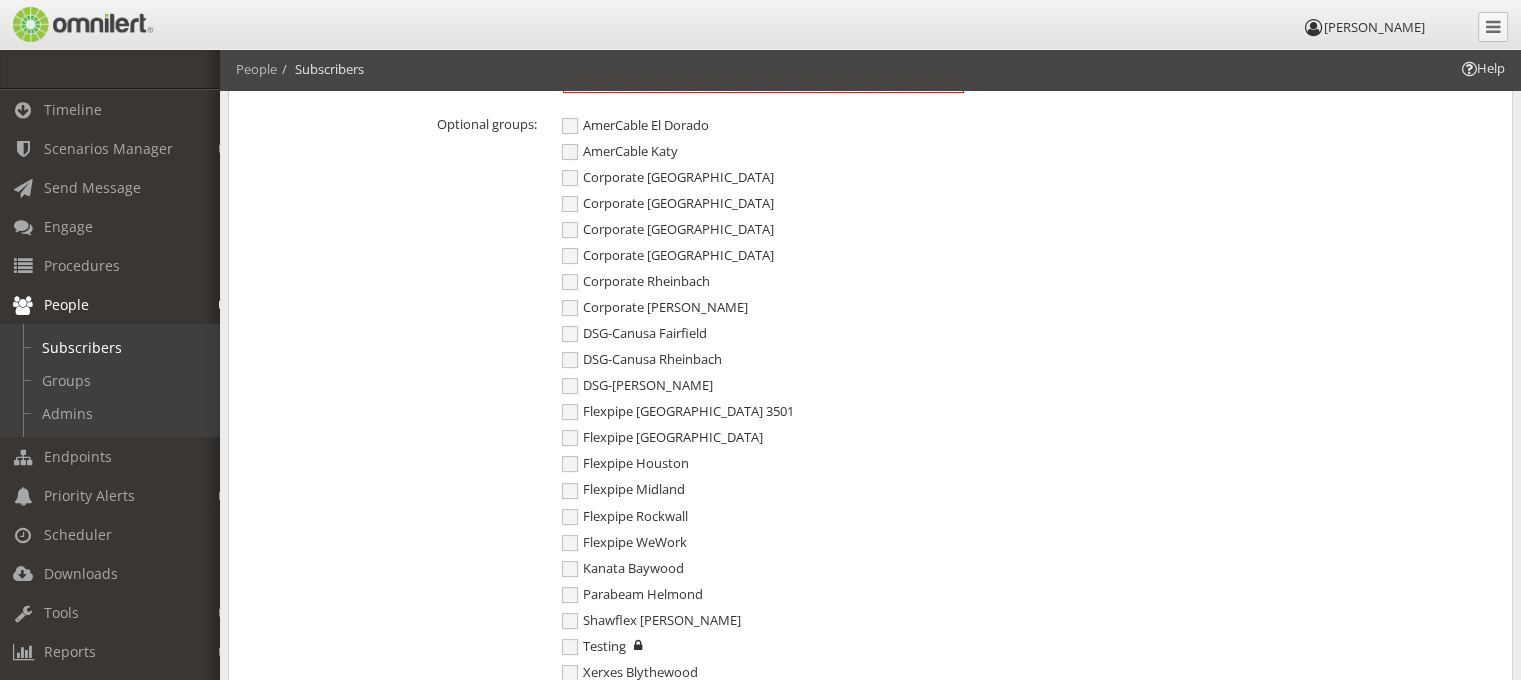 scroll, scrollTop: 366, scrollLeft: 0, axis: vertical 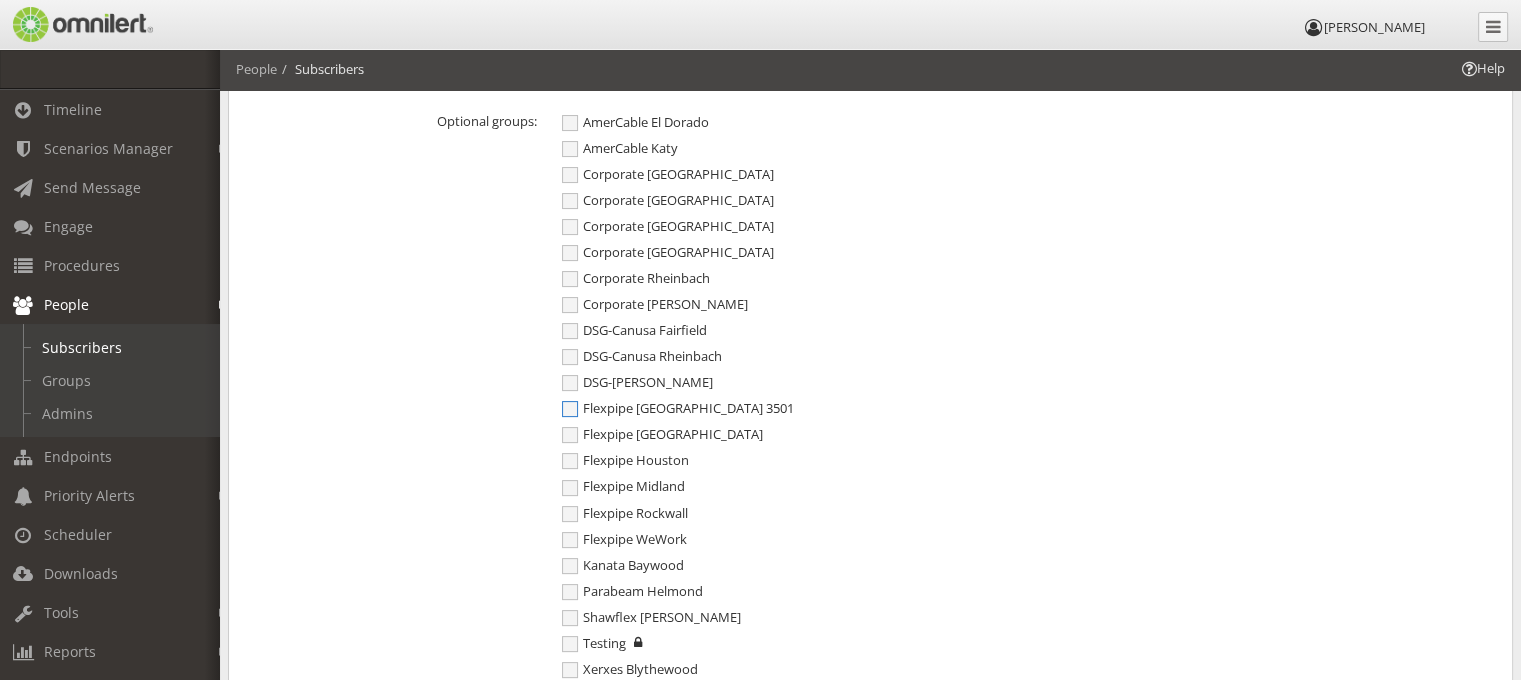 click on "Flexpipe [GEOGRAPHIC_DATA] 3501" at bounding box center [678, 408] 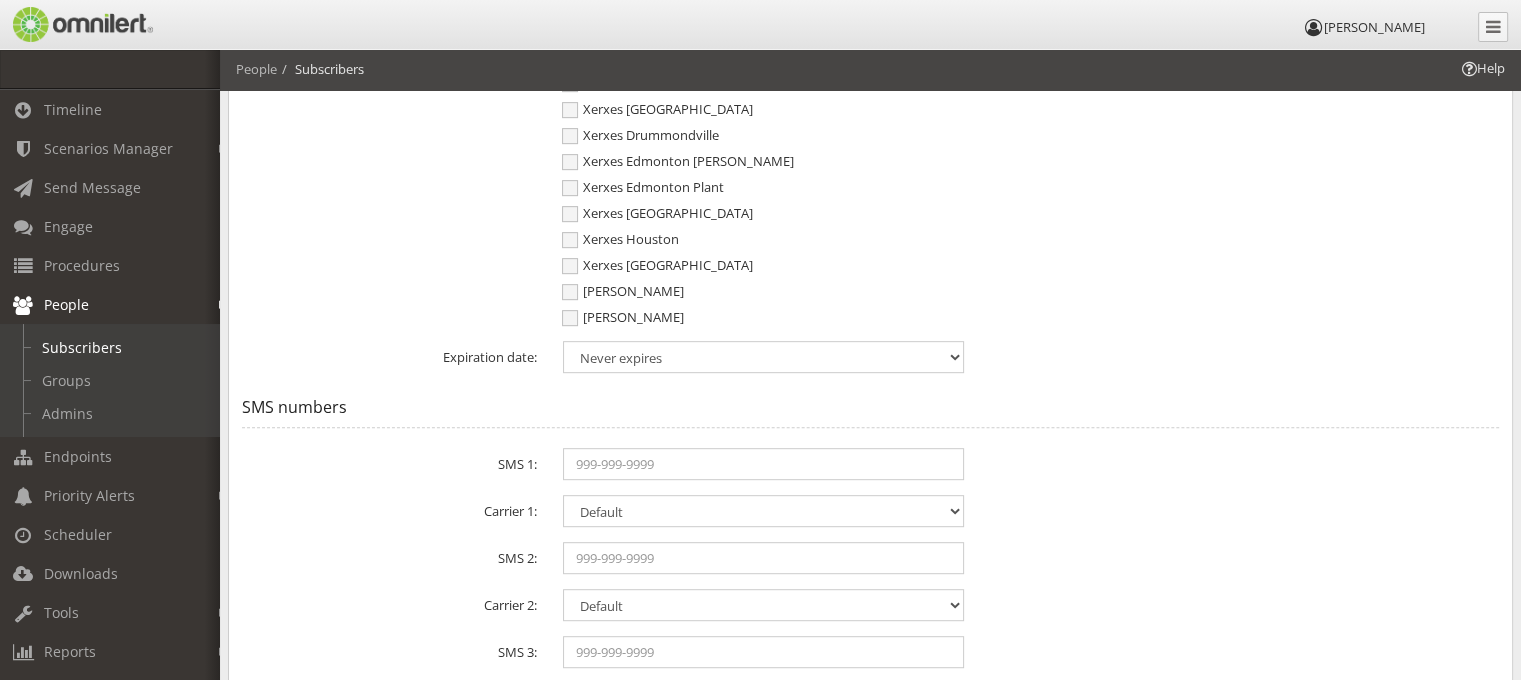 scroll, scrollTop: 955, scrollLeft: 0, axis: vertical 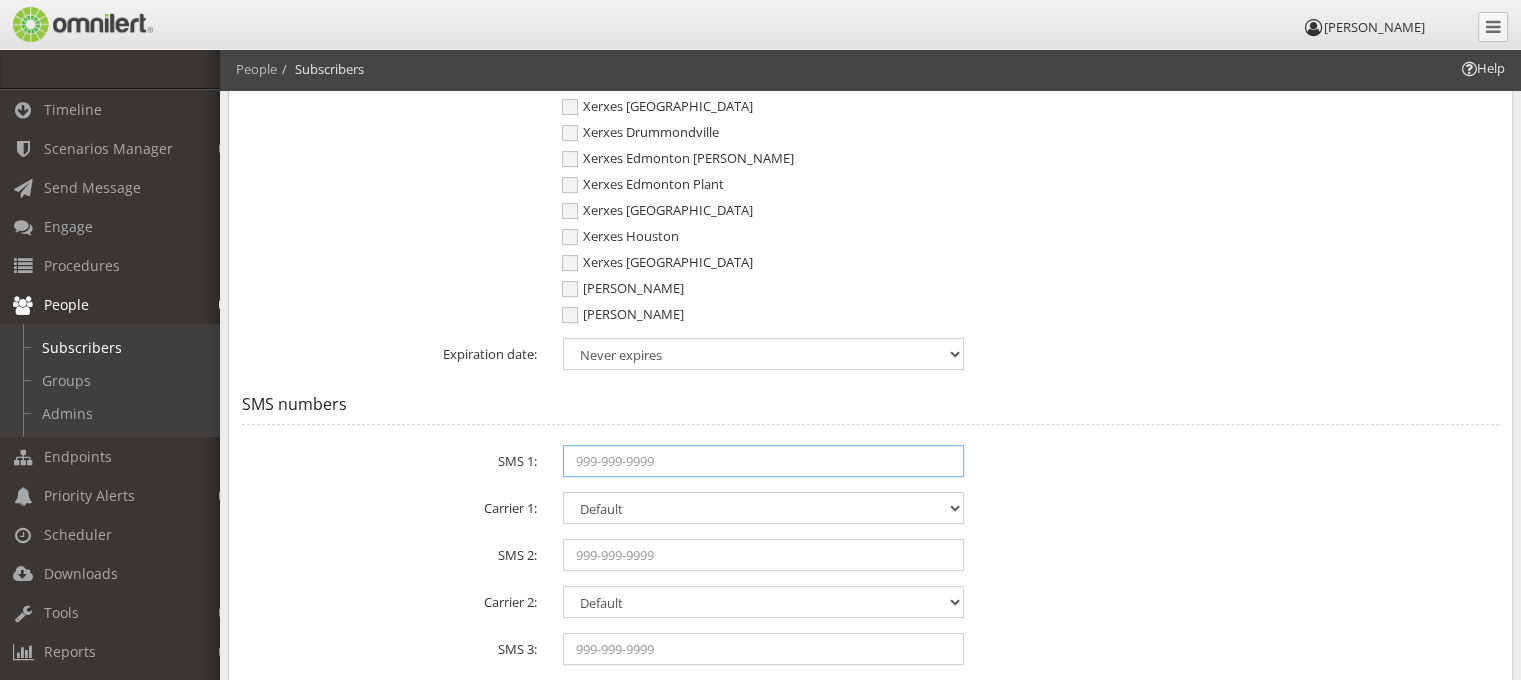 click at bounding box center [764, 461] 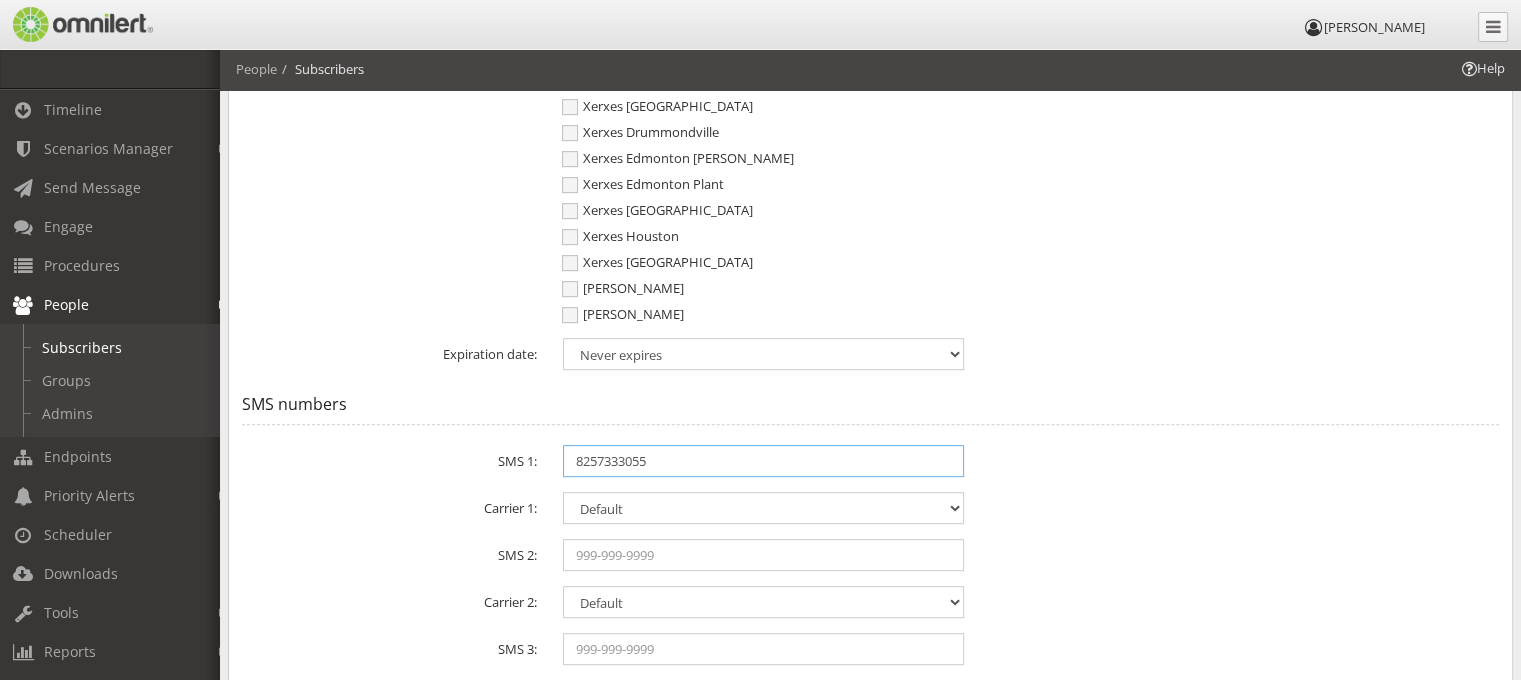 type on "8257333055" 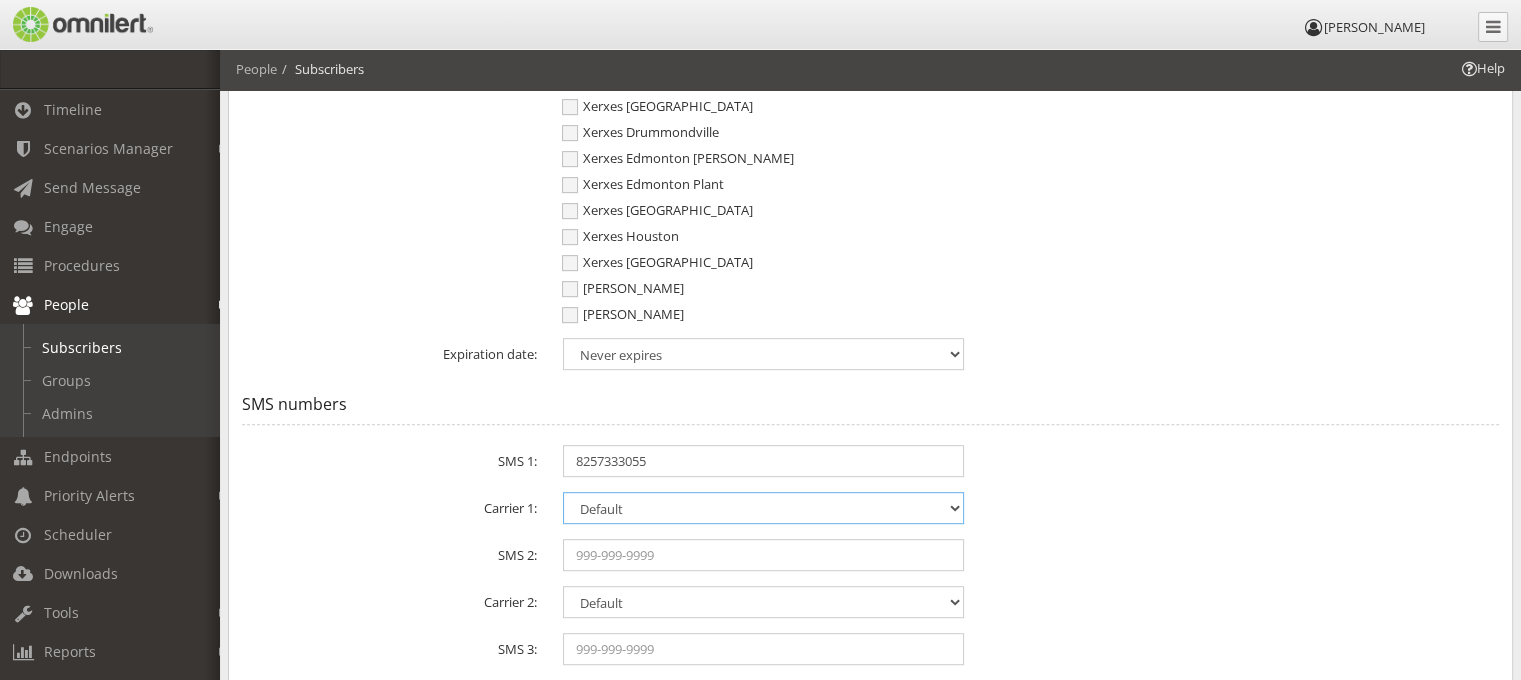 select on "999" 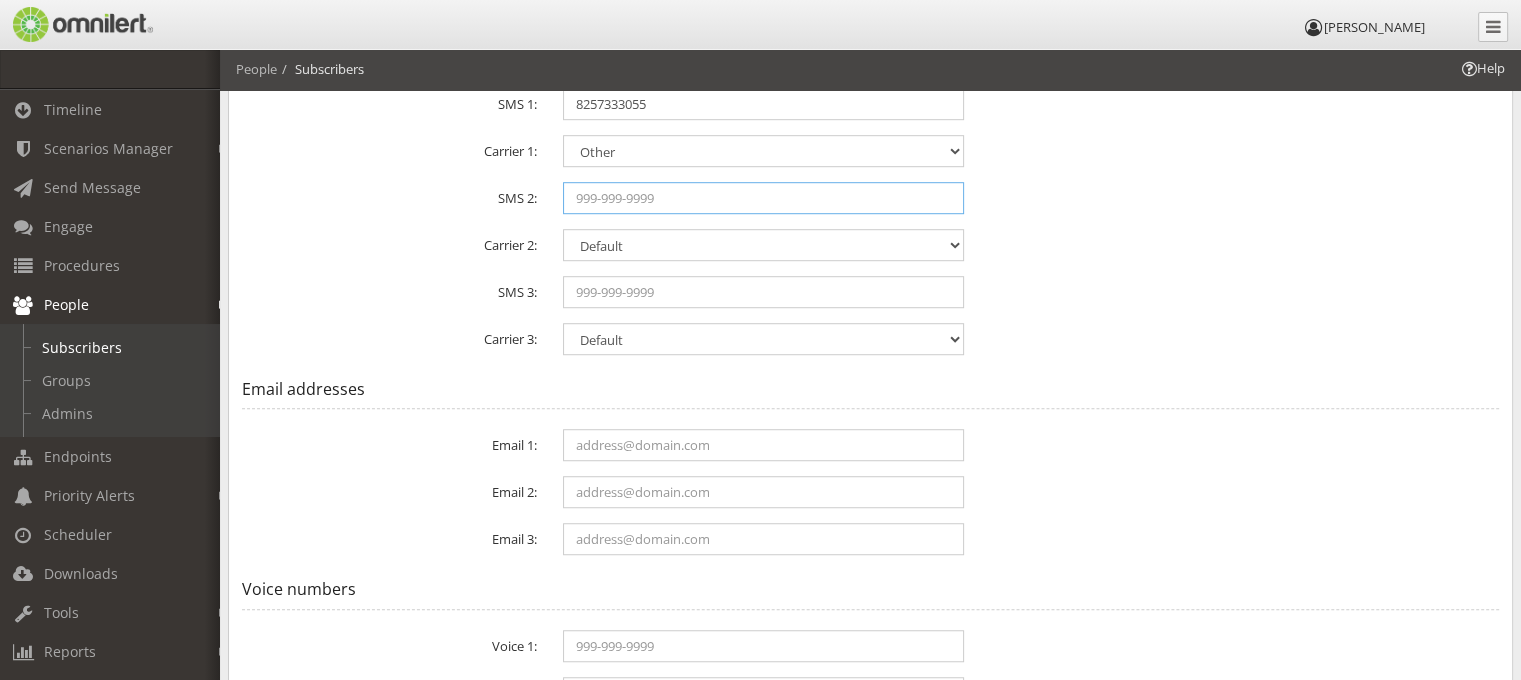 scroll, scrollTop: 1850, scrollLeft: 0, axis: vertical 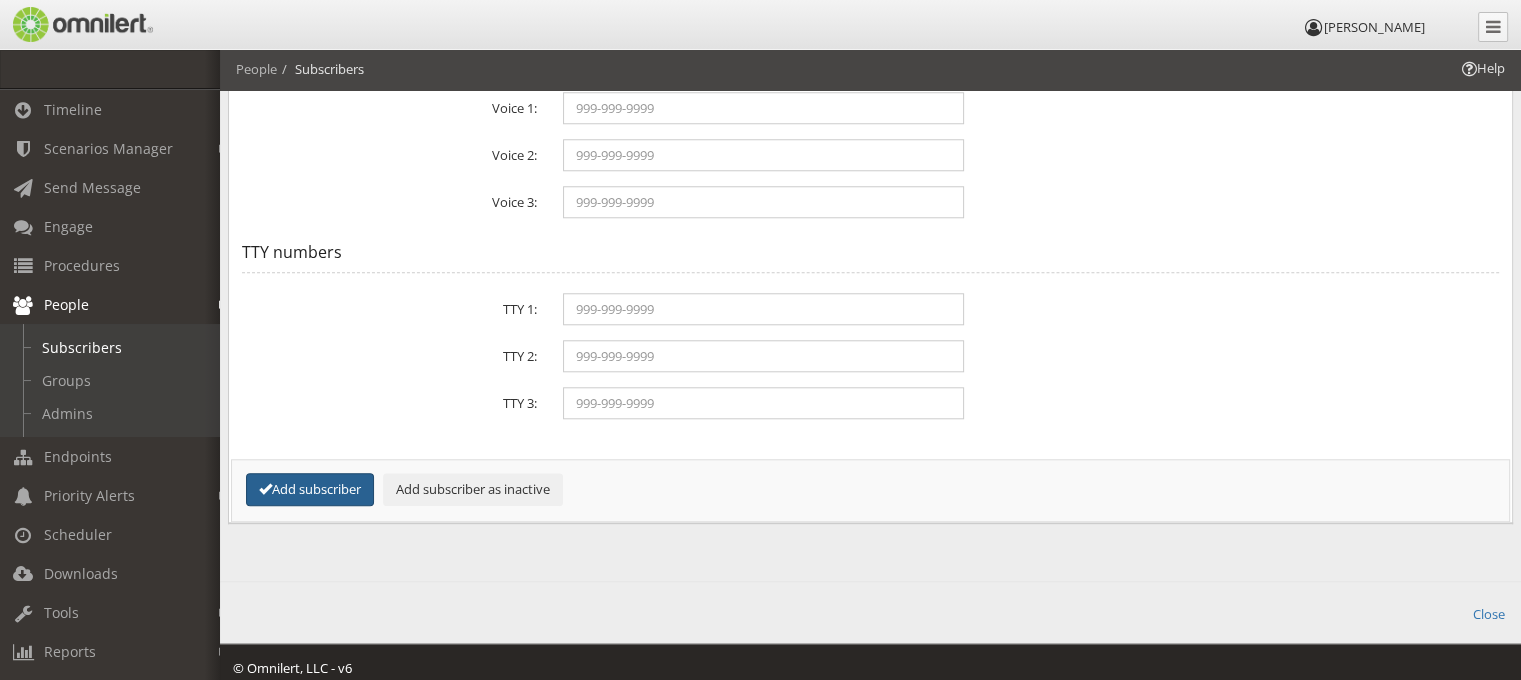 click on "Add subscriber" at bounding box center [310, 489] 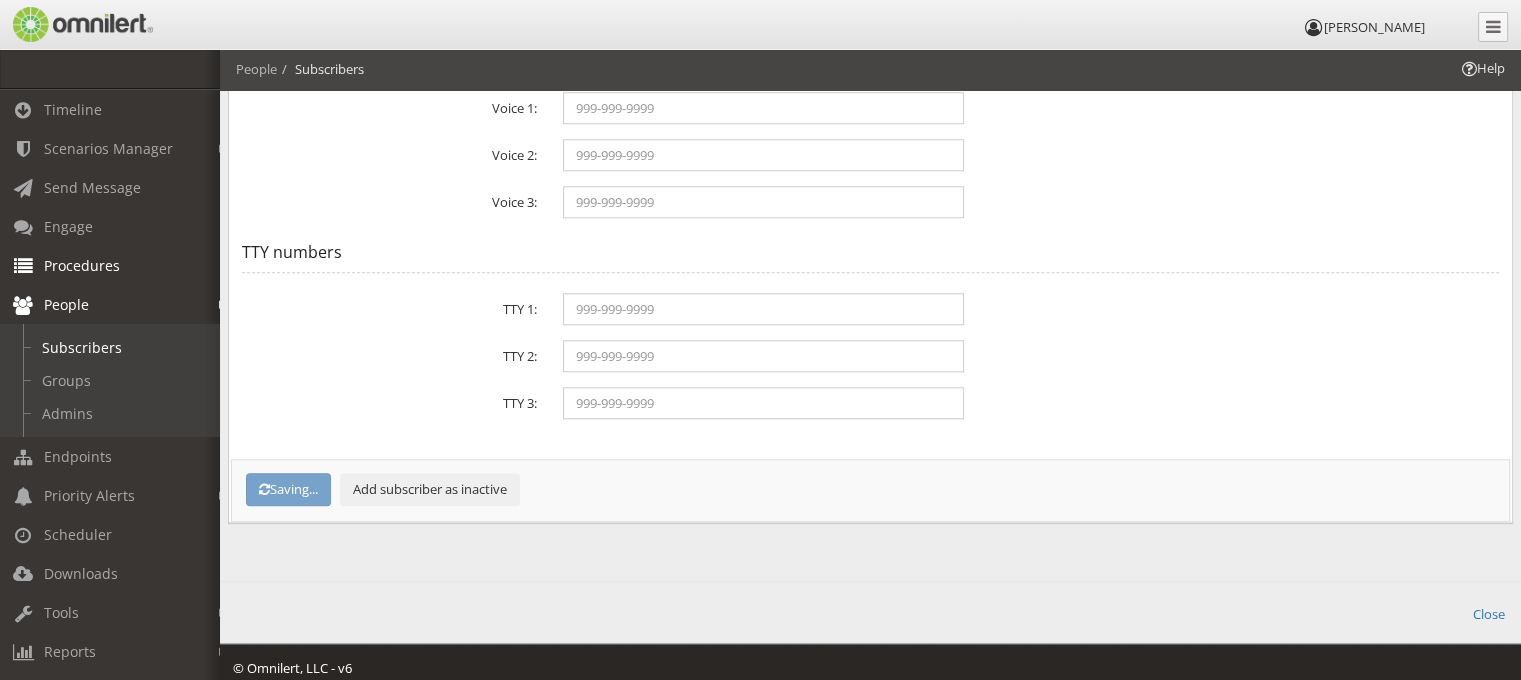 select on "0" 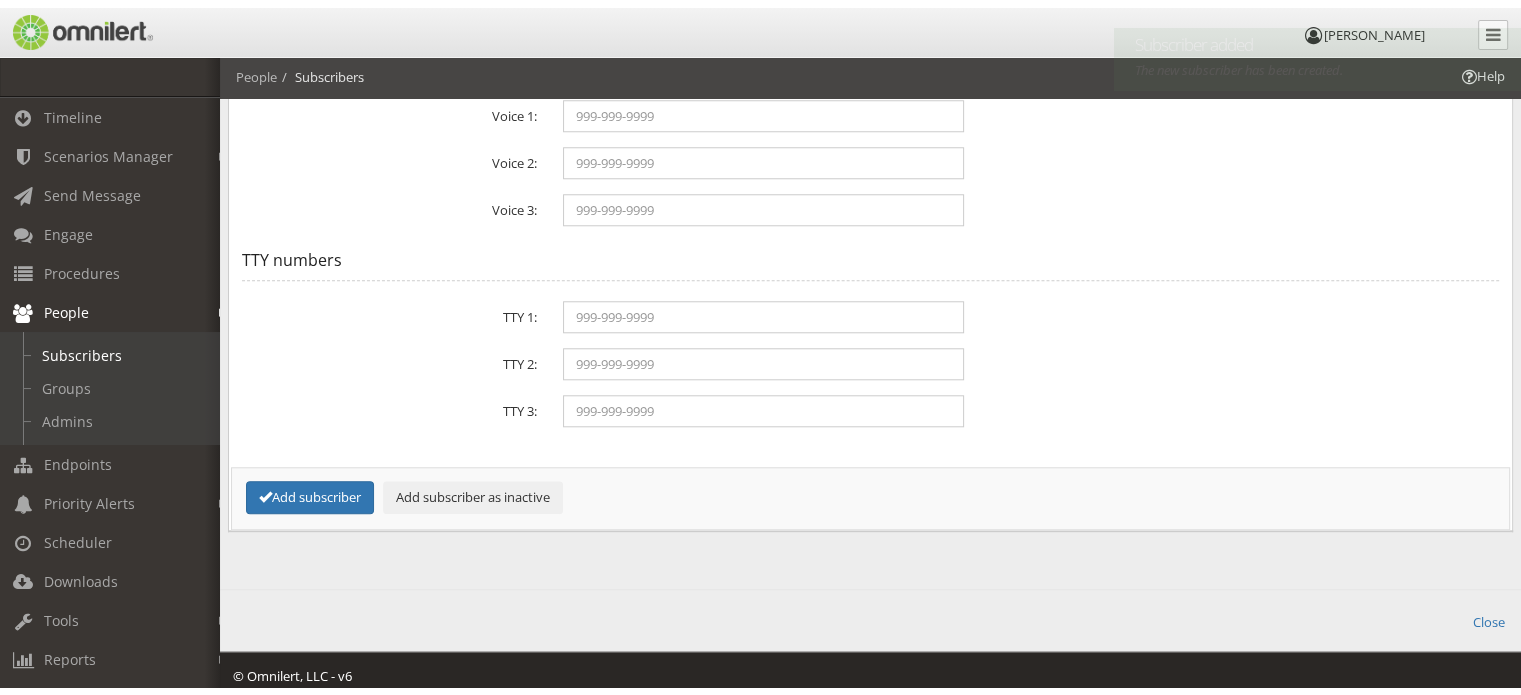 scroll, scrollTop: 0, scrollLeft: 0, axis: both 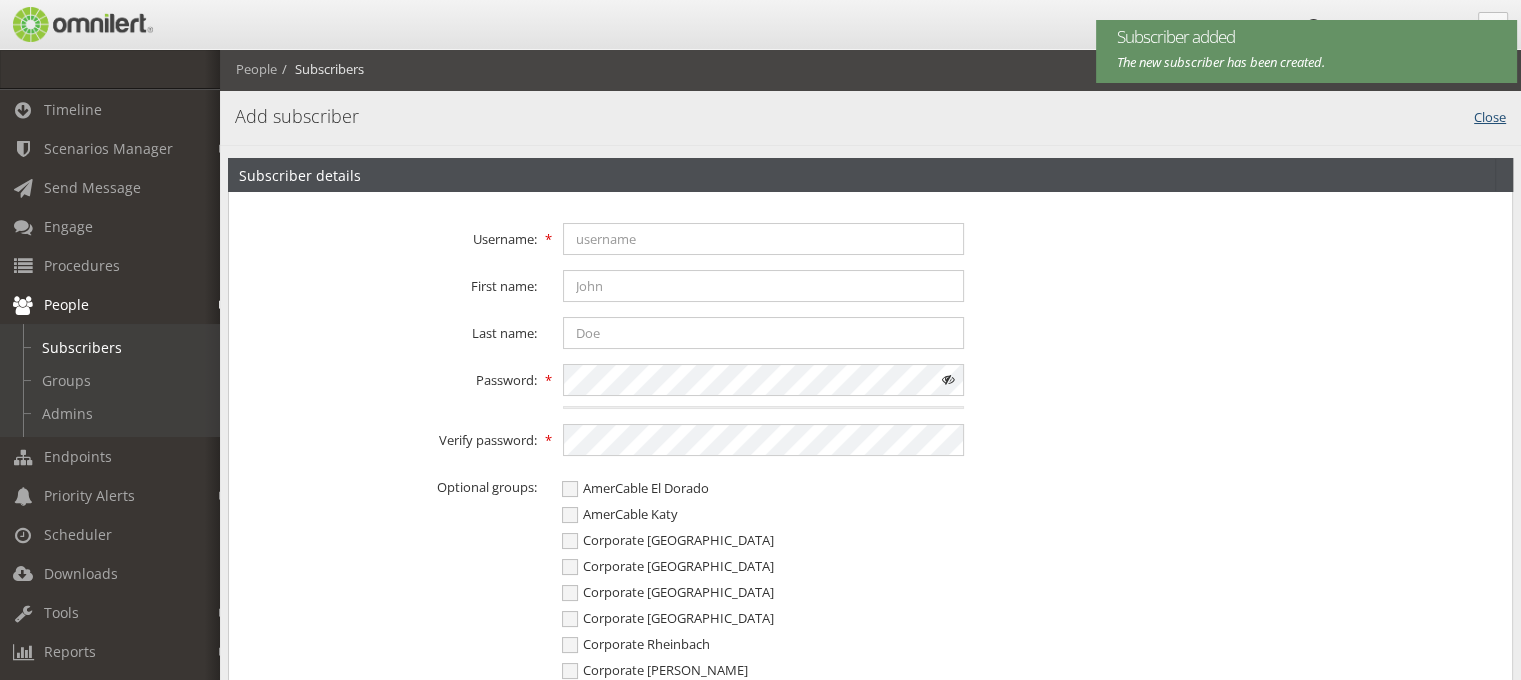 click on "Close" at bounding box center [1490, 115] 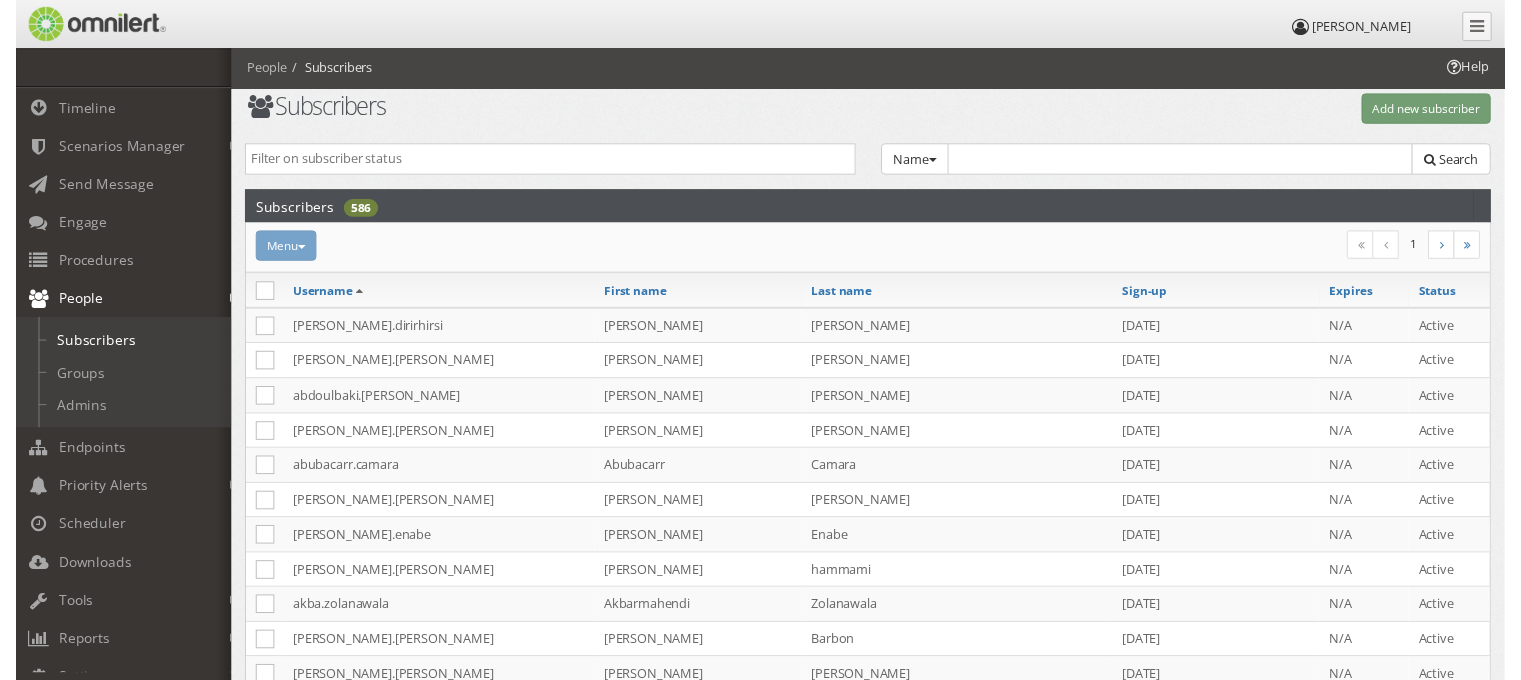 scroll, scrollTop: 0, scrollLeft: 0, axis: both 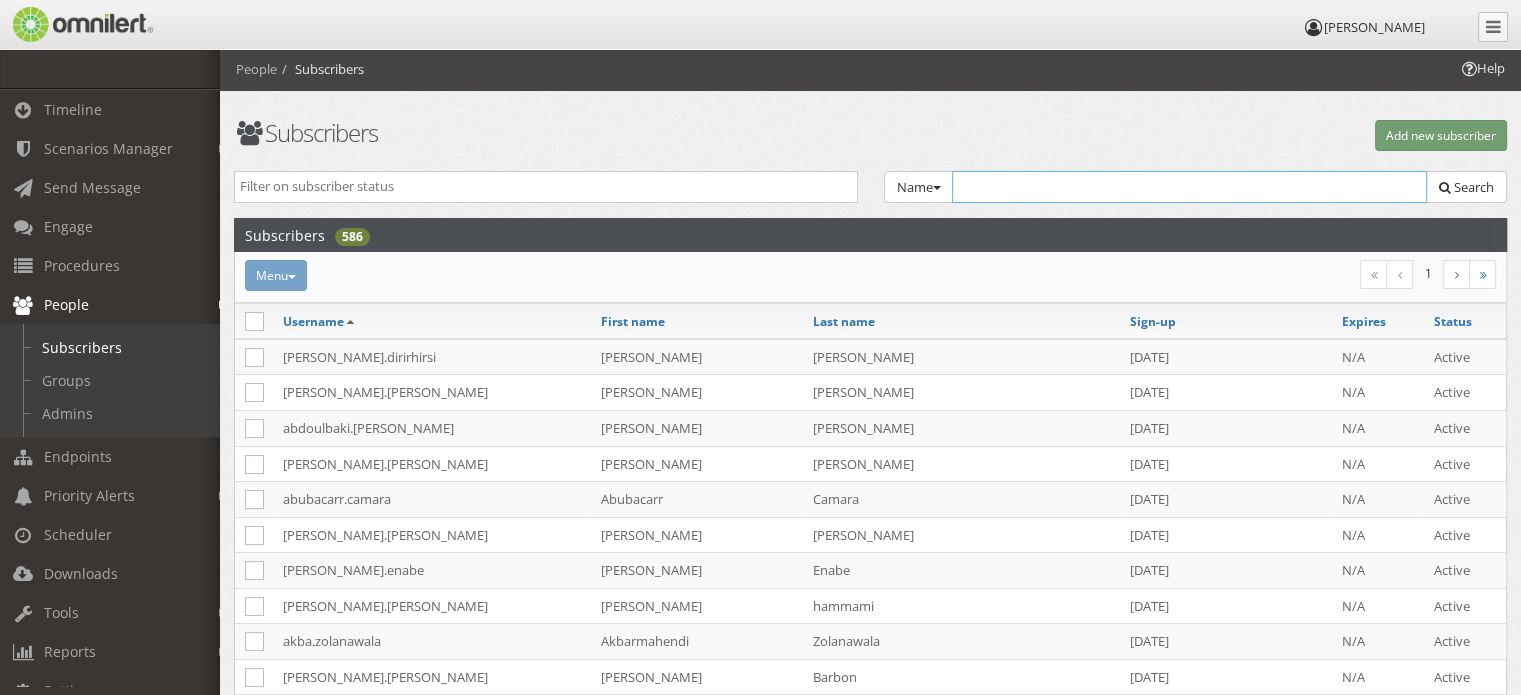 click at bounding box center (1190, 187) 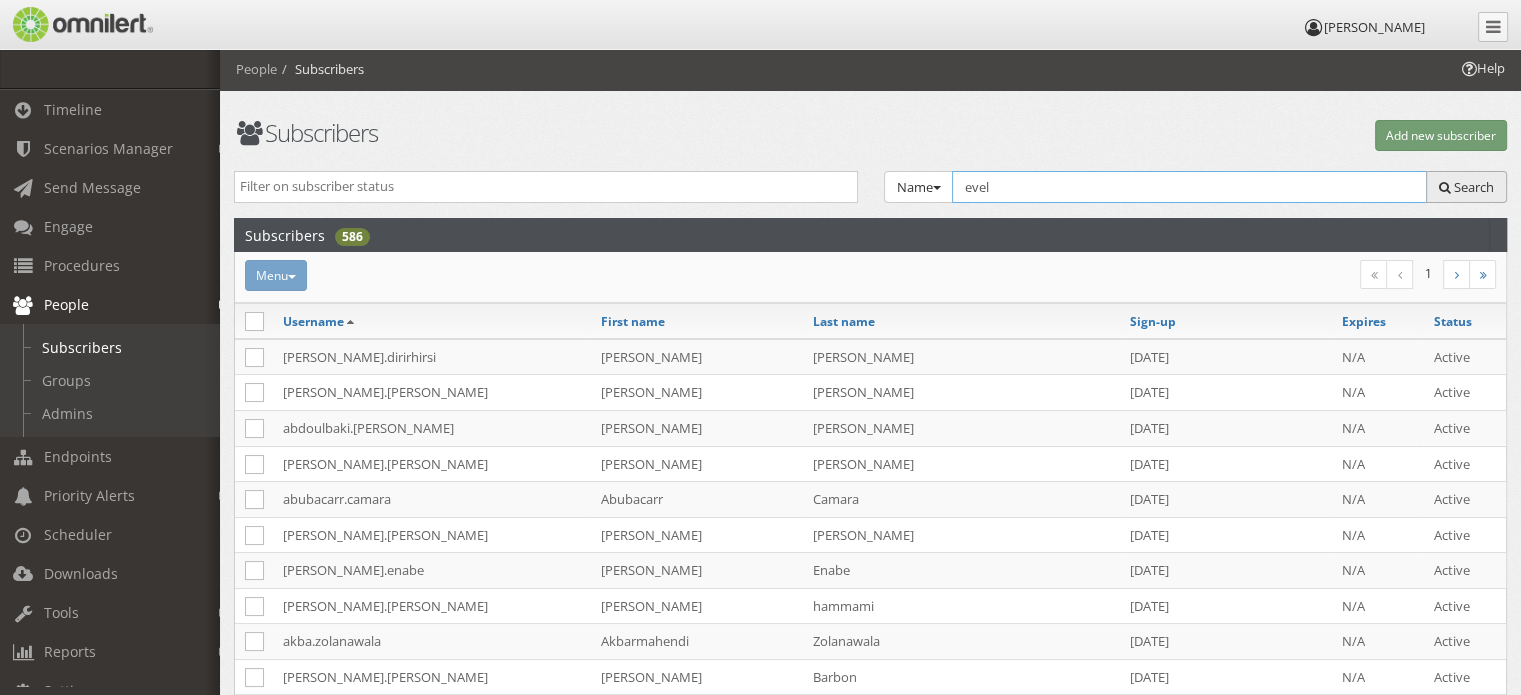 type on "evel" 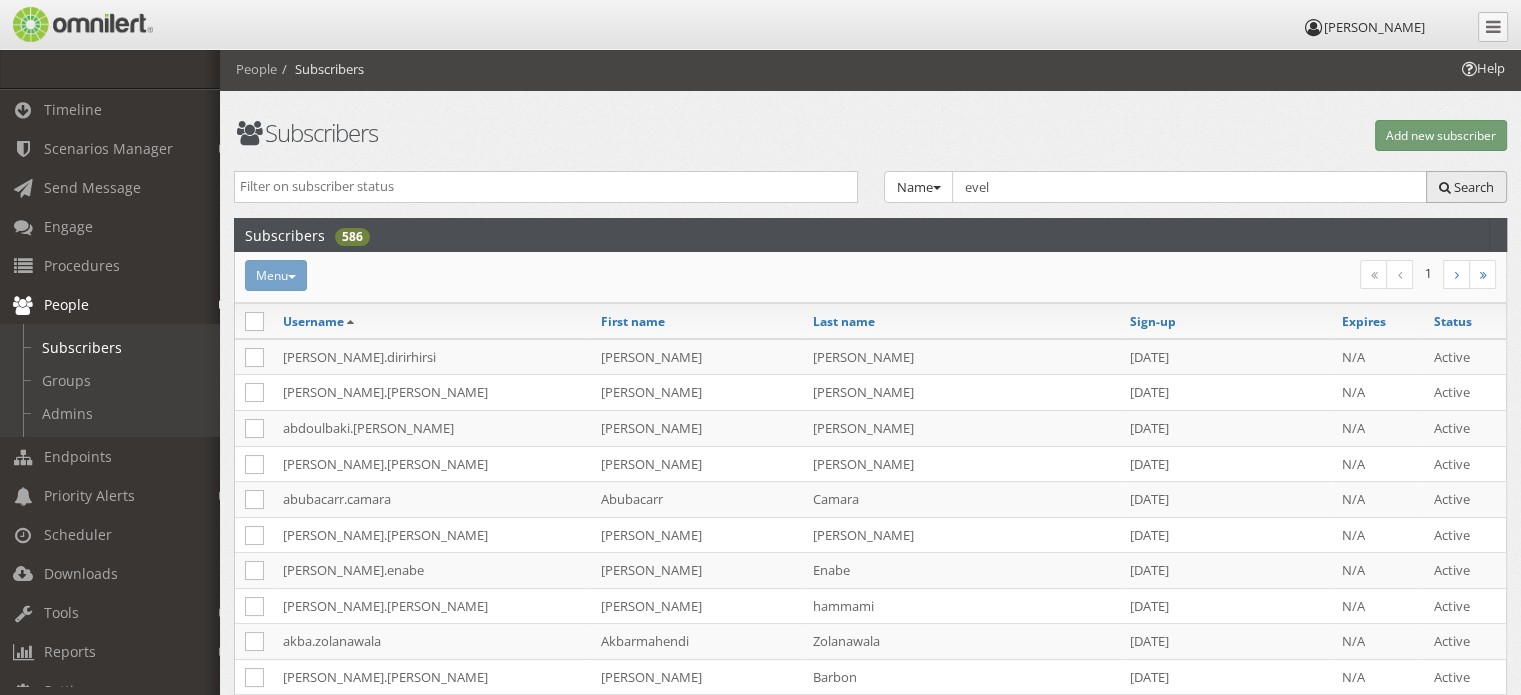 click on "Search" at bounding box center [1474, 187] 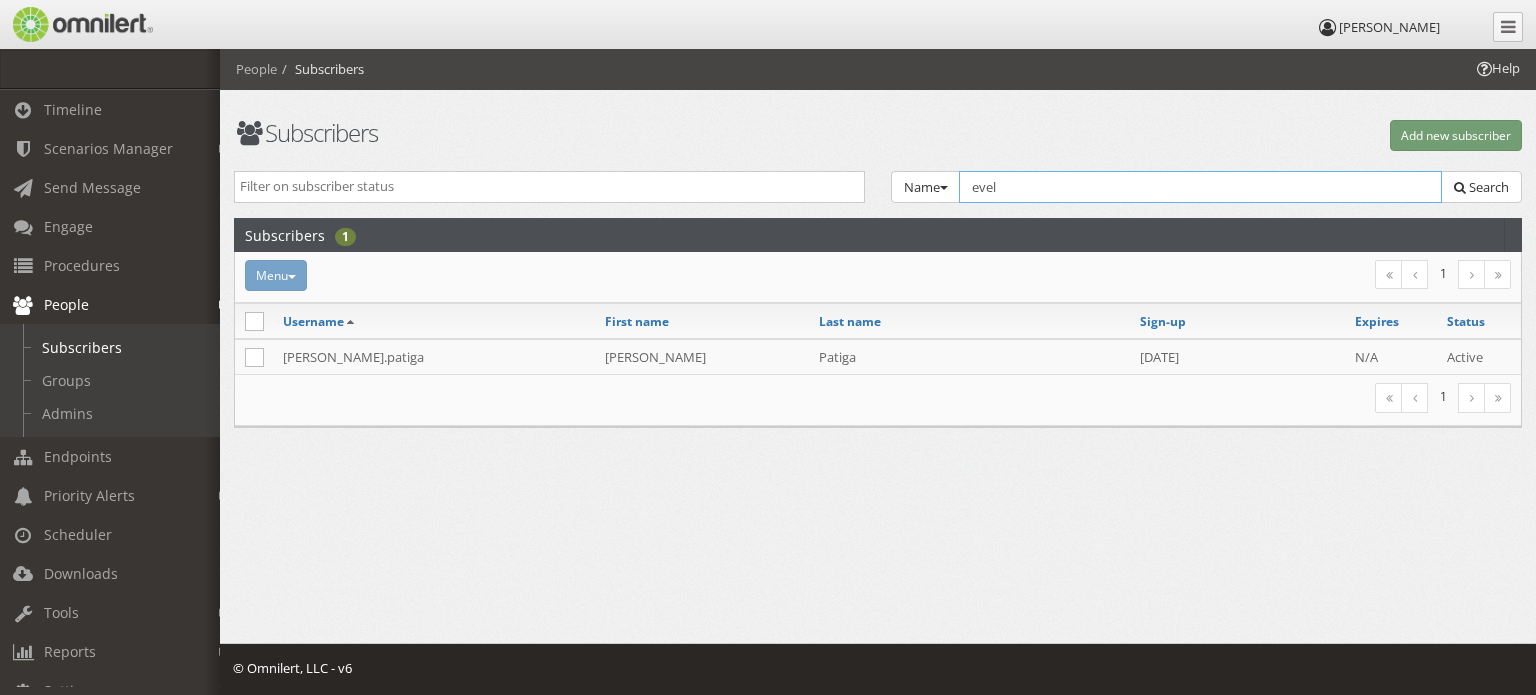 drag, startPoint x: 1038, startPoint y: 183, endPoint x: 688, endPoint y: 187, distance: 350.02286 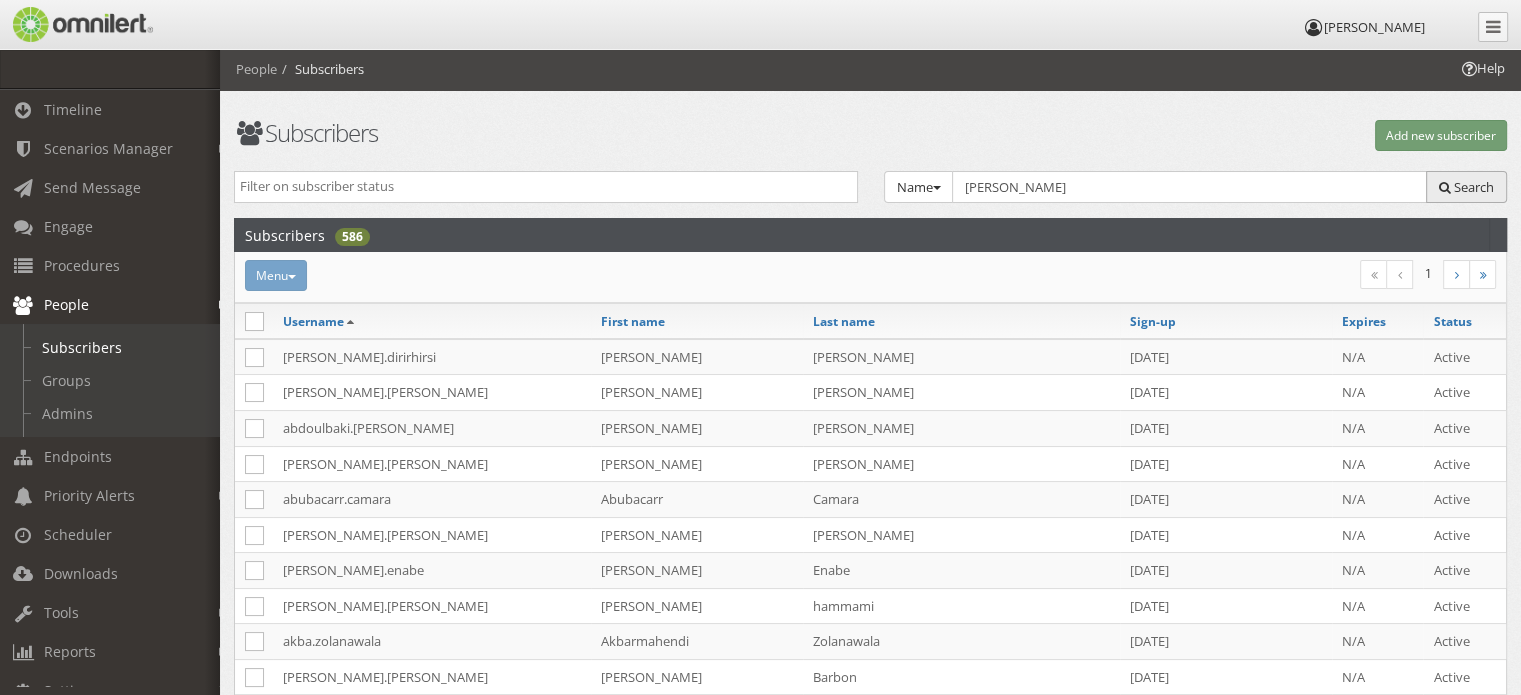 click on "Search" at bounding box center (1474, 187) 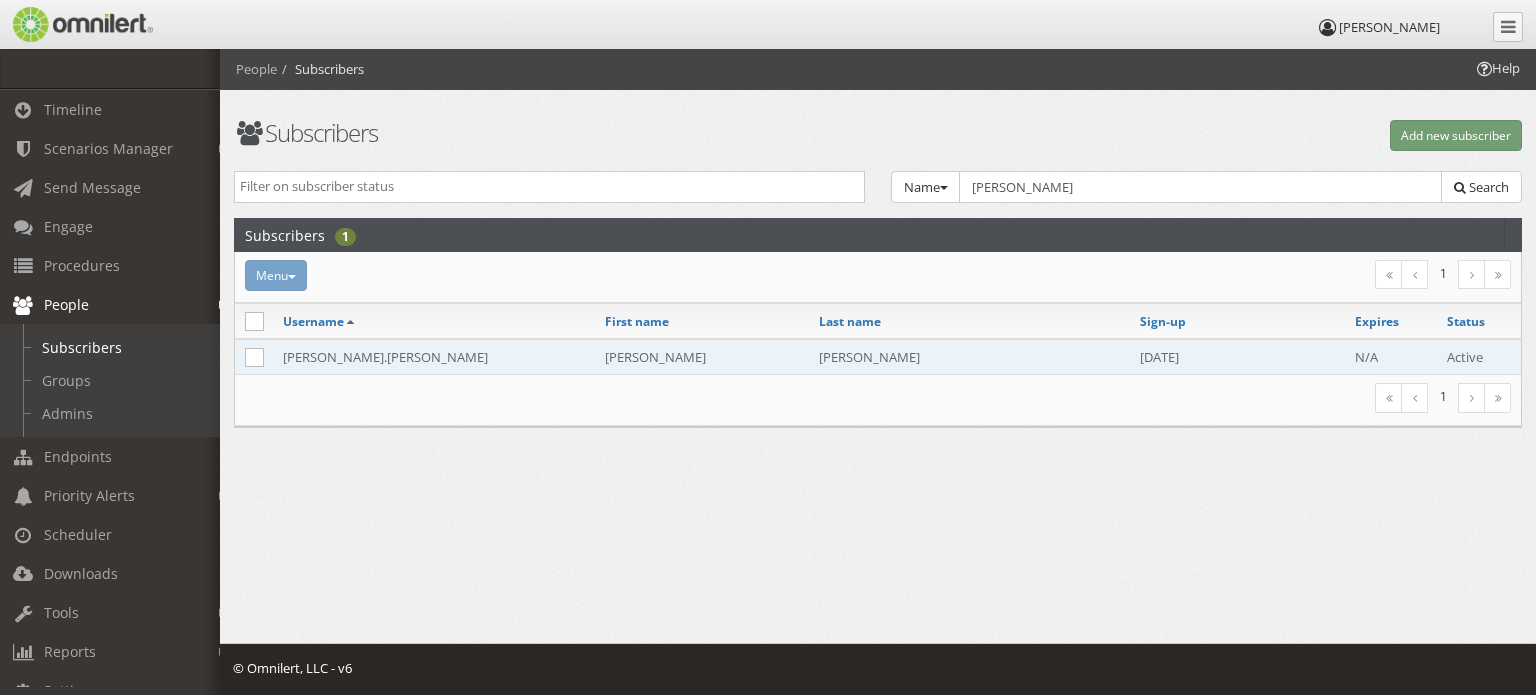 click on "[PERSON_NAME].[PERSON_NAME]" at bounding box center [434, 357] 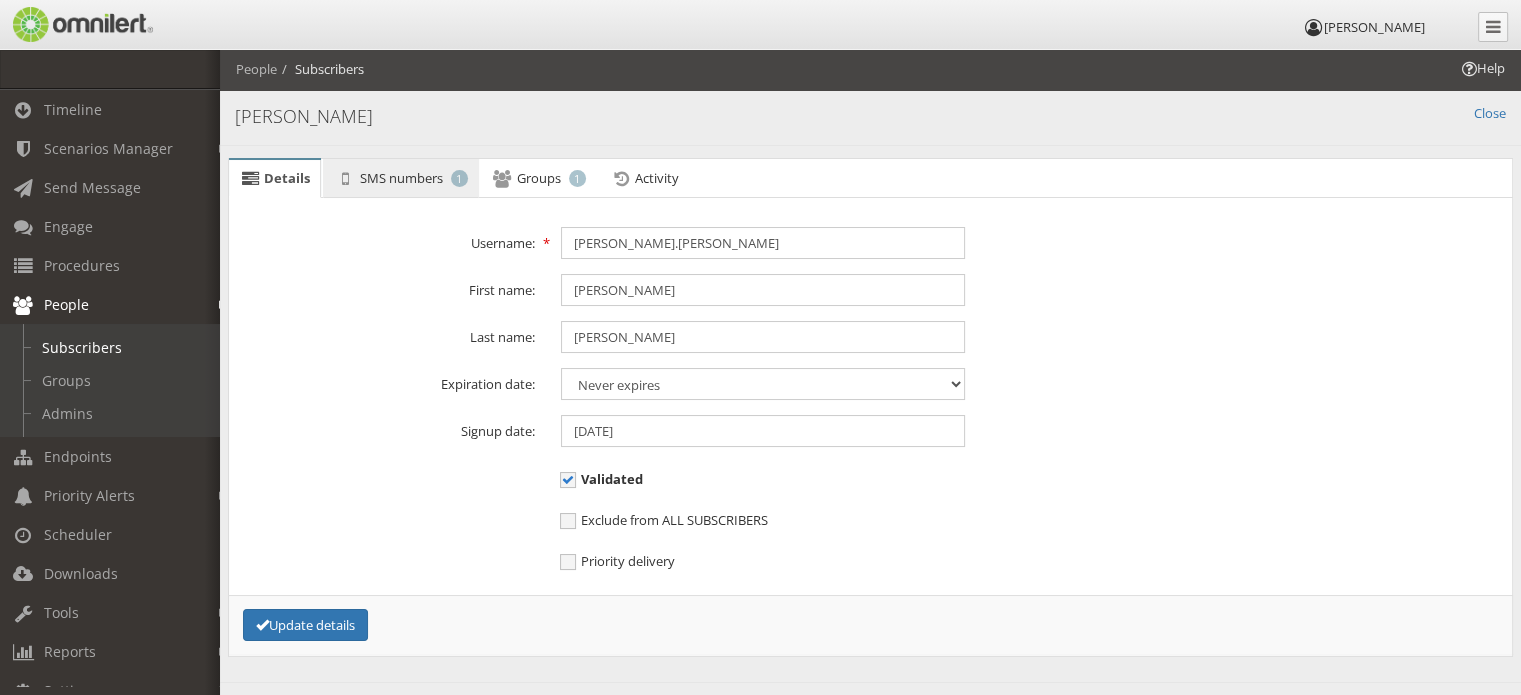 click on "SMS numbers" at bounding box center [401, 178] 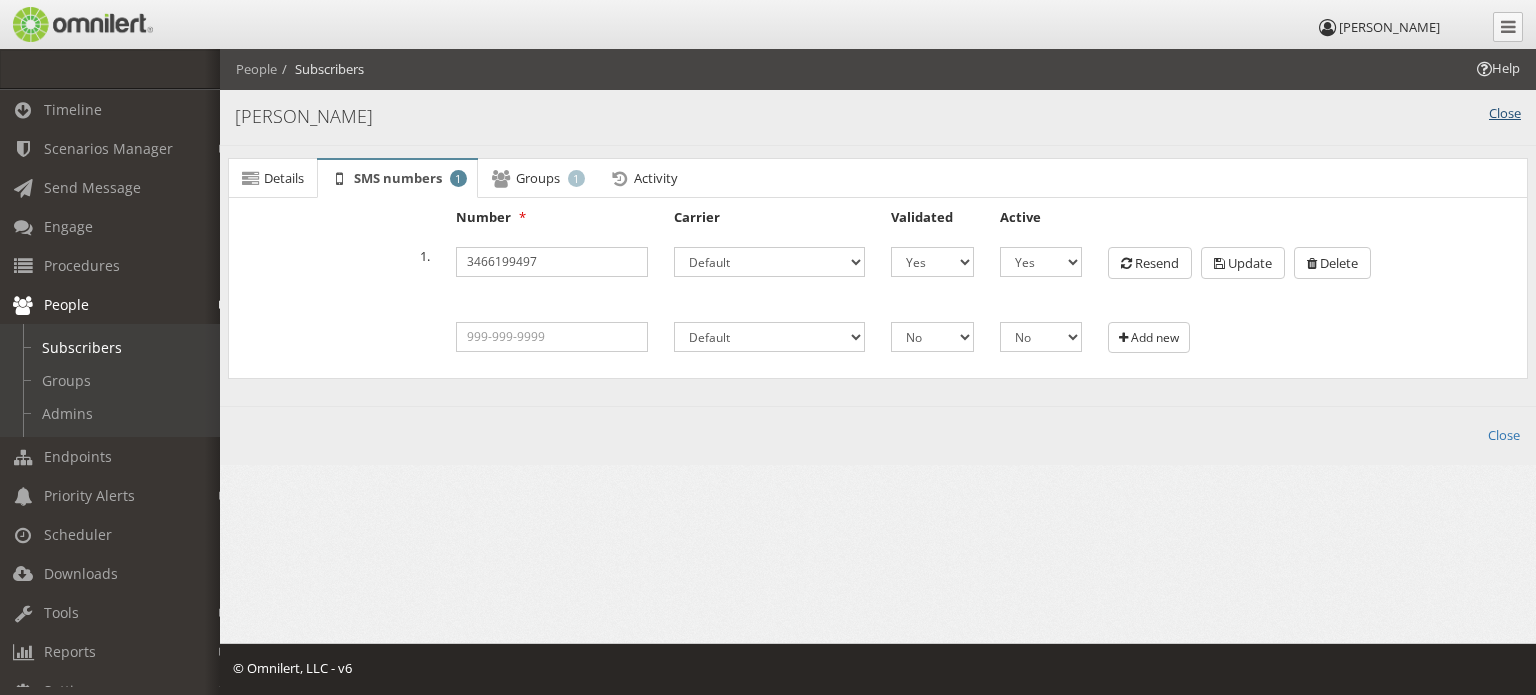 click on "Close" at bounding box center [1505, 113] 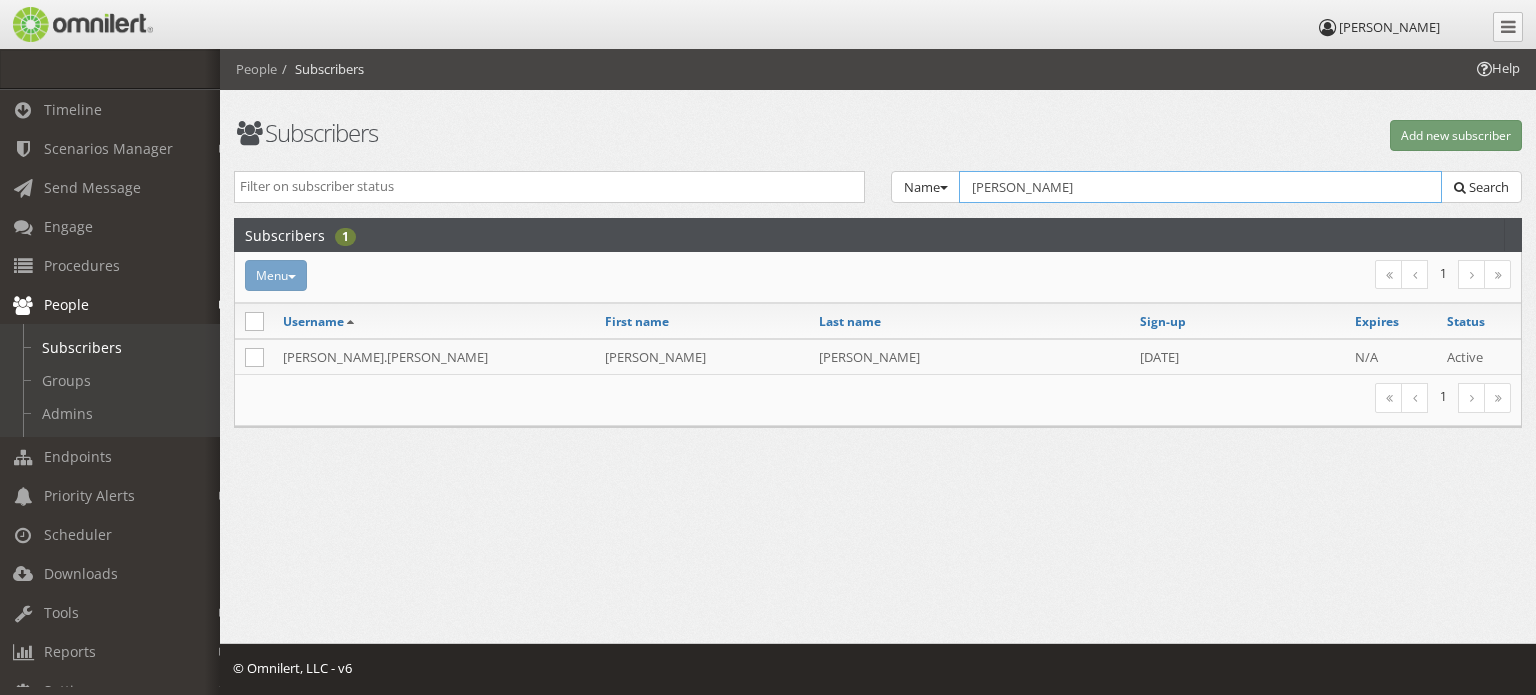 drag, startPoint x: 1090, startPoint y: 180, endPoint x: 859, endPoint y: 197, distance: 231.6247 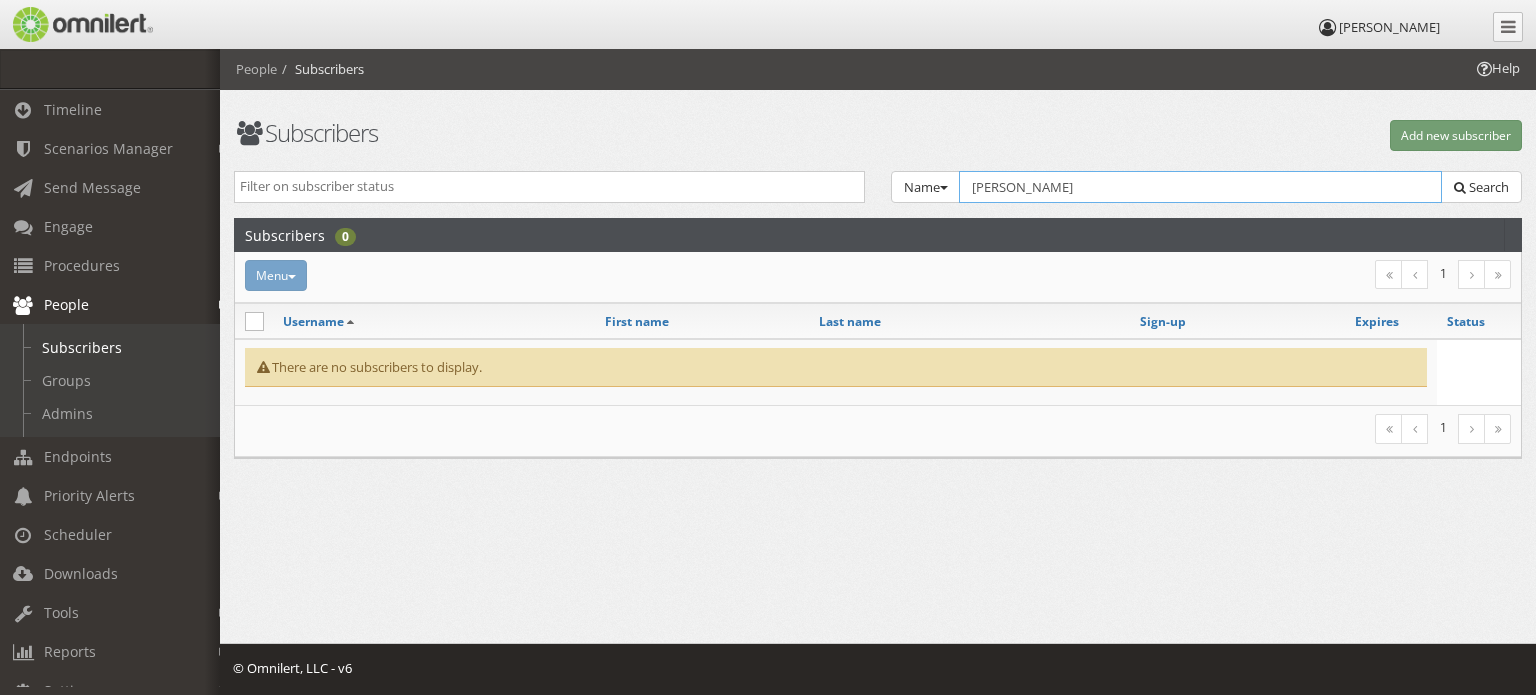 type on "[PERSON_NAME]" 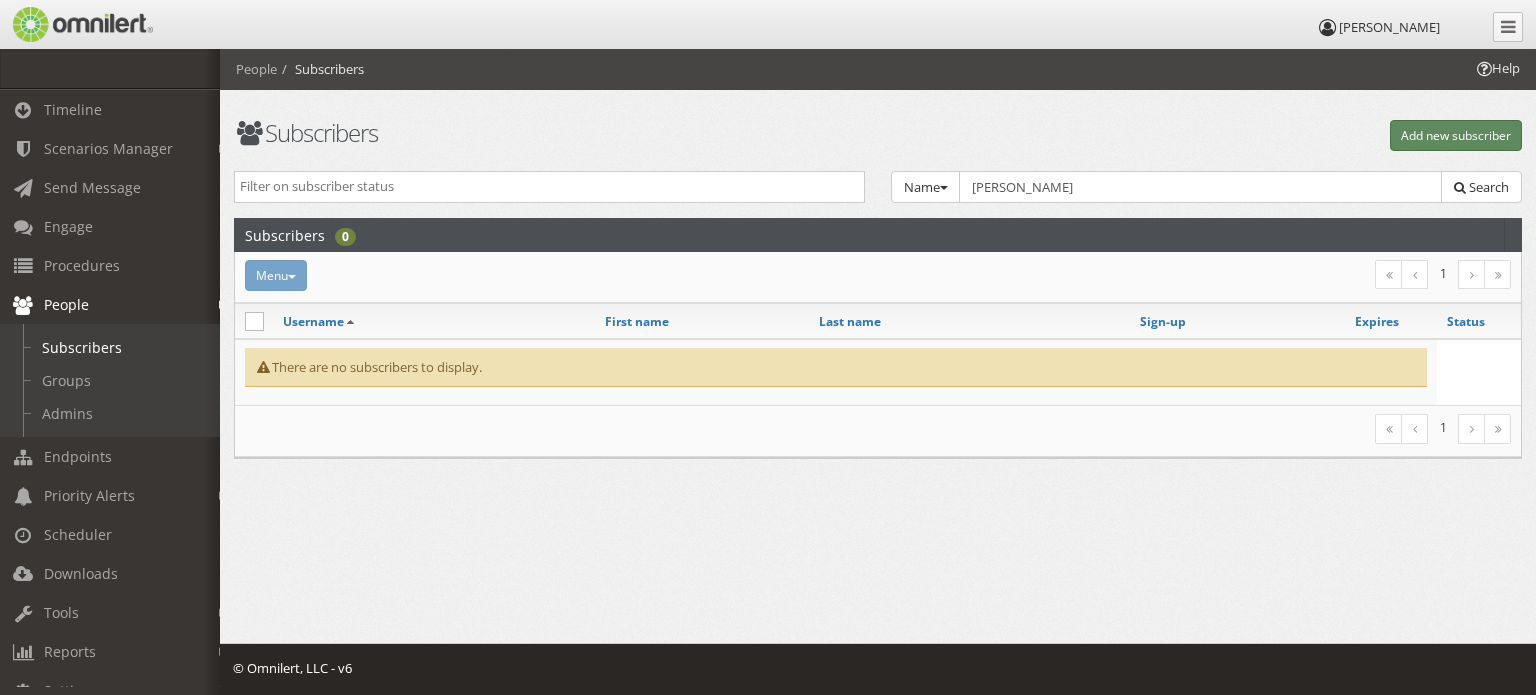 click on "Add new subscriber" at bounding box center (1456, 135) 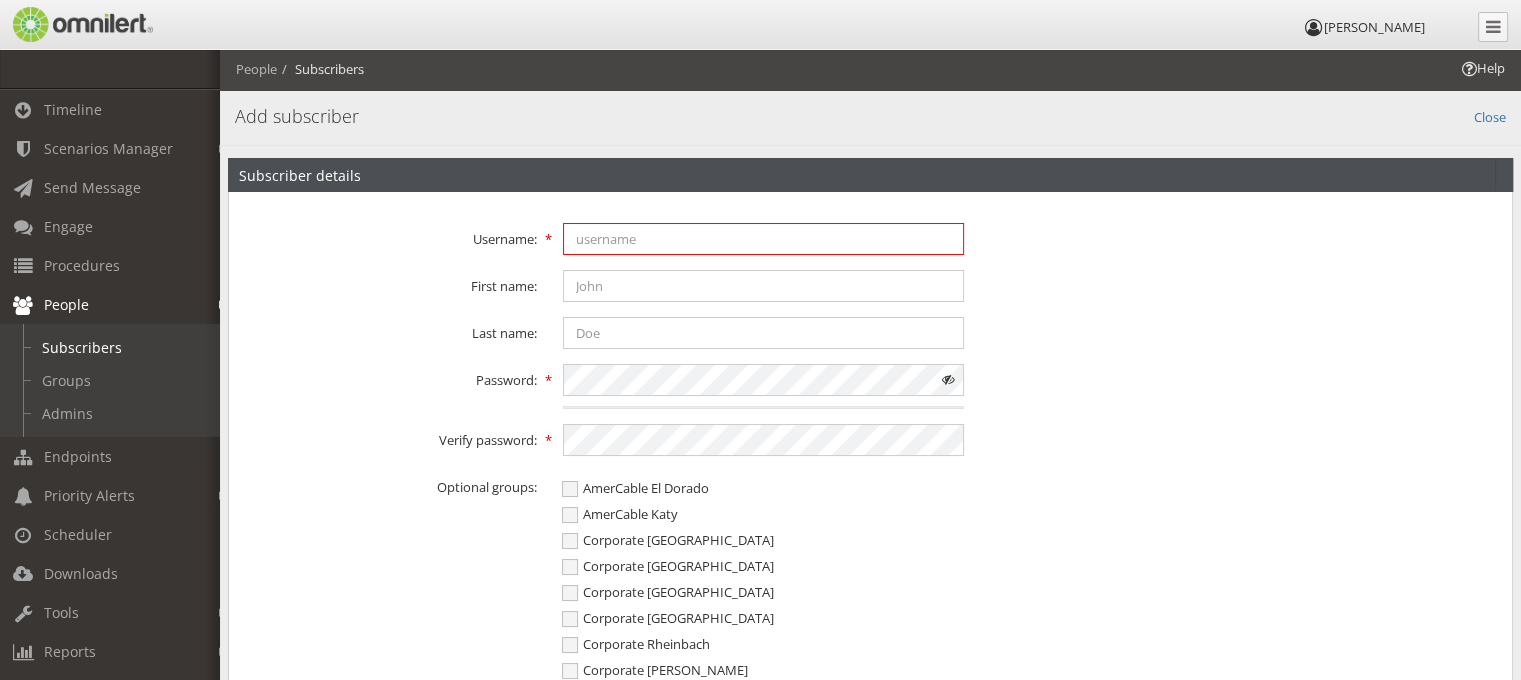 click at bounding box center [764, 239] 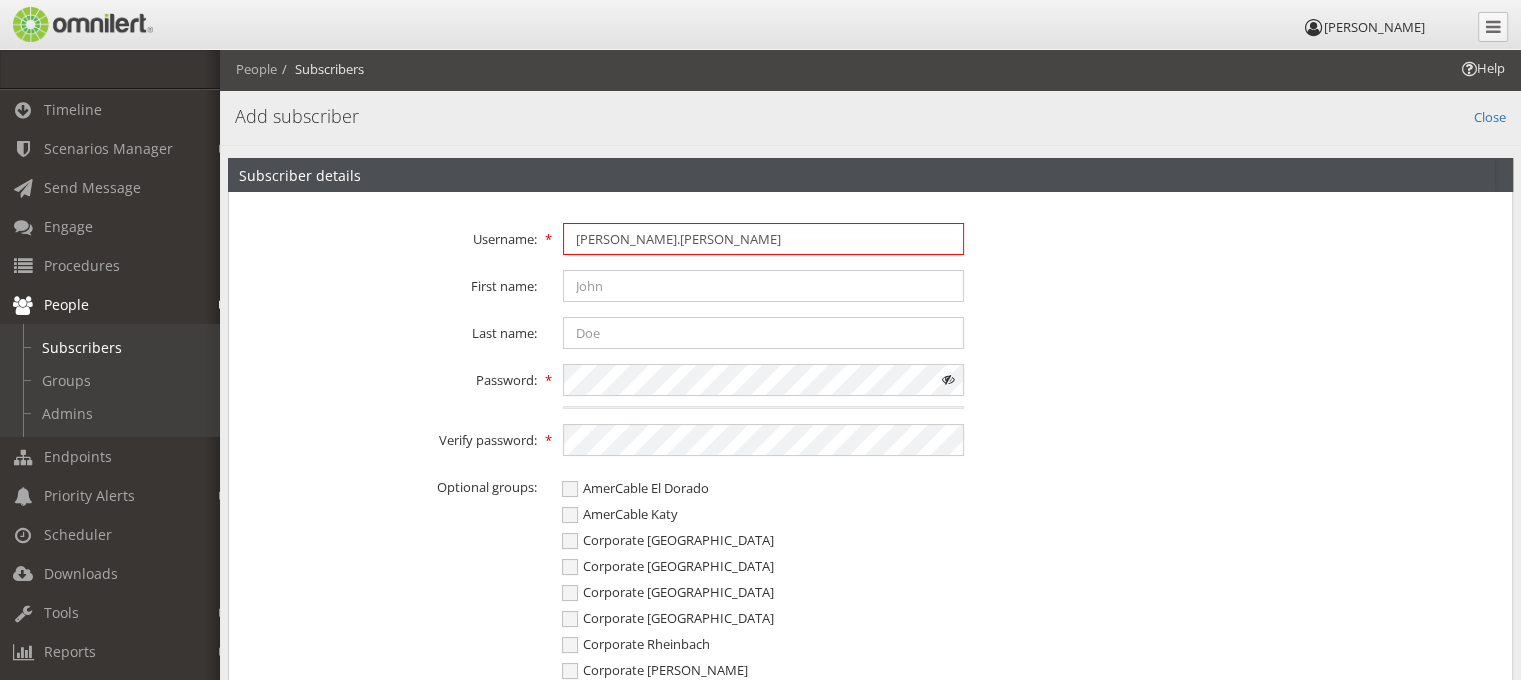 type on "[PERSON_NAME].[PERSON_NAME]" 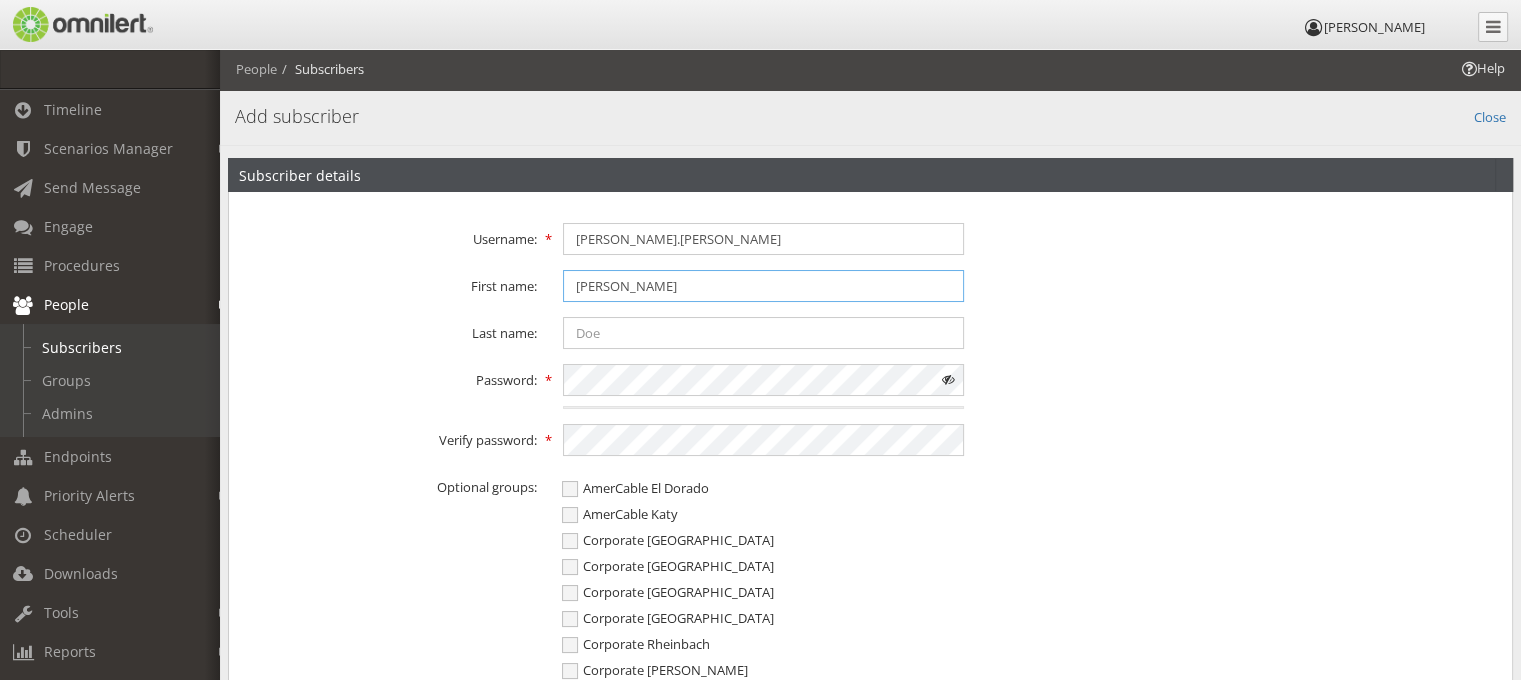 type on "[PERSON_NAME]" 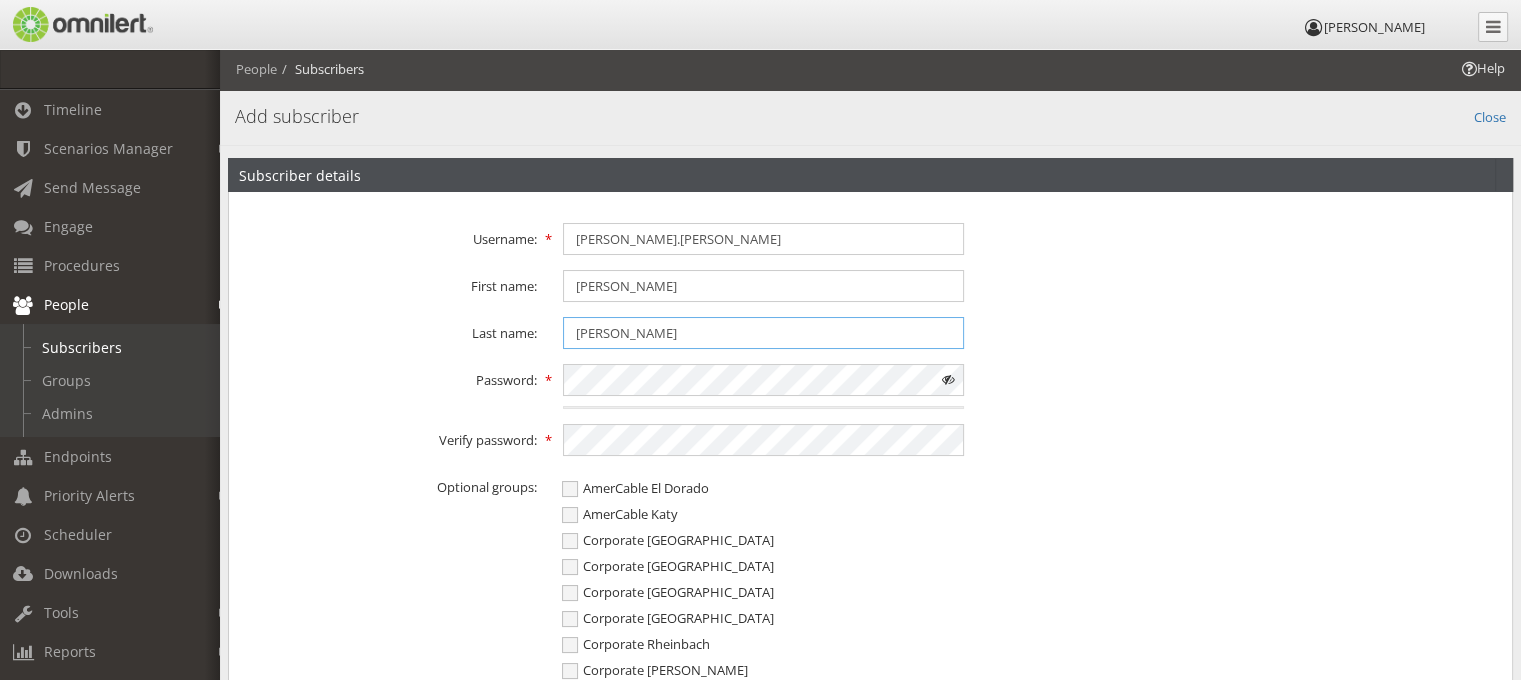 type on "[PERSON_NAME]" 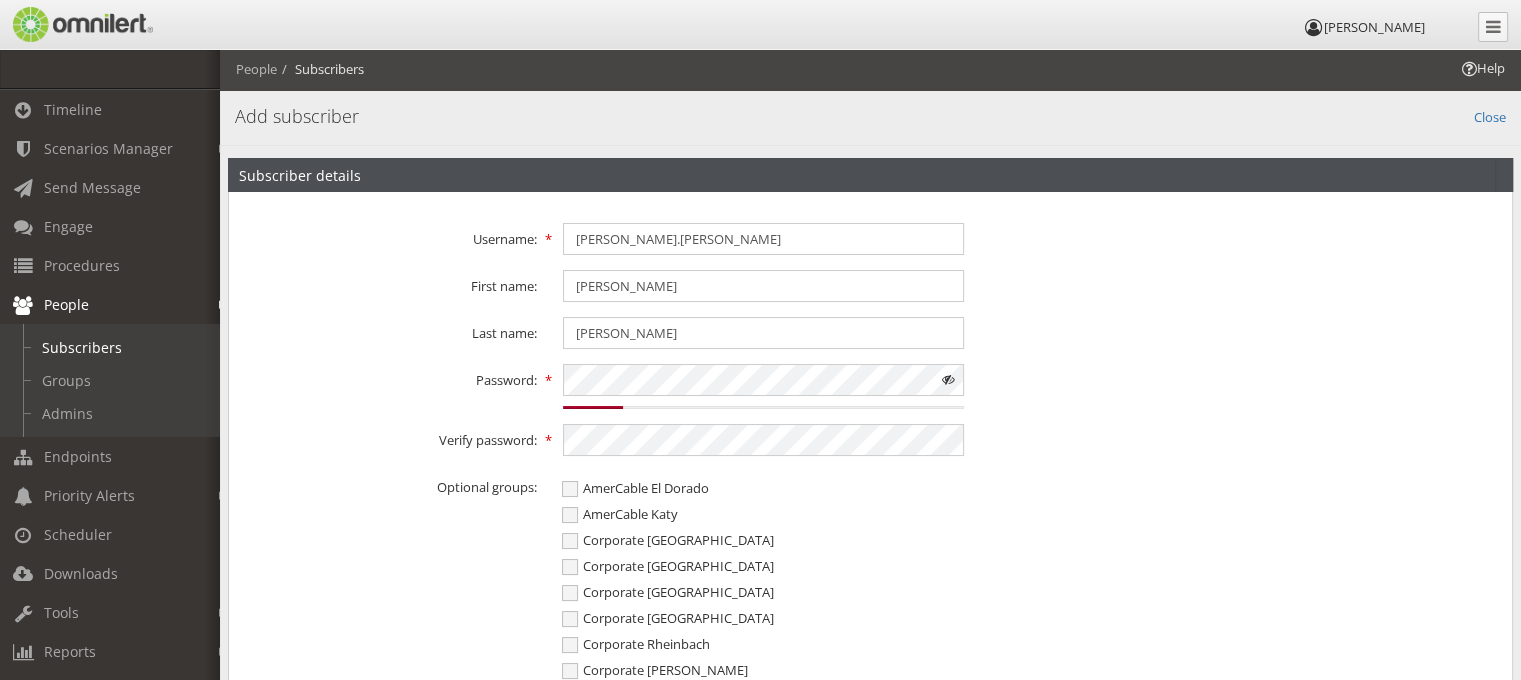 click at bounding box center [948, 380] 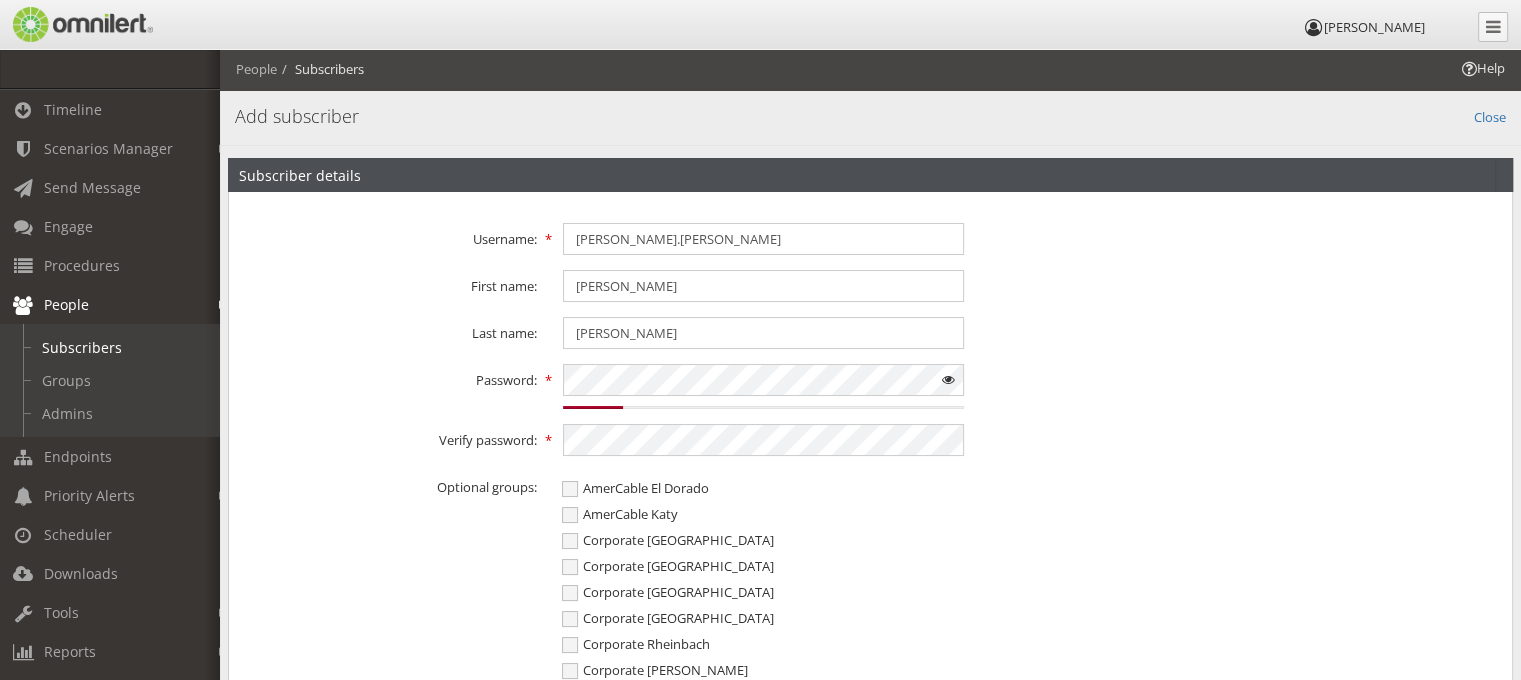 click at bounding box center [948, 380] 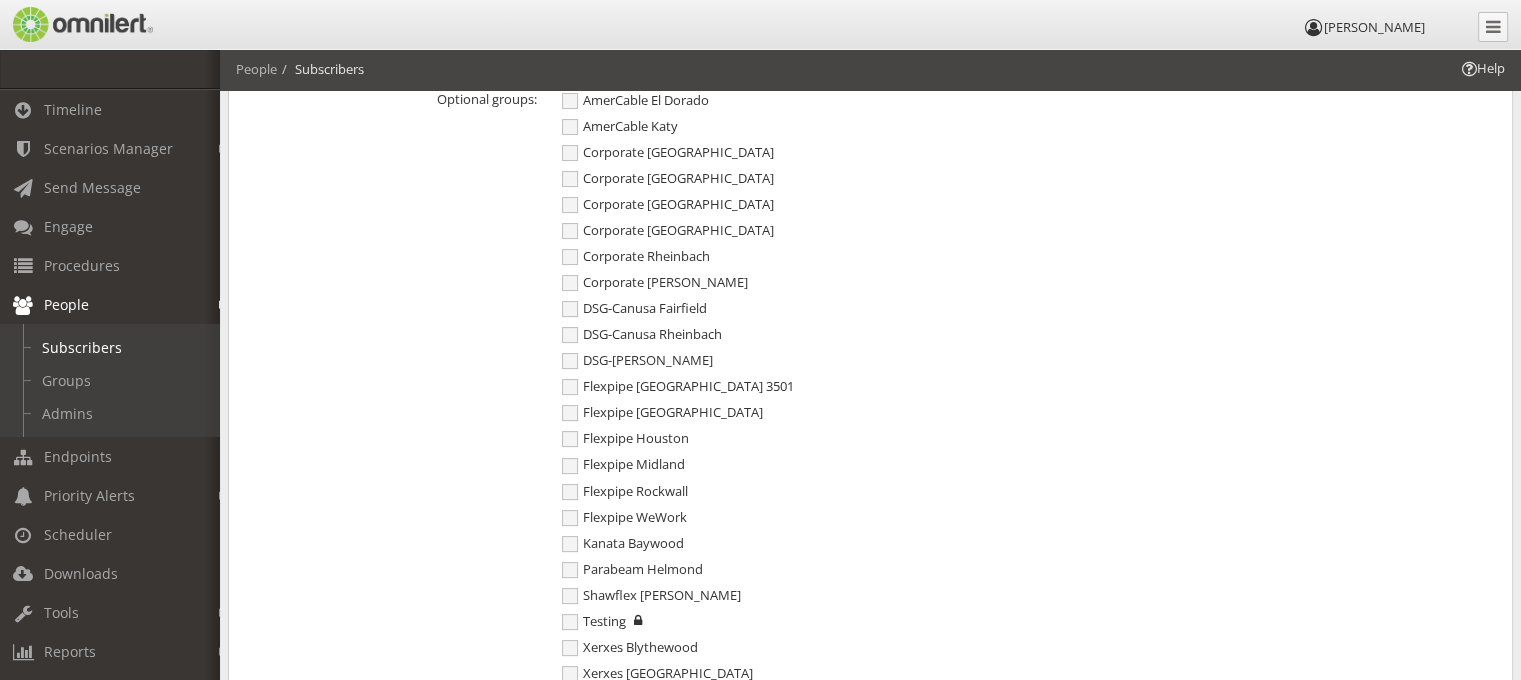 scroll, scrollTop: 692, scrollLeft: 0, axis: vertical 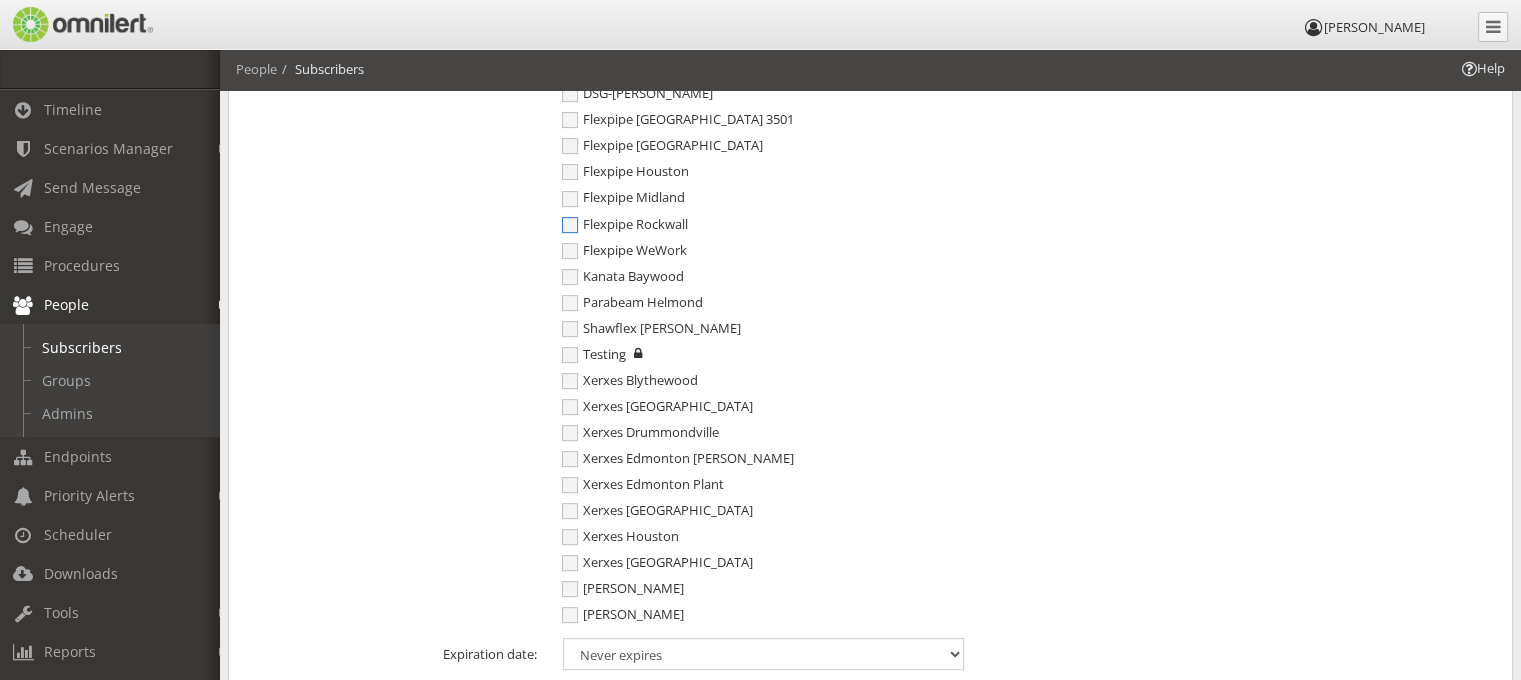 click on "Flexpipe Rockwall" at bounding box center [625, 224] 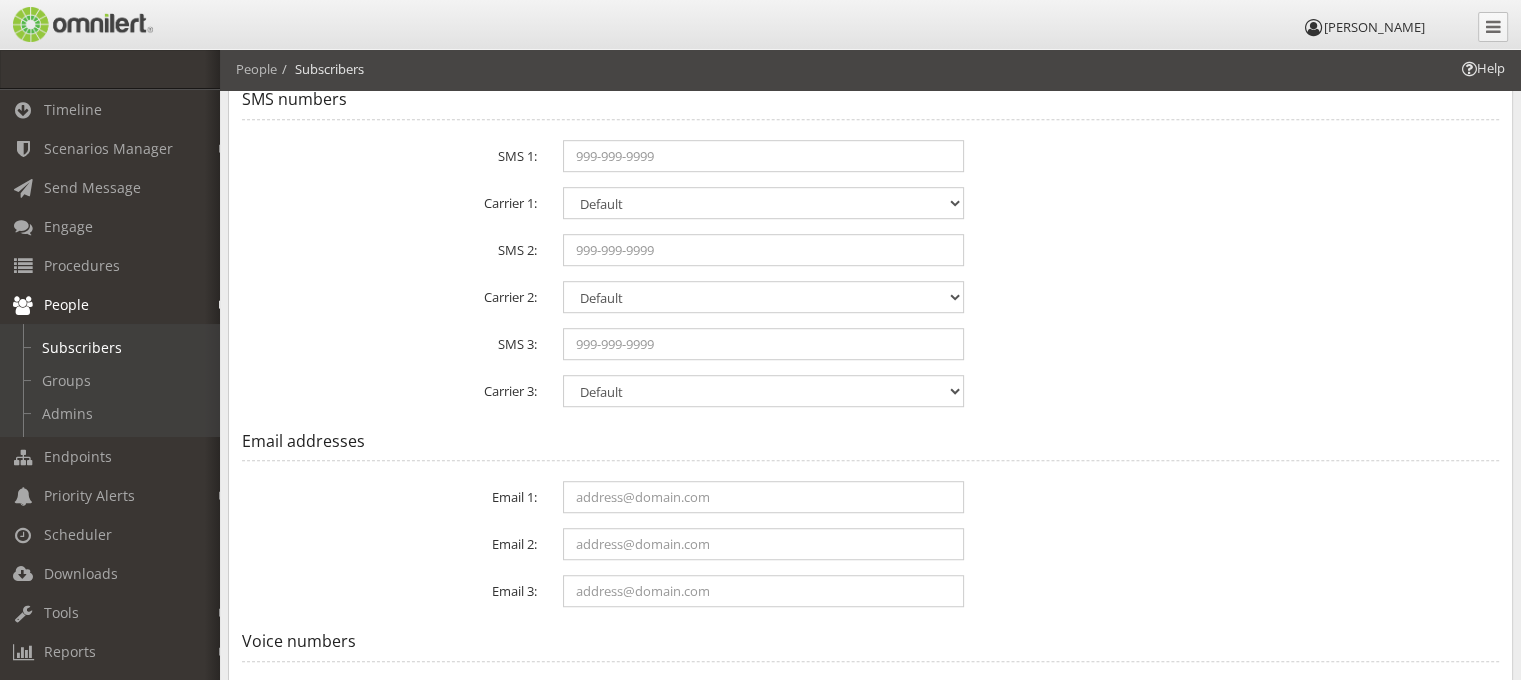 scroll, scrollTop: 1162, scrollLeft: 0, axis: vertical 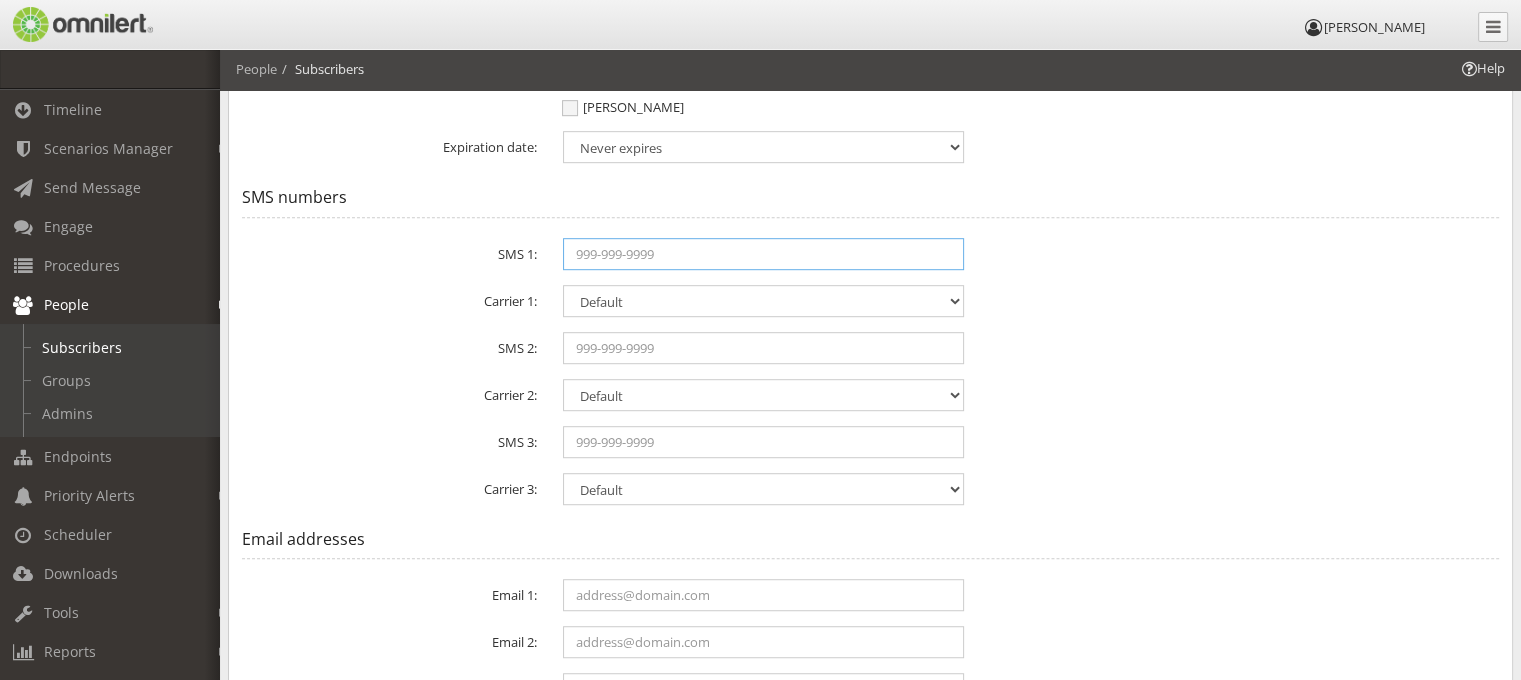 click at bounding box center [764, 254] 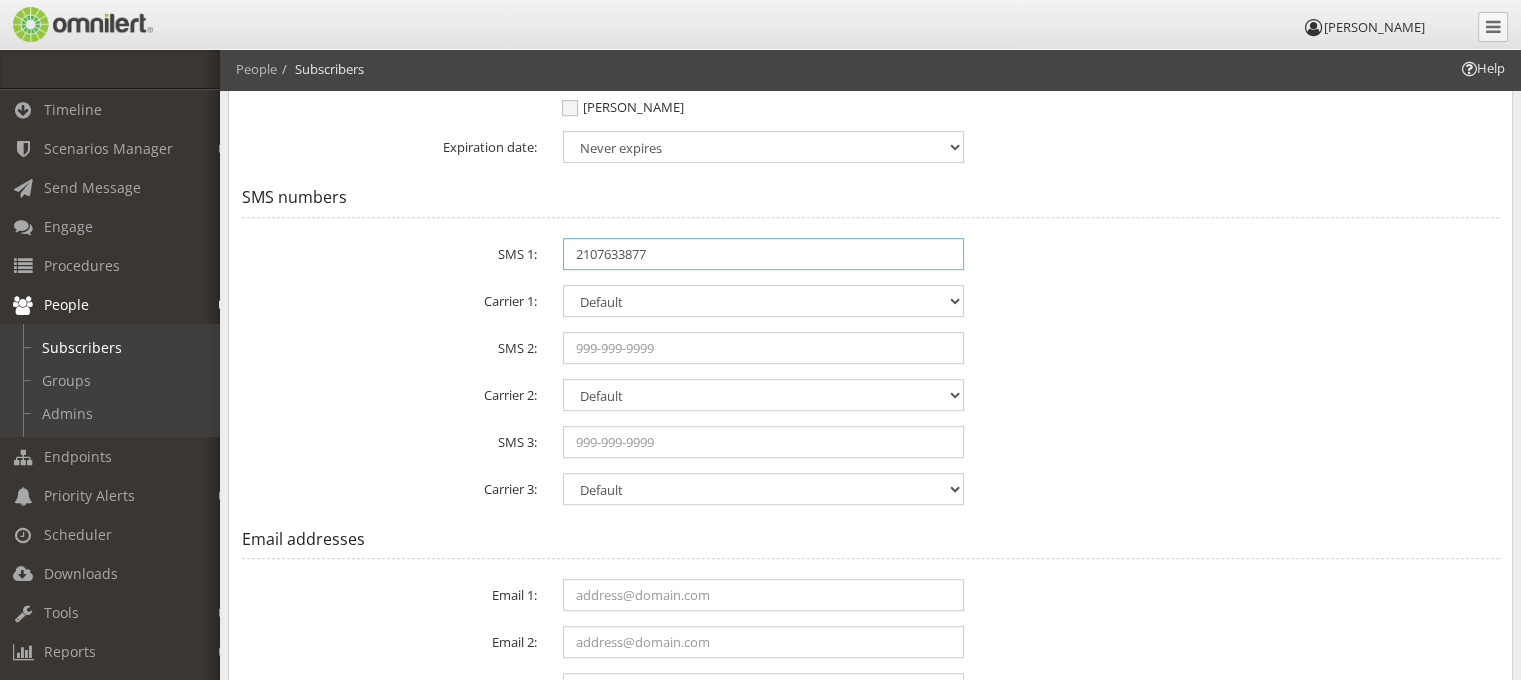 type on "2107633877" 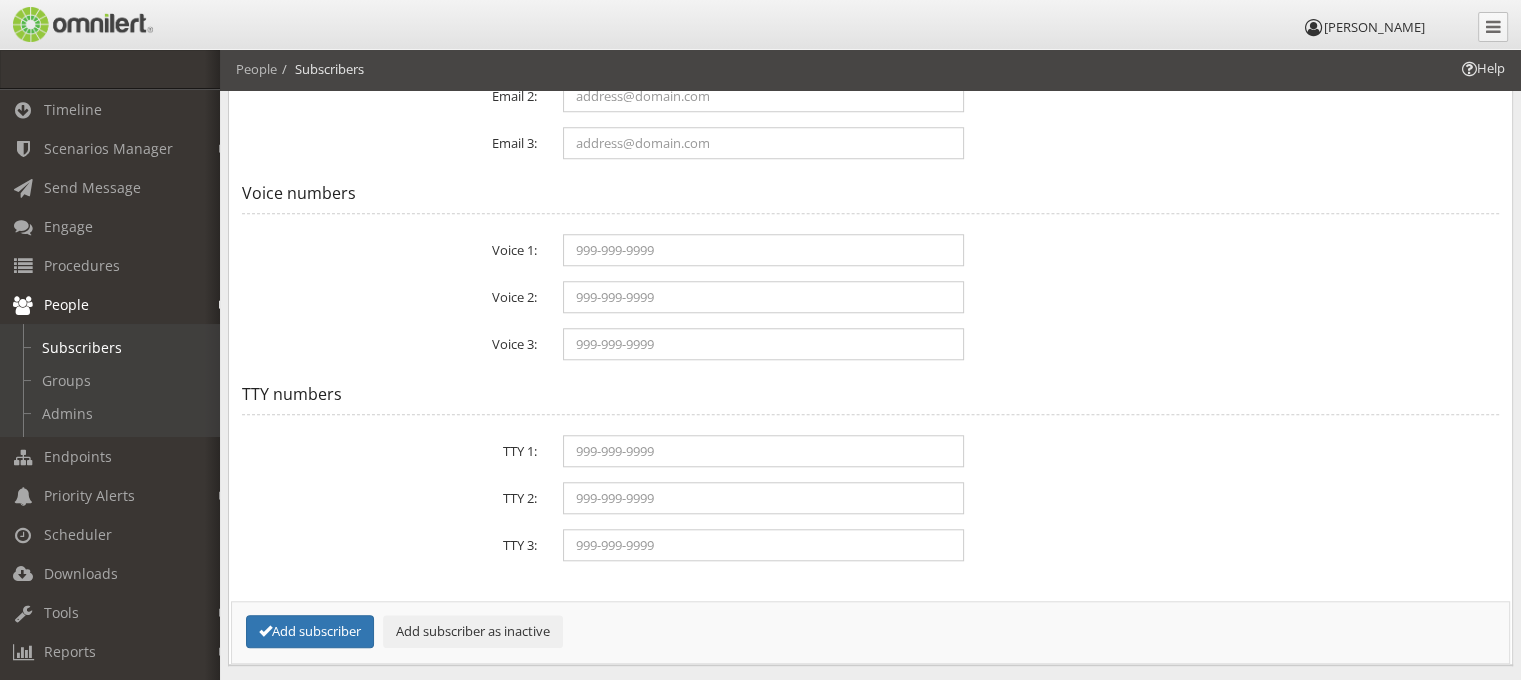 scroll, scrollTop: 1796, scrollLeft: 0, axis: vertical 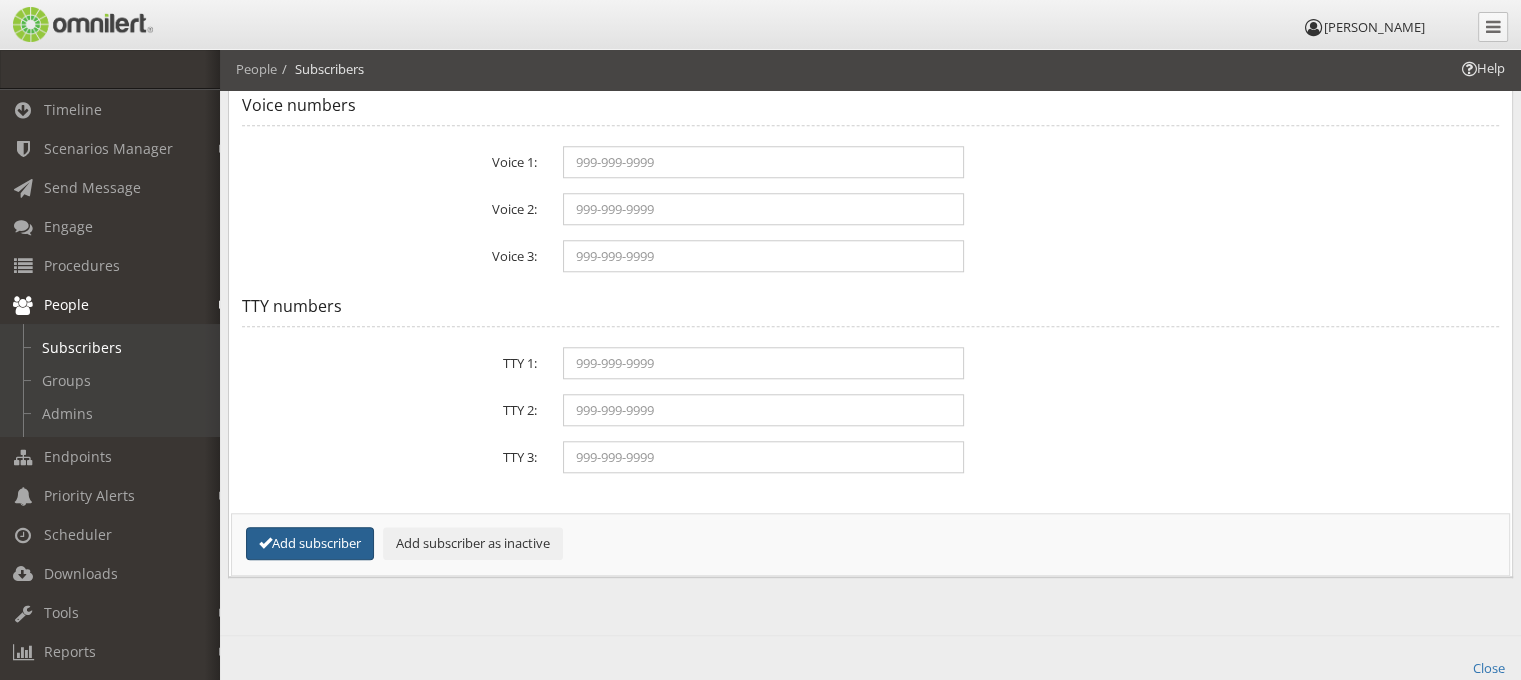 click on "Add subscriber" at bounding box center (310, 543) 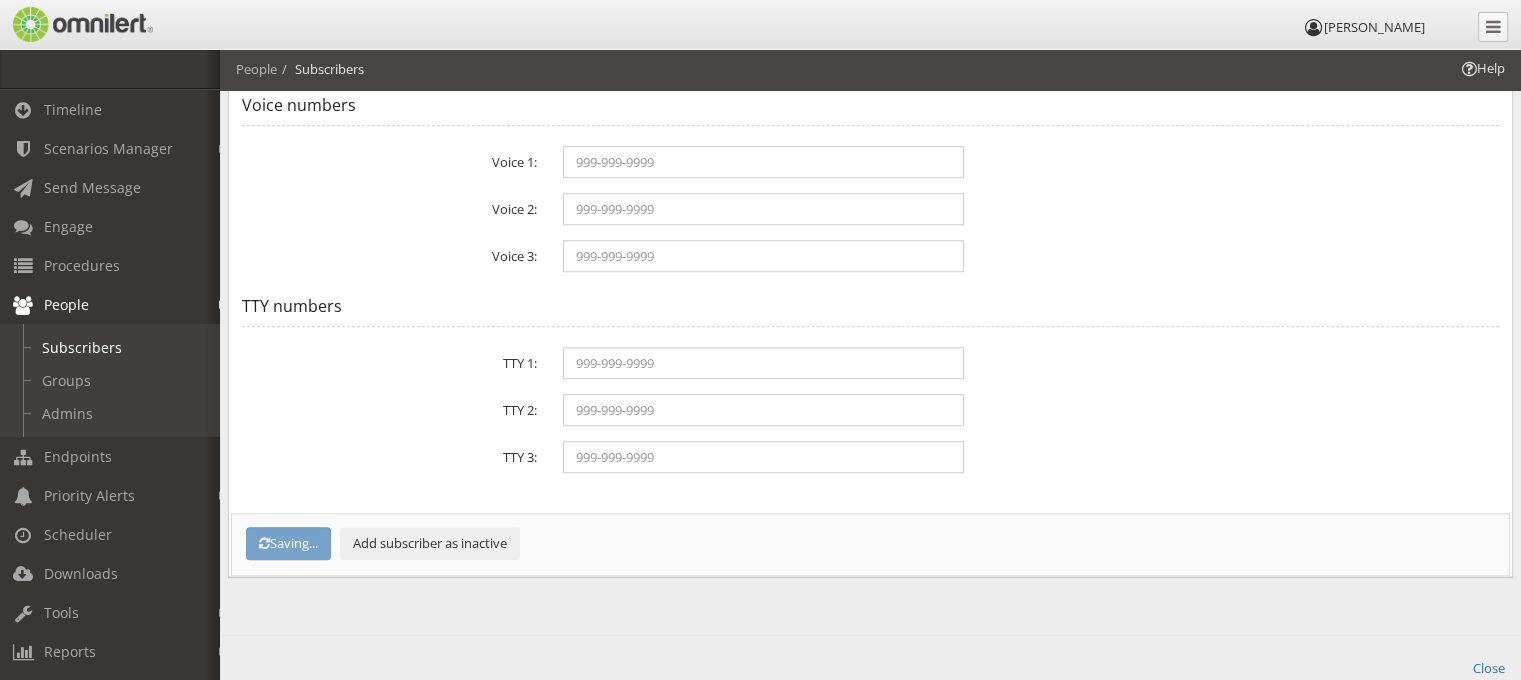 select on "0" 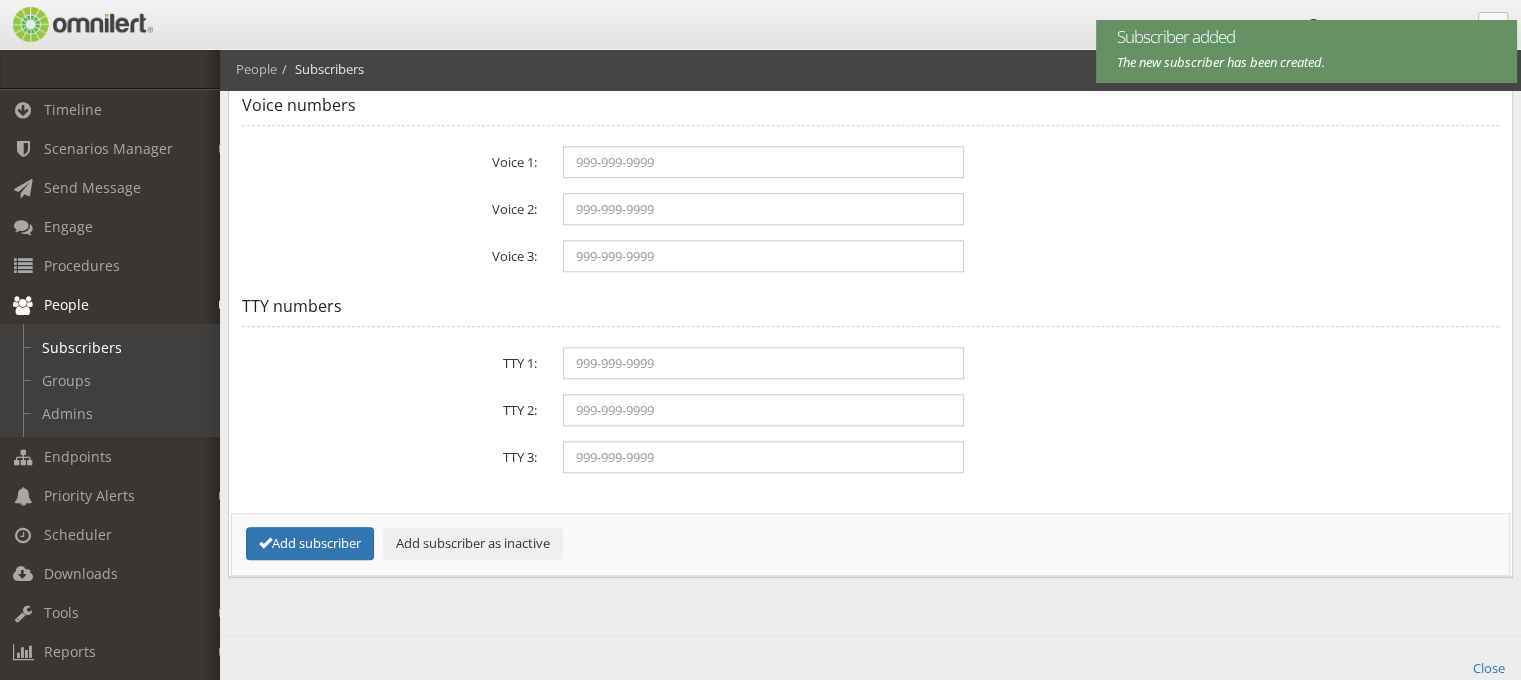 scroll, scrollTop: 0, scrollLeft: 0, axis: both 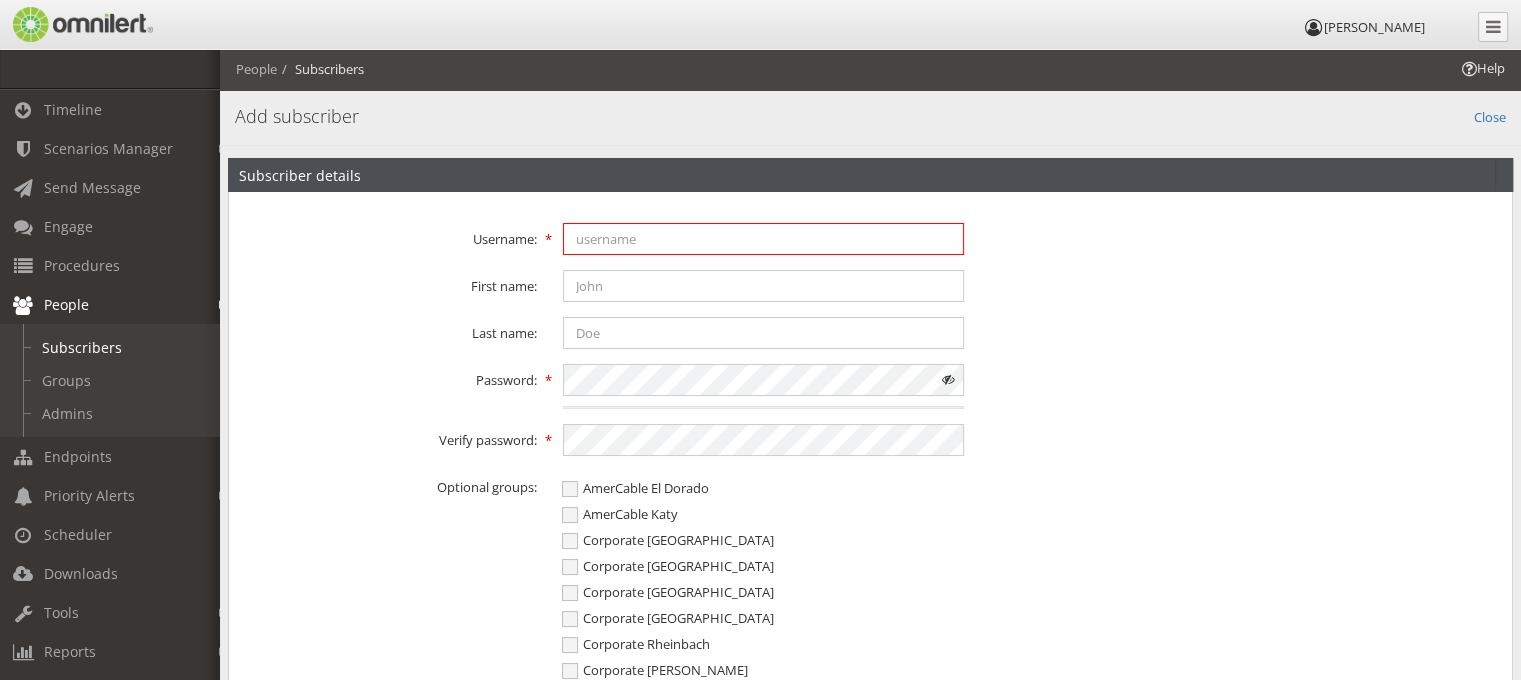 click at bounding box center [764, 239] 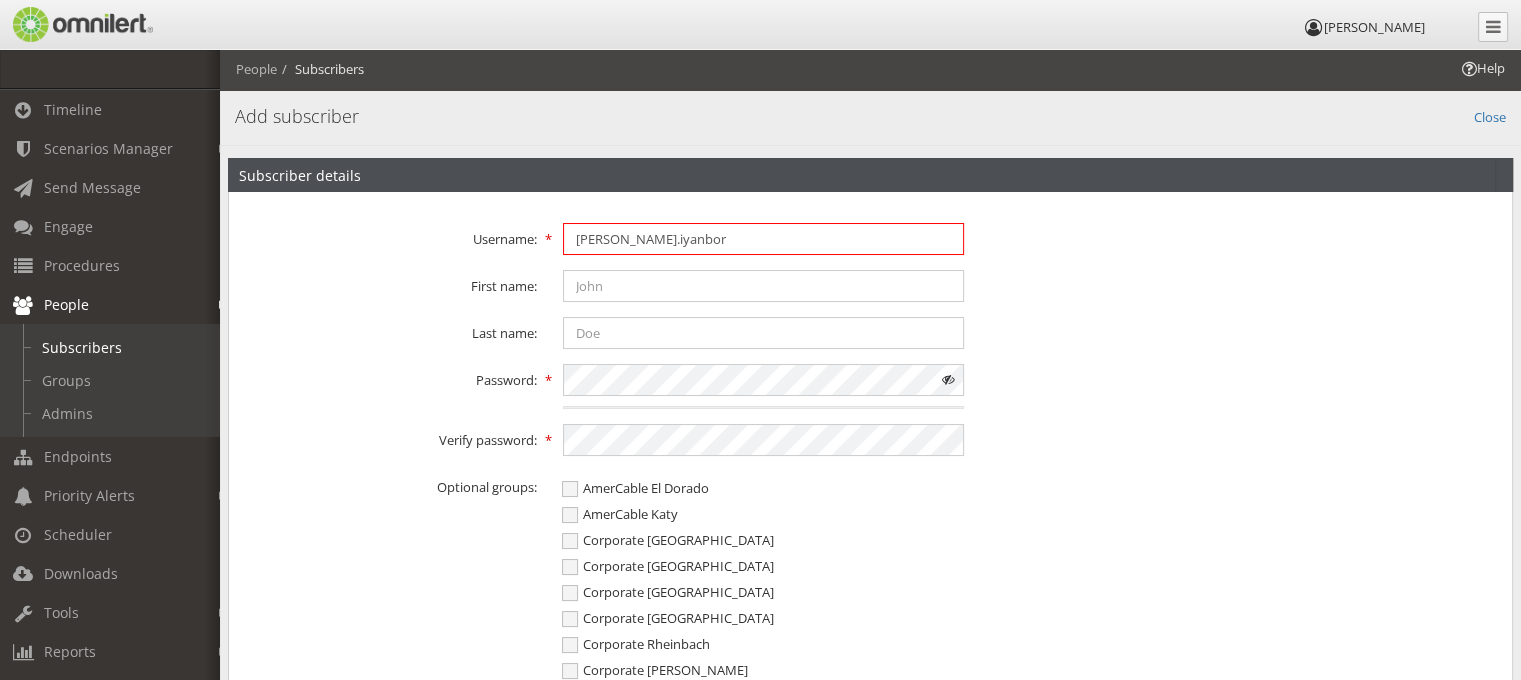 click on "[PERSON_NAME].iyanbor" at bounding box center (764, 239) 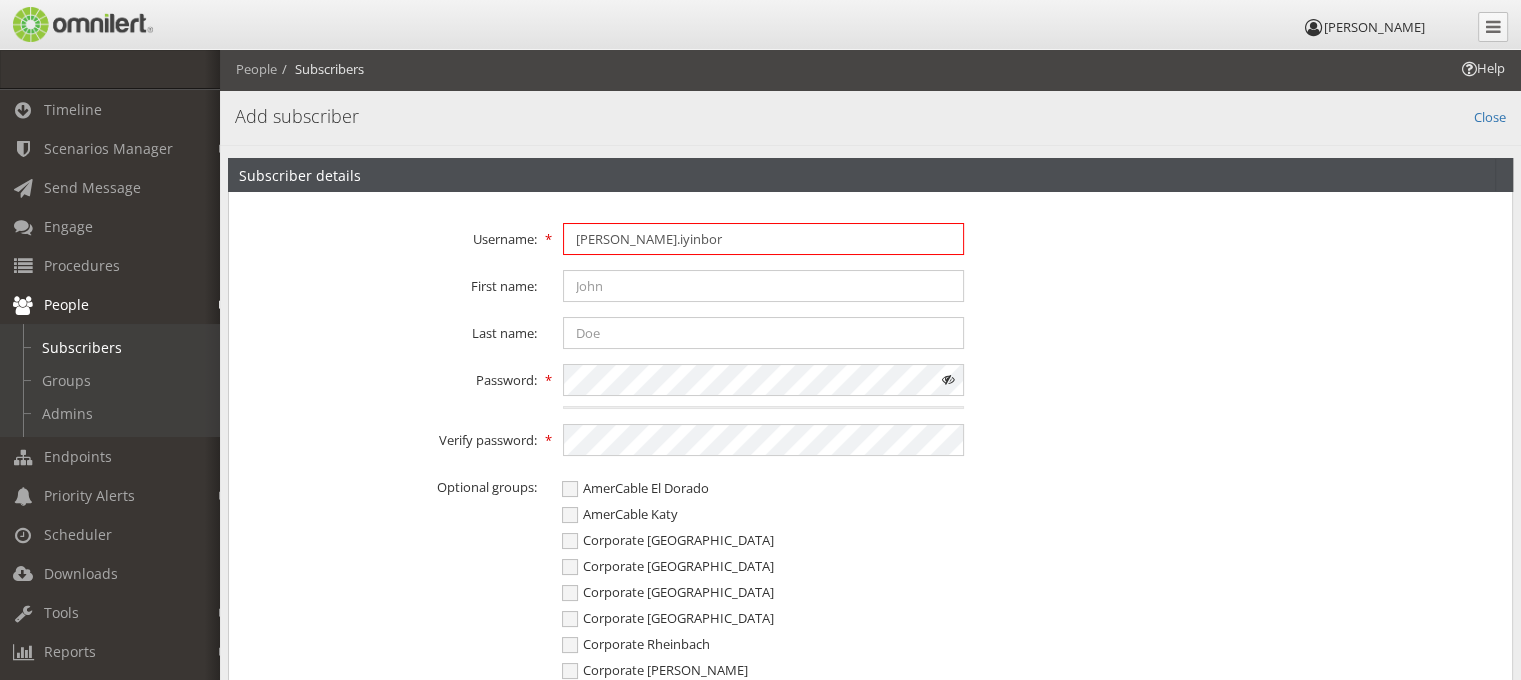 type on "[PERSON_NAME].iyinbor" 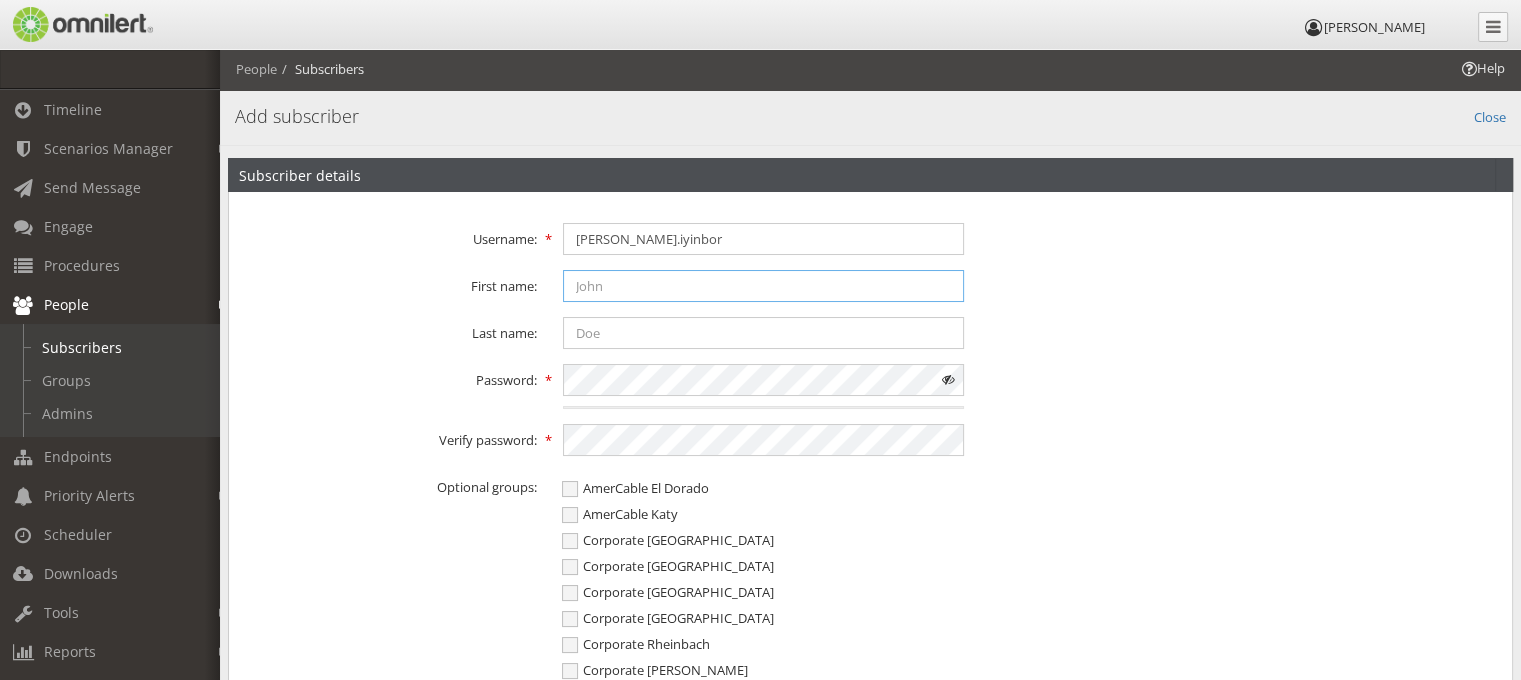 click at bounding box center [764, 286] 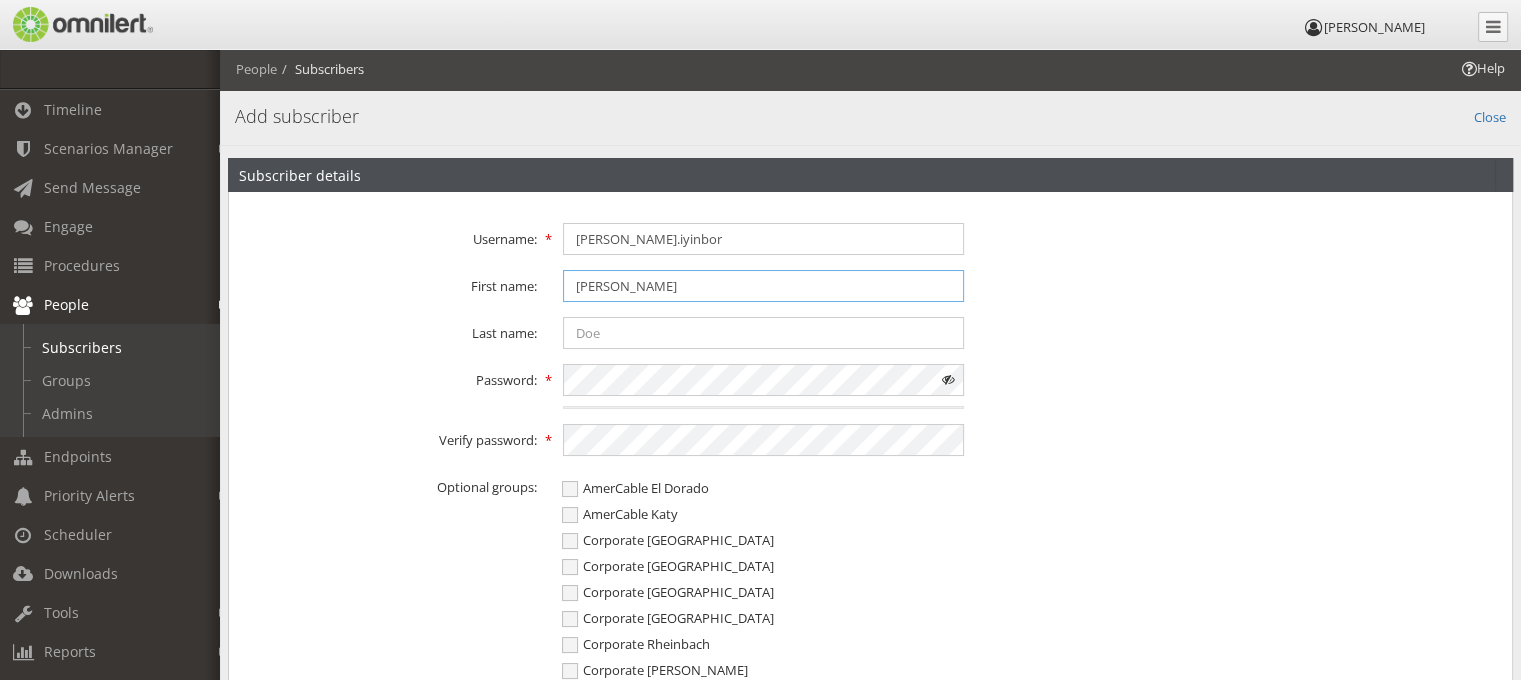 type on "[PERSON_NAME]" 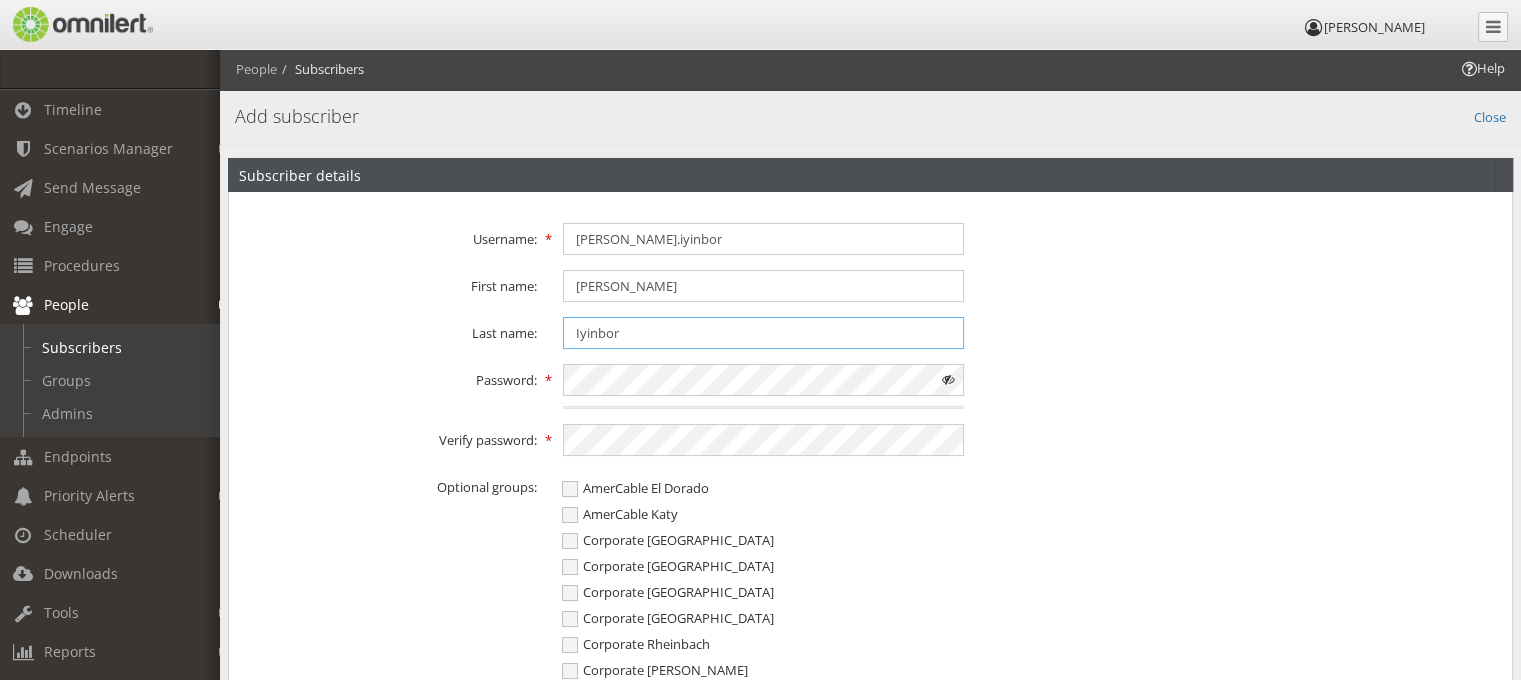 type on "Iyinbor" 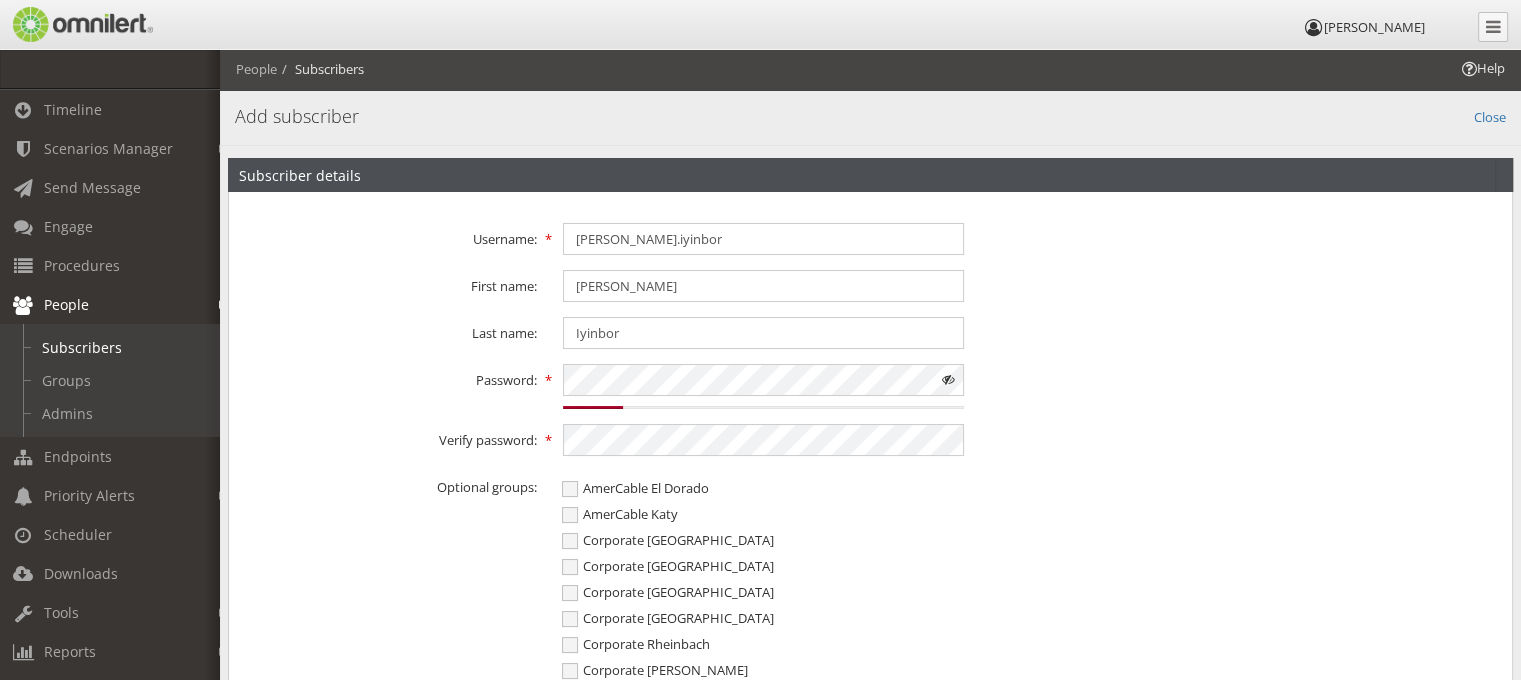 click at bounding box center [948, 380] 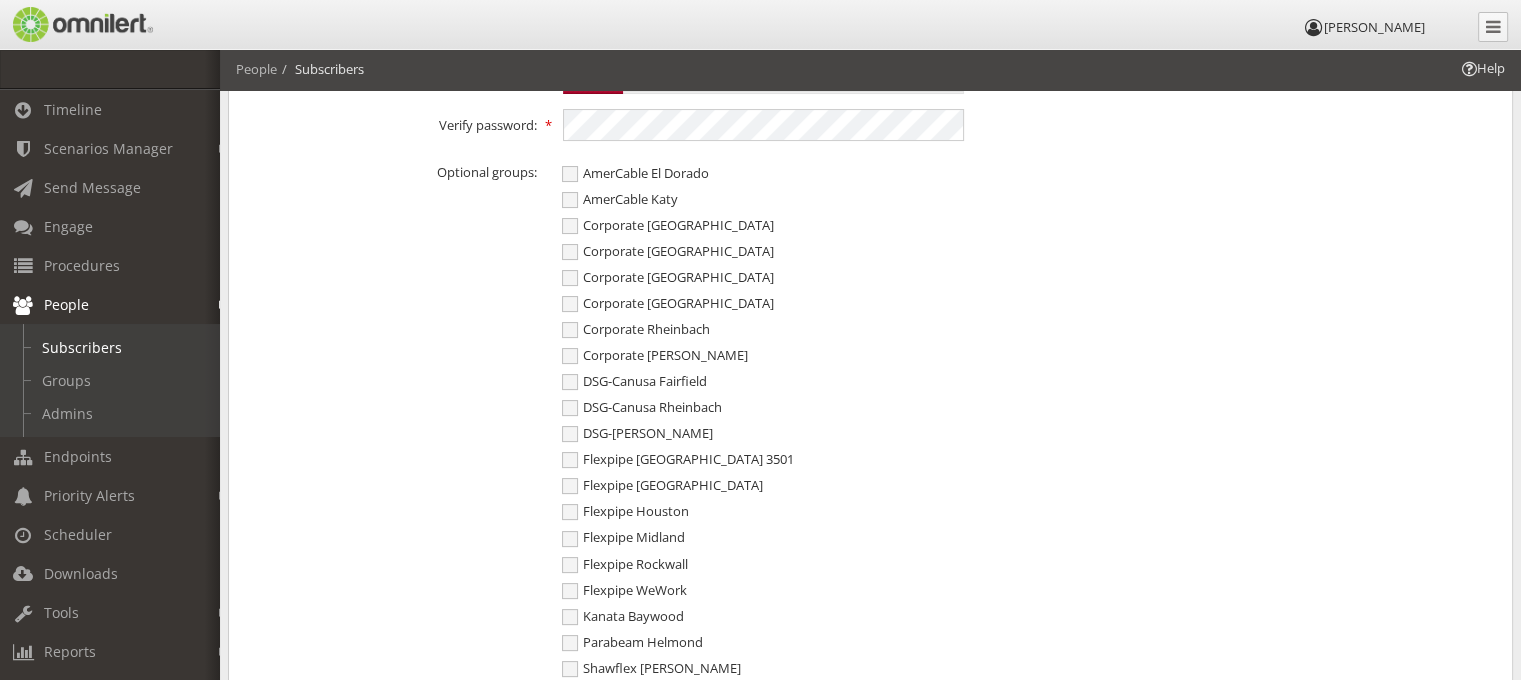 scroll, scrollTop: 324, scrollLeft: 0, axis: vertical 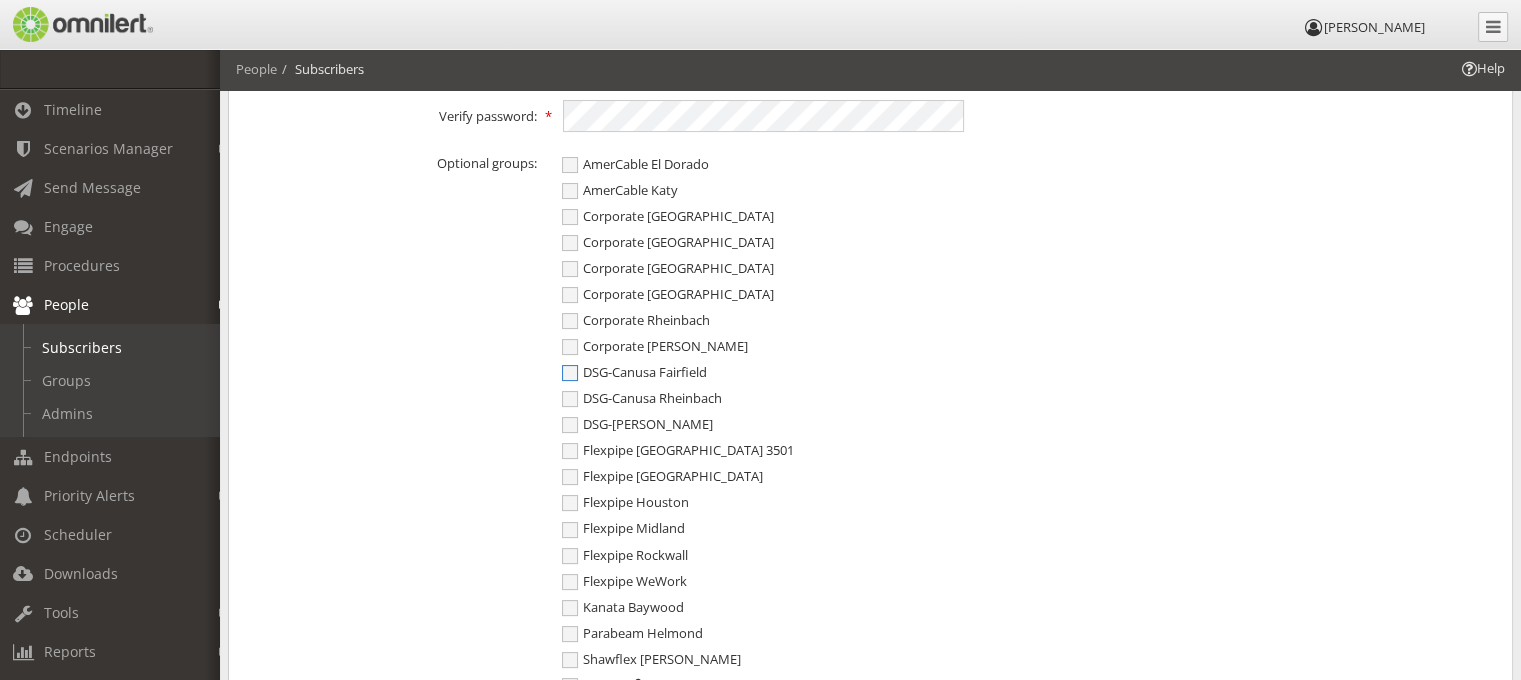 drag, startPoint x: 568, startPoint y: 339, endPoint x: 664, endPoint y: 359, distance: 98.0612 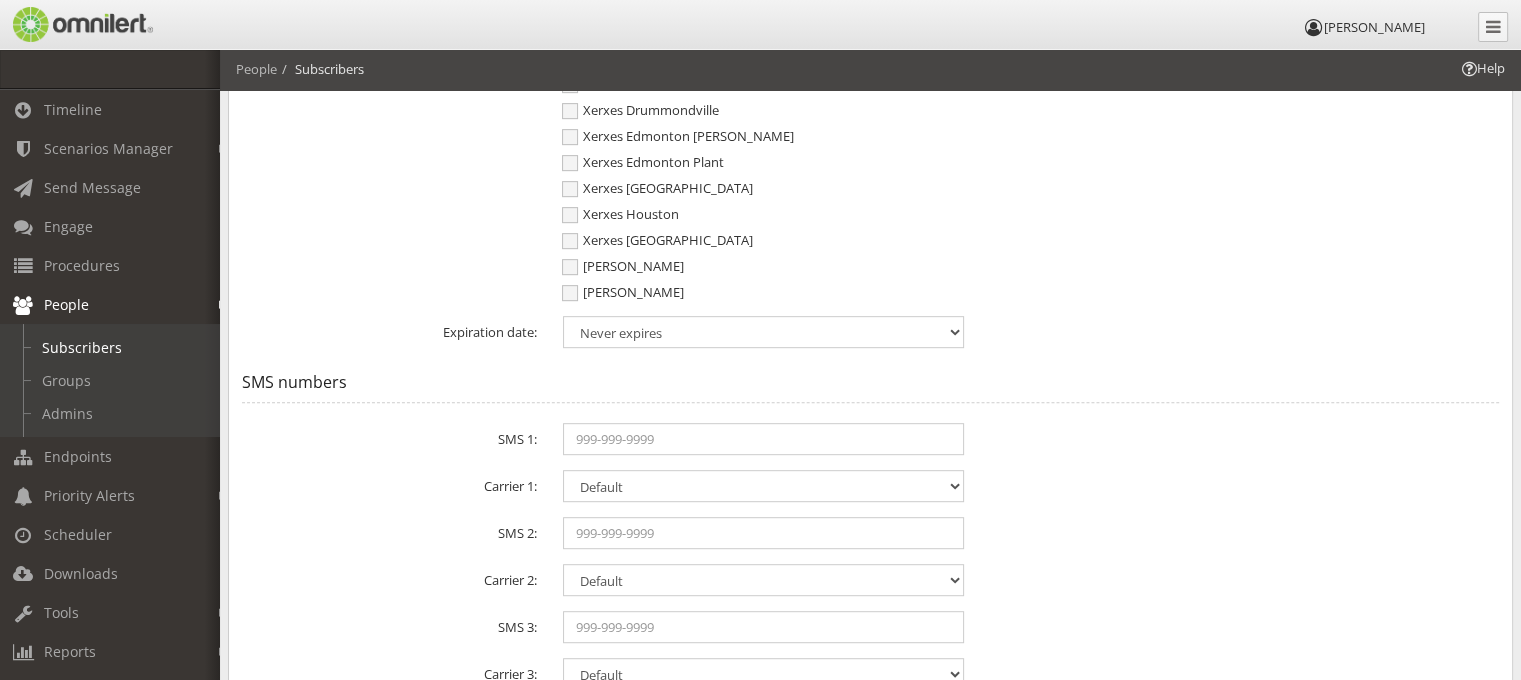 scroll, scrollTop: 989, scrollLeft: 0, axis: vertical 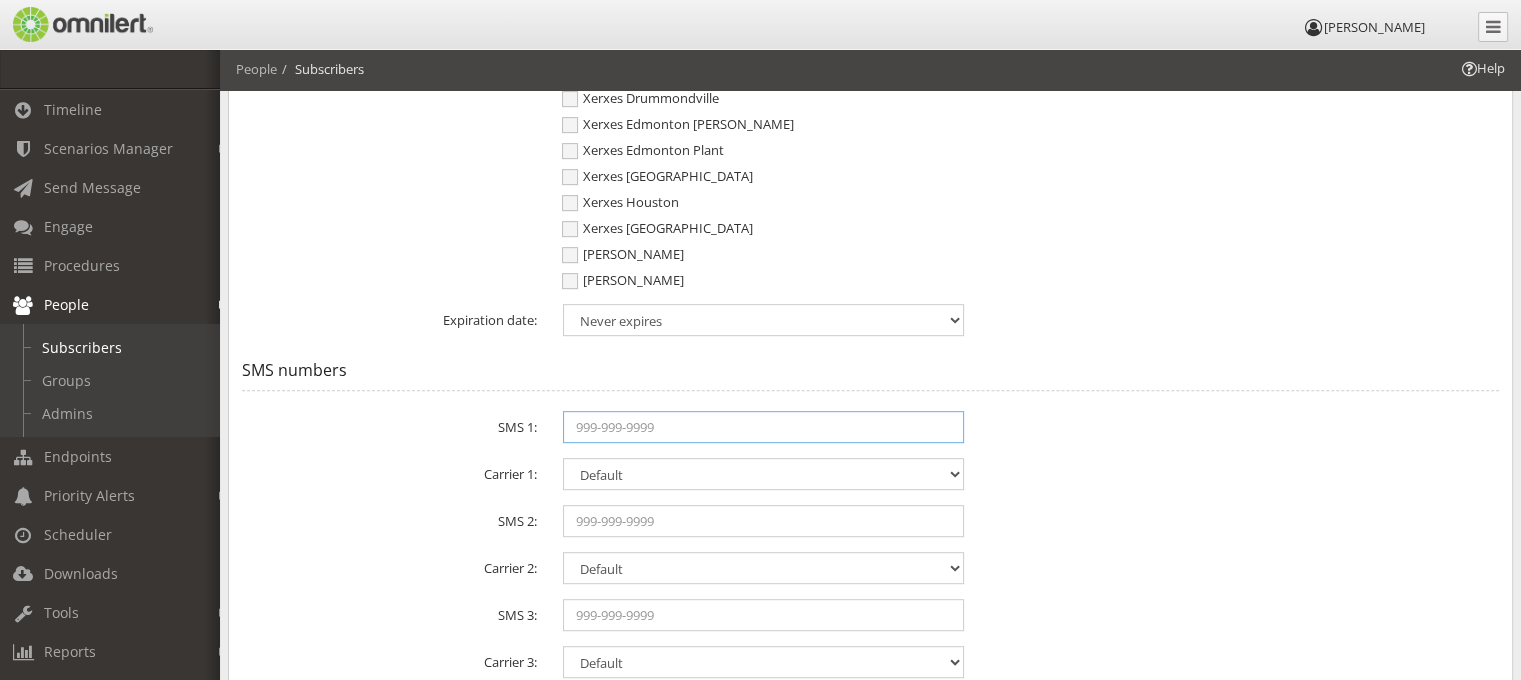 click at bounding box center (764, 427) 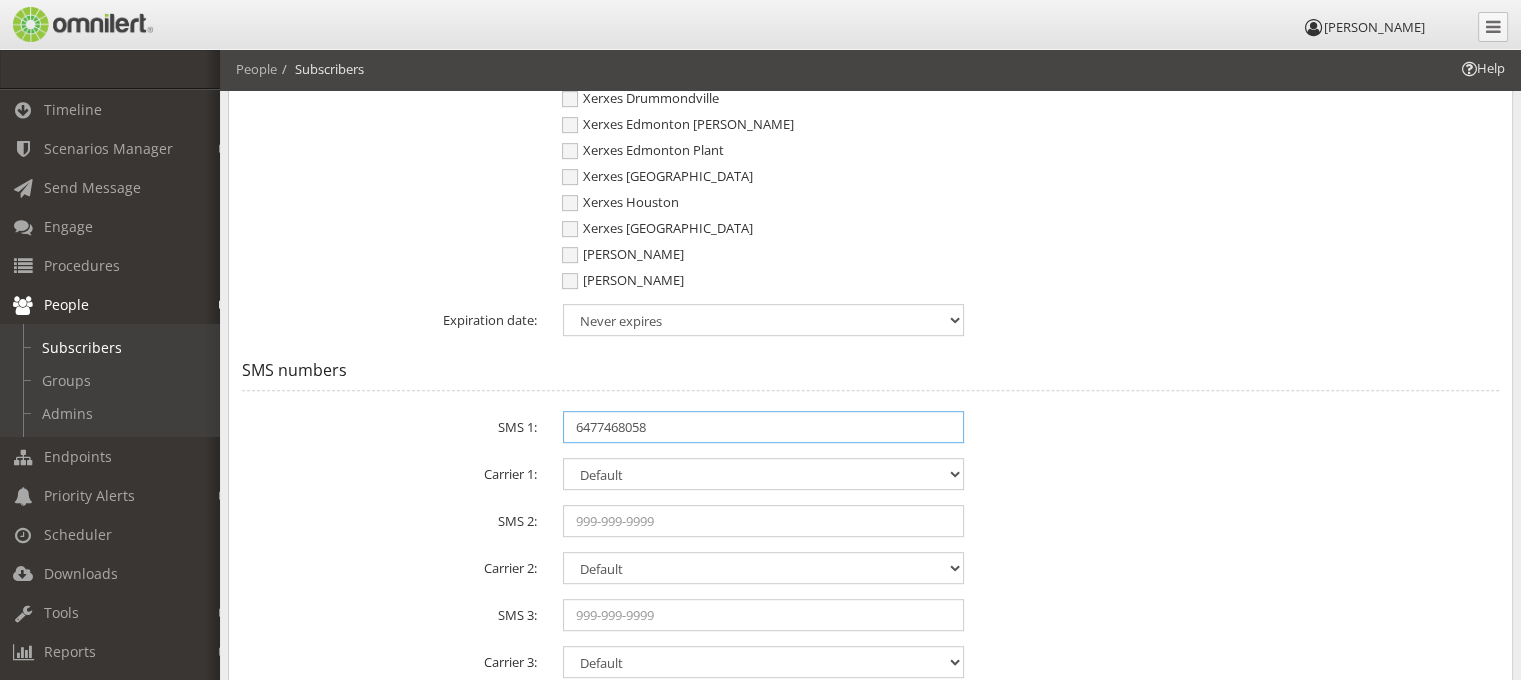 type on "6477468058" 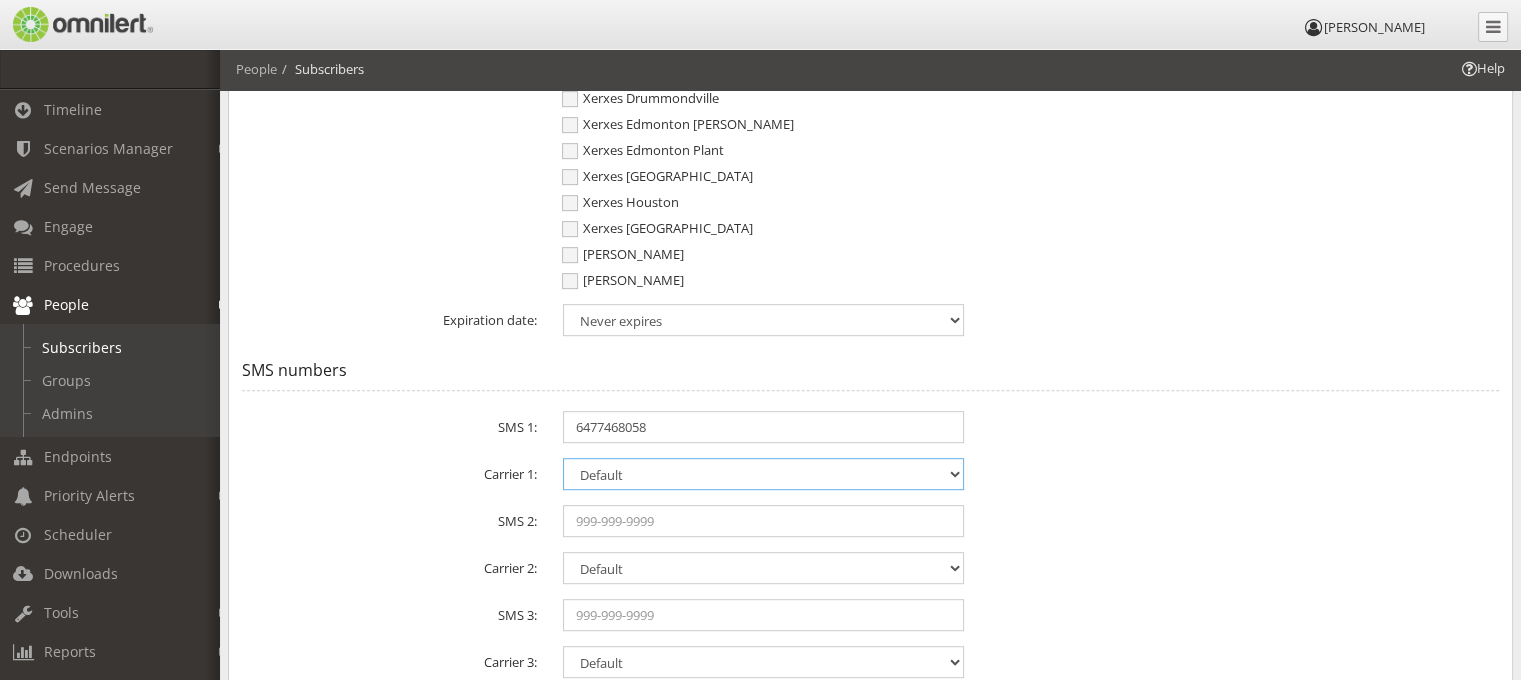 click on "Select Carrier...
Airpage
[US_STATE] Communication Systems
Aliant
Alltel
Alltel (Alternate)
American Messaging
Ampd Mobile
Appalachian Wireless
Aquis Communications
Arch
AT&T
AT&T (Legacy)
ATS Paging
Bell Canada
Bluegrass Cellular
Boost
Boost Mobile
C-Spire
Capcom Pager ([PERSON_NAME]) Fido" at bounding box center (764, 474) 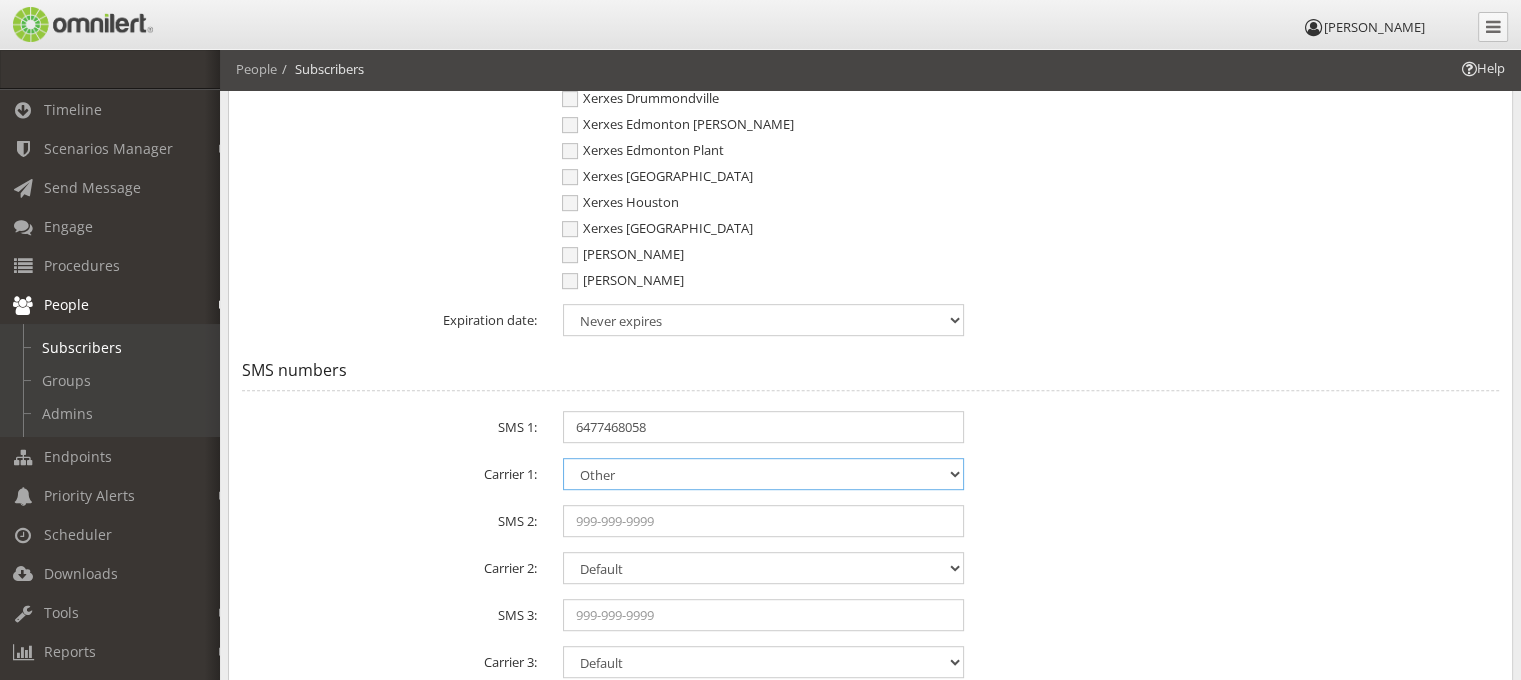 click on "Select Carrier...
Airpage
[US_STATE] Communication Systems
Aliant
Alltel
Alltel (Alternate)
American Messaging
Ampd Mobile
Appalachian Wireless
Aquis Communications
Arch
AT&T
AT&T (Legacy)
ATS Paging
Bell Canada
Bluegrass Cellular
Boost
Boost Mobile
C-Spire
Capcom Pager ([PERSON_NAME]) Fido" at bounding box center [764, 474] 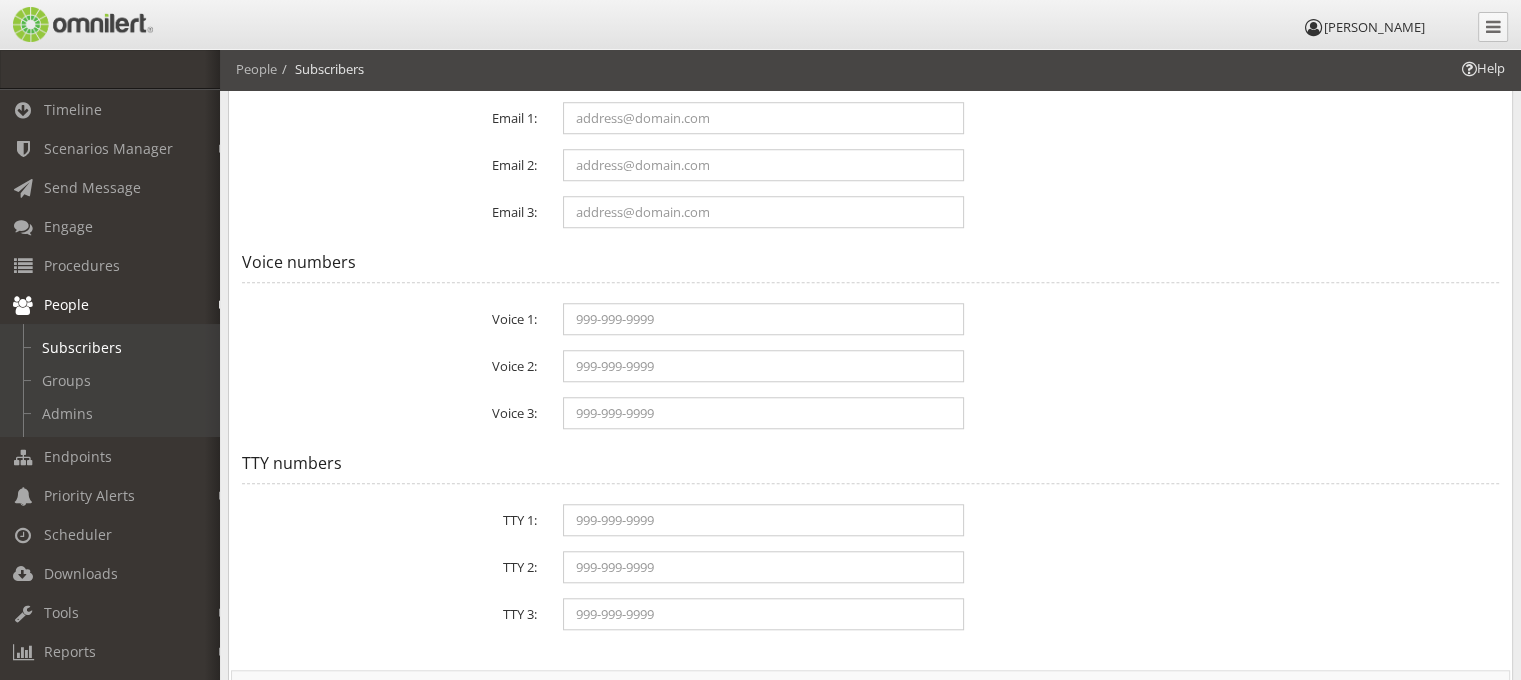 scroll, scrollTop: 1777, scrollLeft: 0, axis: vertical 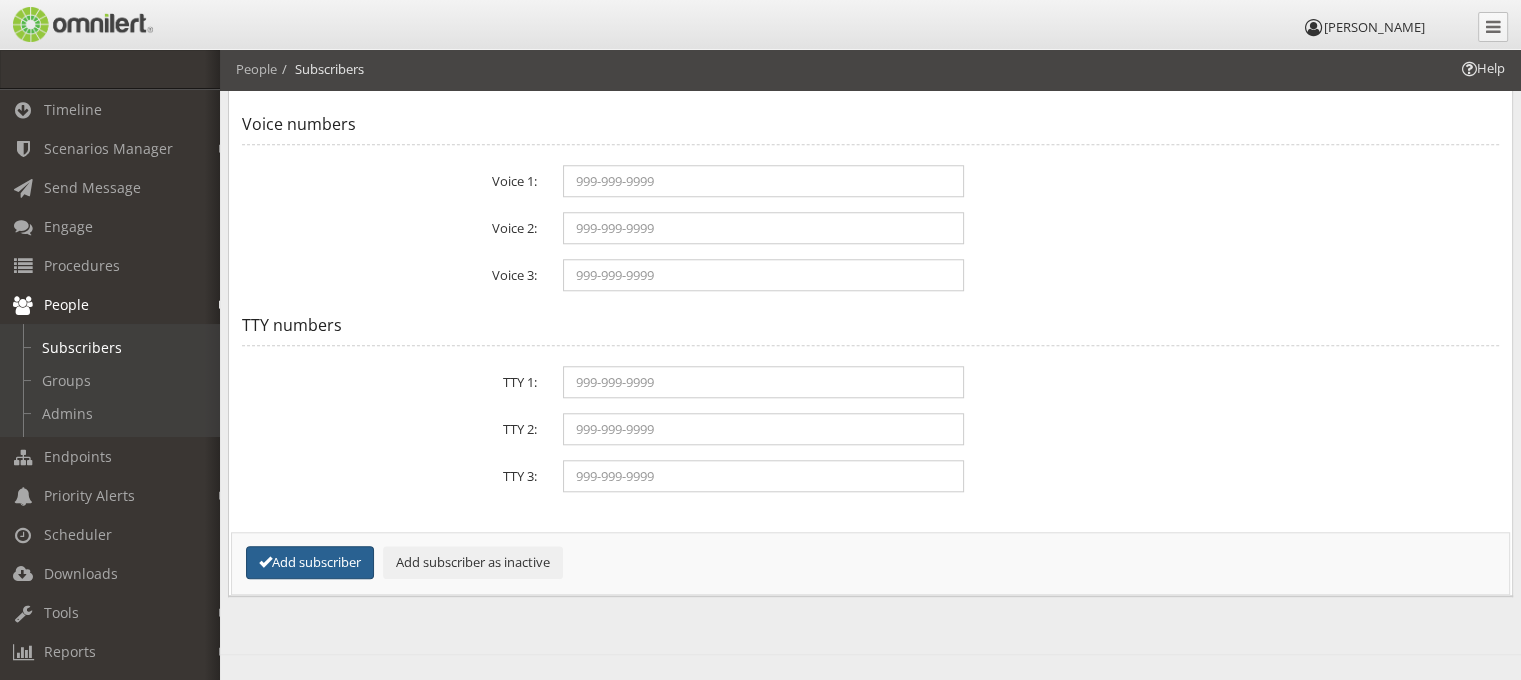 click on "Add subscriber" at bounding box center (310, 562) 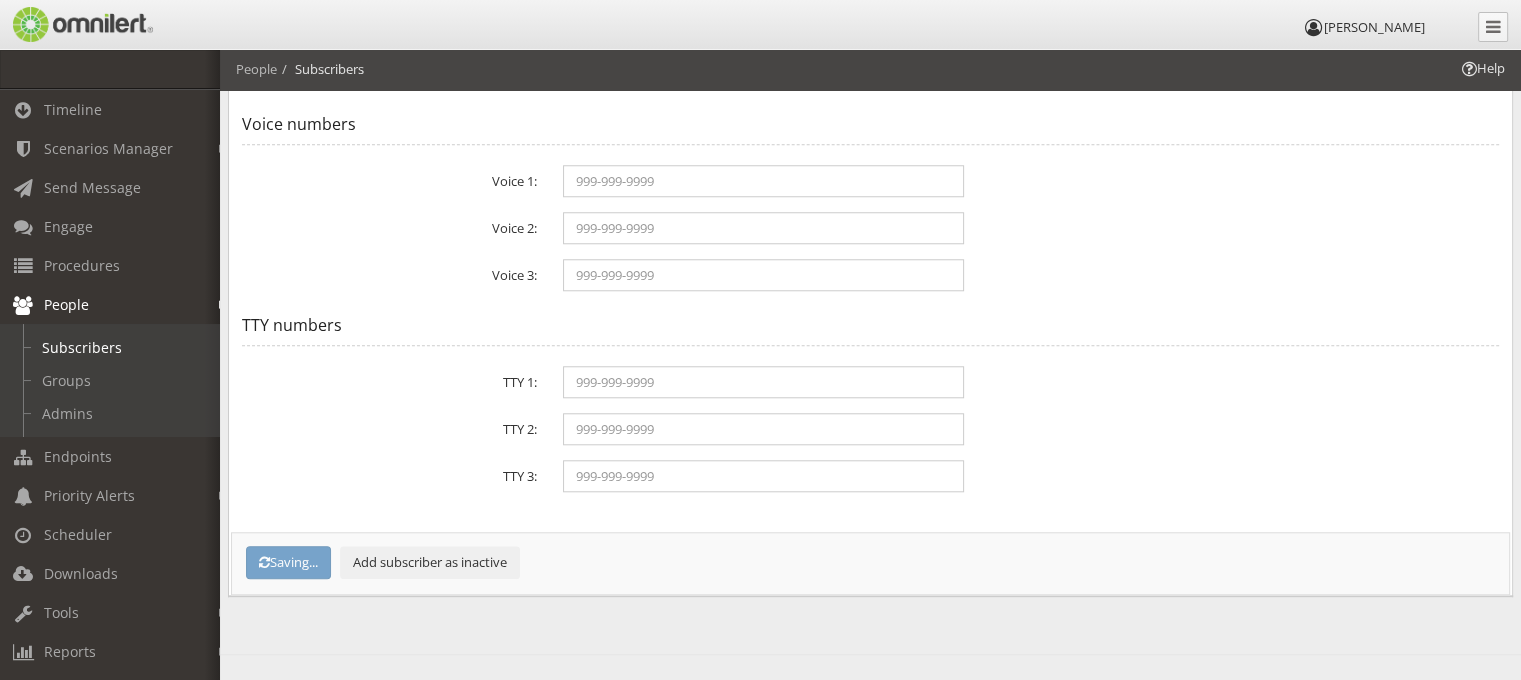 select on "0" 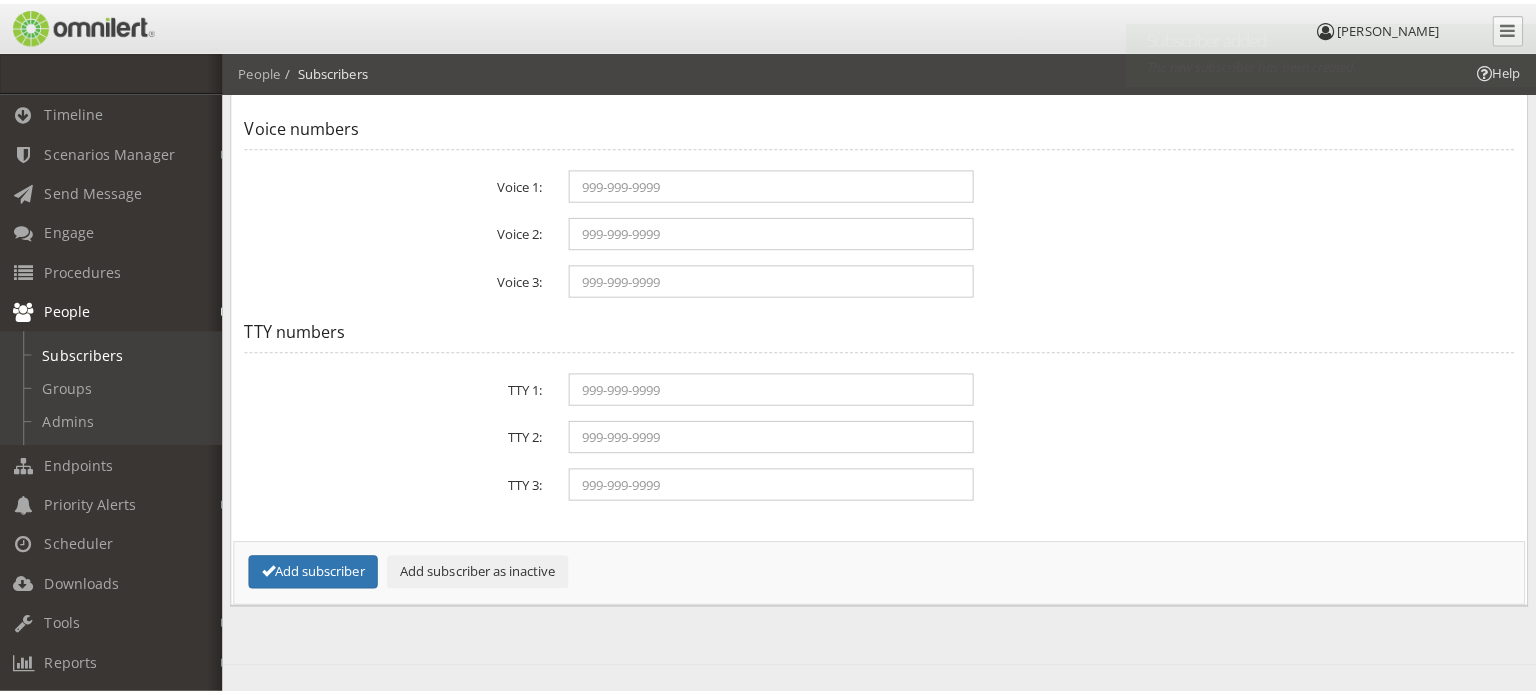 scroll, scrollTop: 0, scrollLeft: 0, axis: both 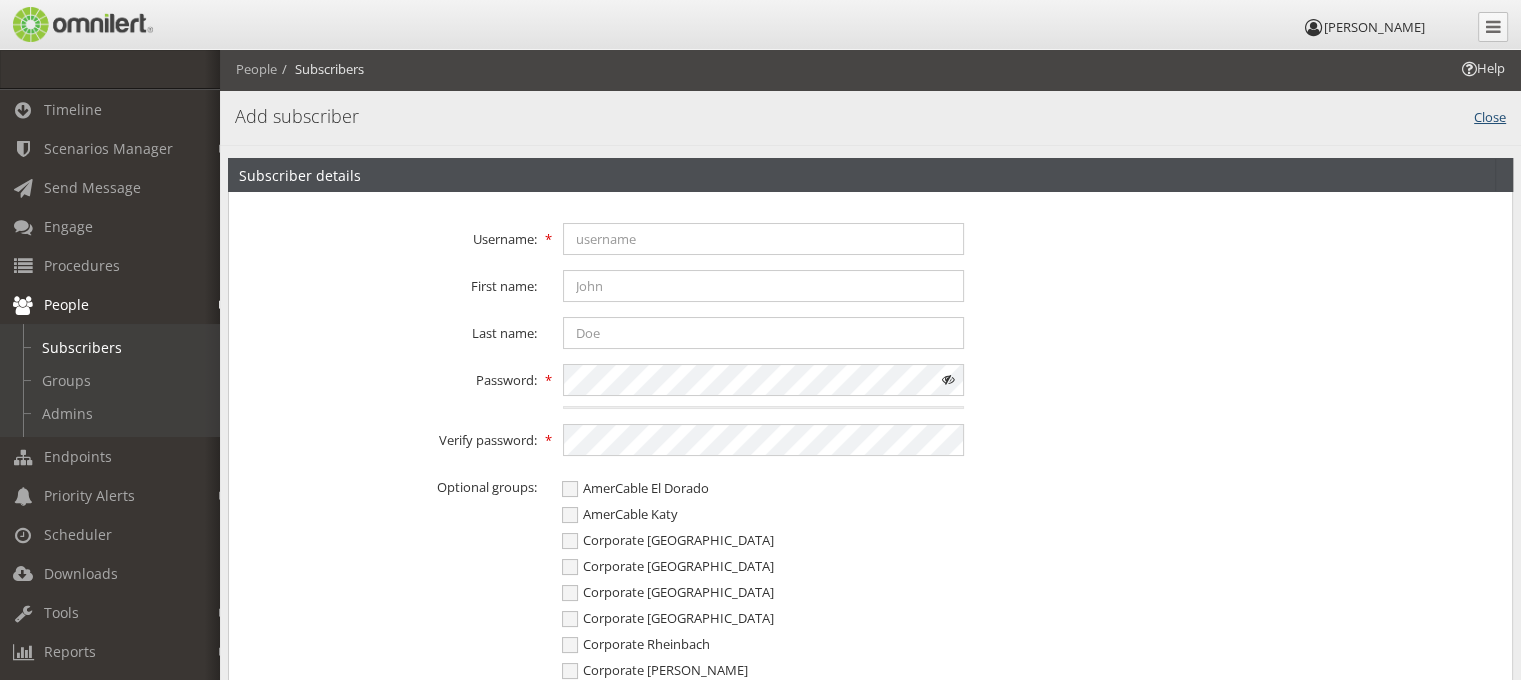 click on "Close" at bounding box center [1490, 115] 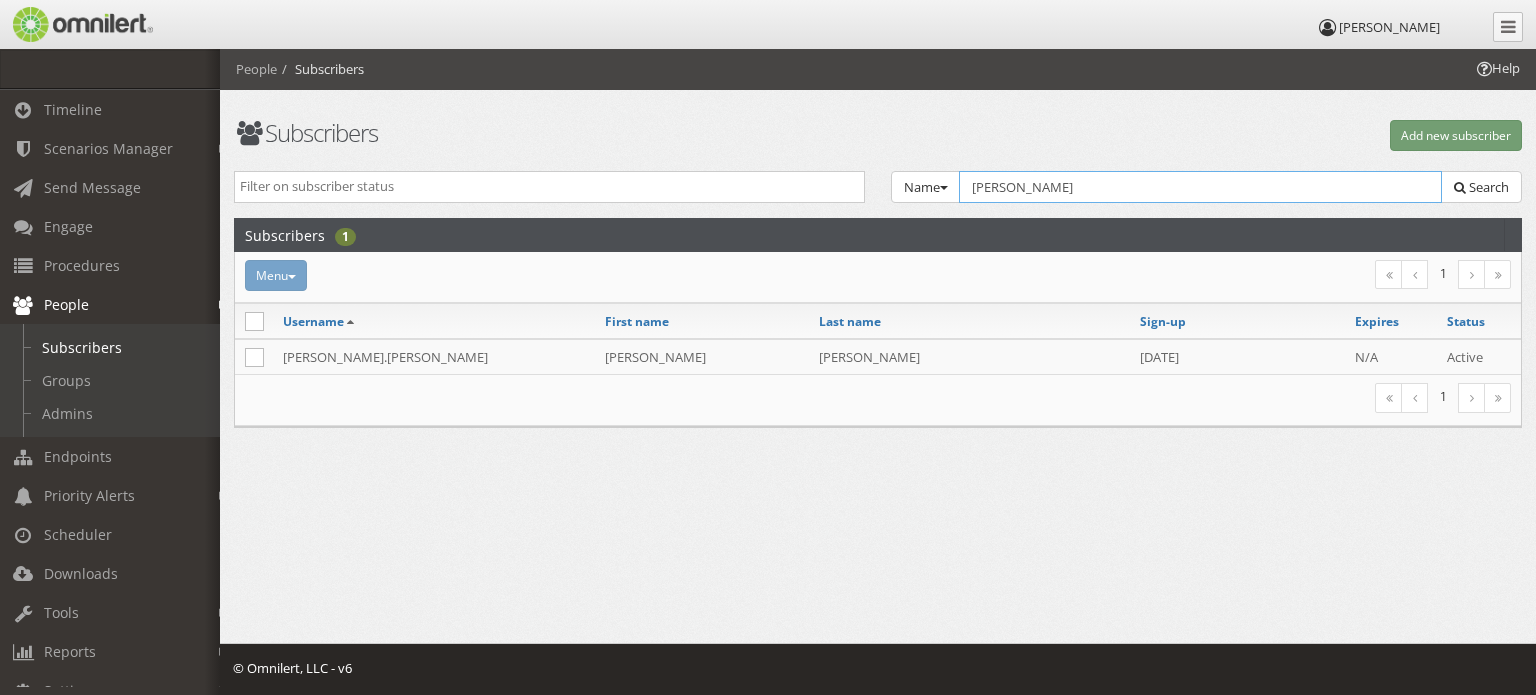 drag, startPoint x: 1060, startPoint y: 179, endPoint x: 826, endPoint y: 188, distance: 234.17302 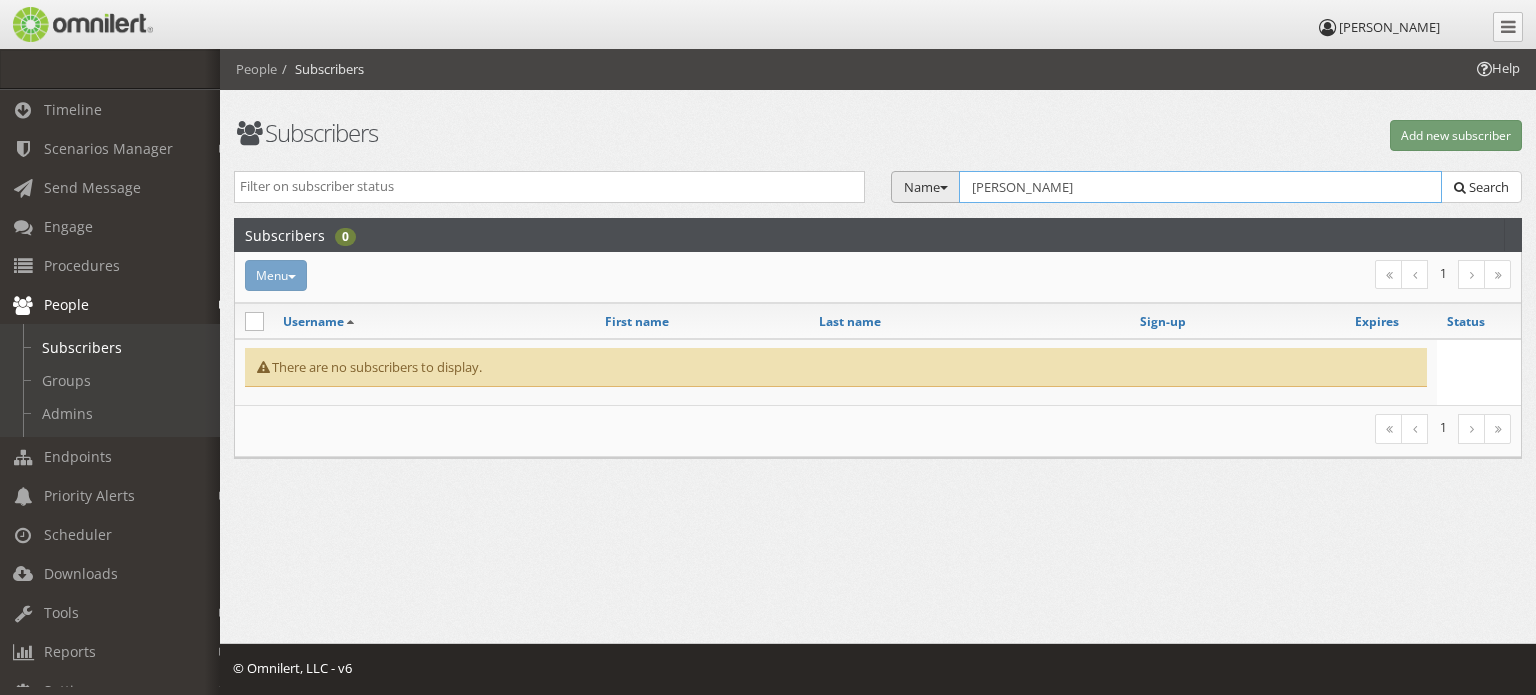 drag, startPoint x: 1031, startPoint y: 187, endPoint x: 906, endPoint y: 185, distance: 125.016 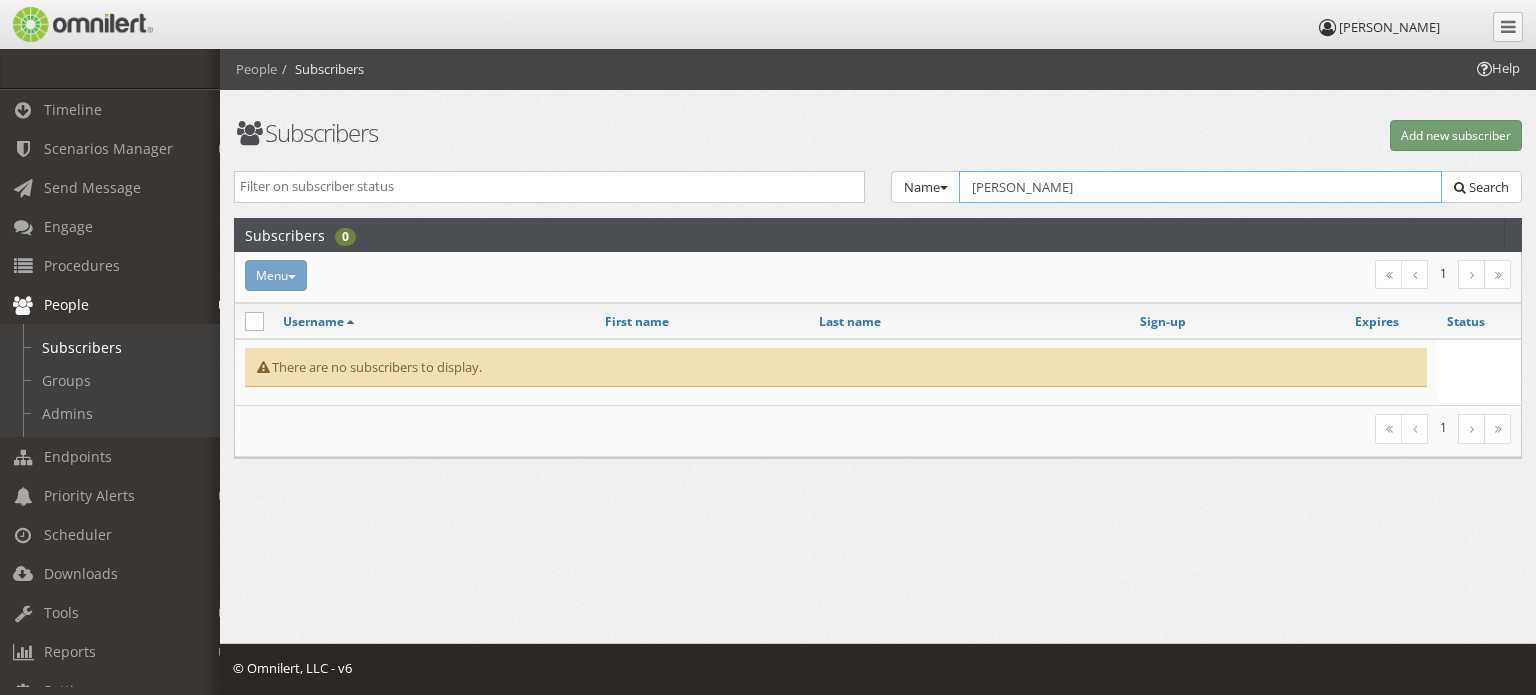 click on "[PERSON_NAME]" at bounding box center [1200, 187] 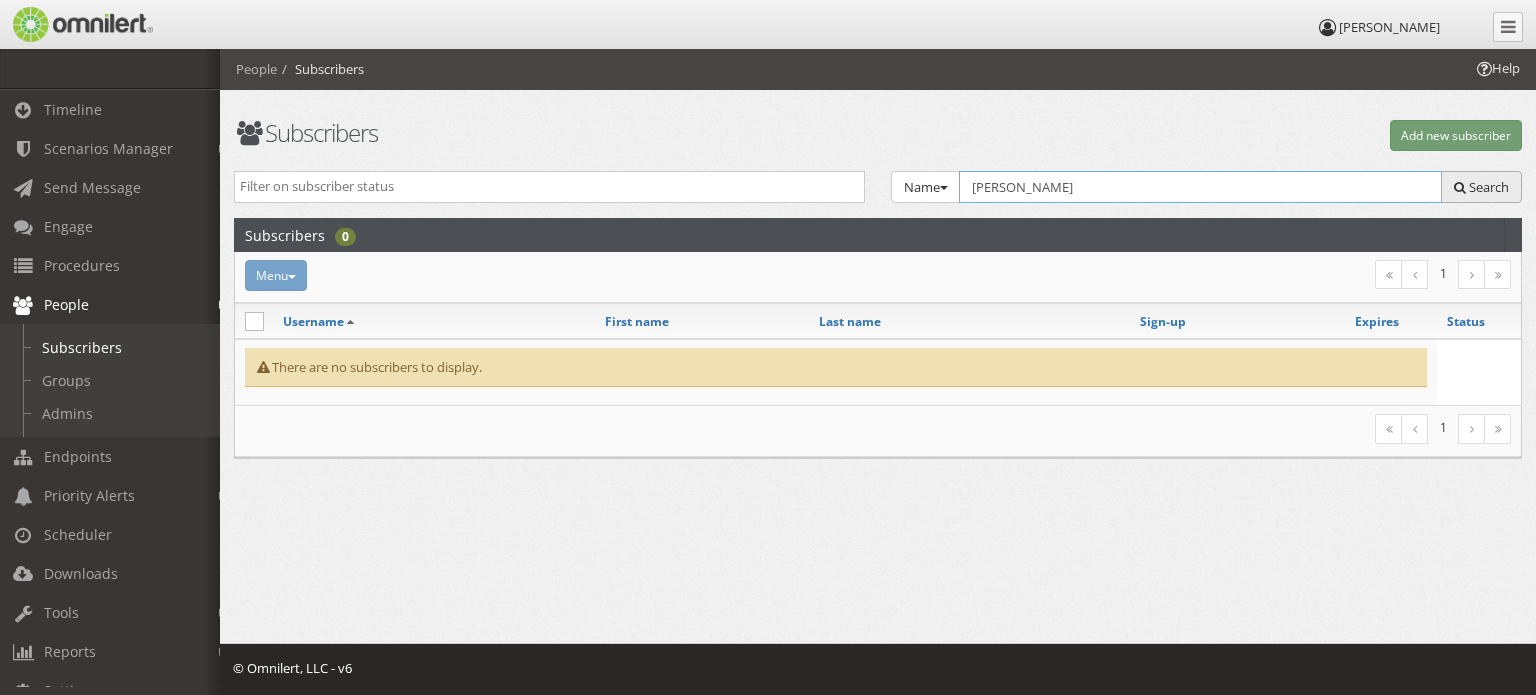type on "[PERSON_NAME]" 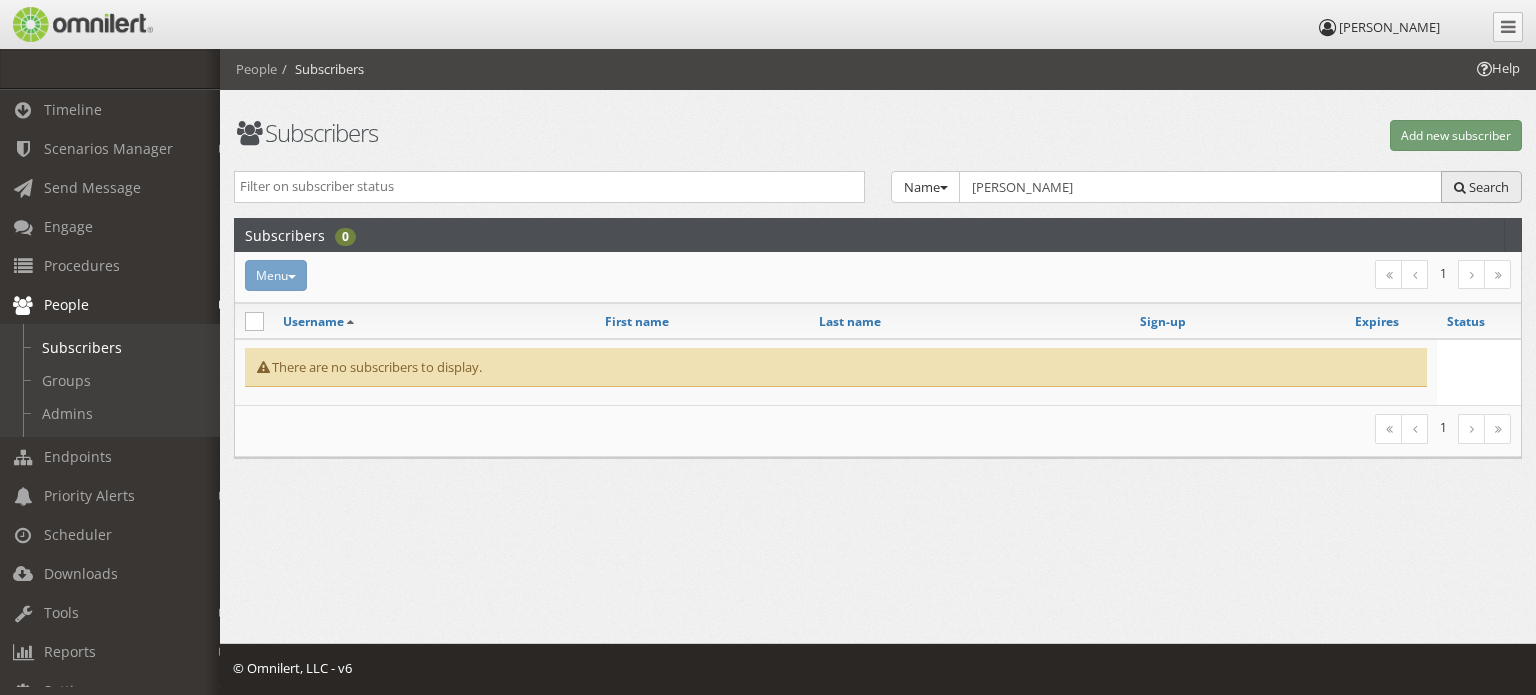click on "Search" at bounding box center (1489, 187) 